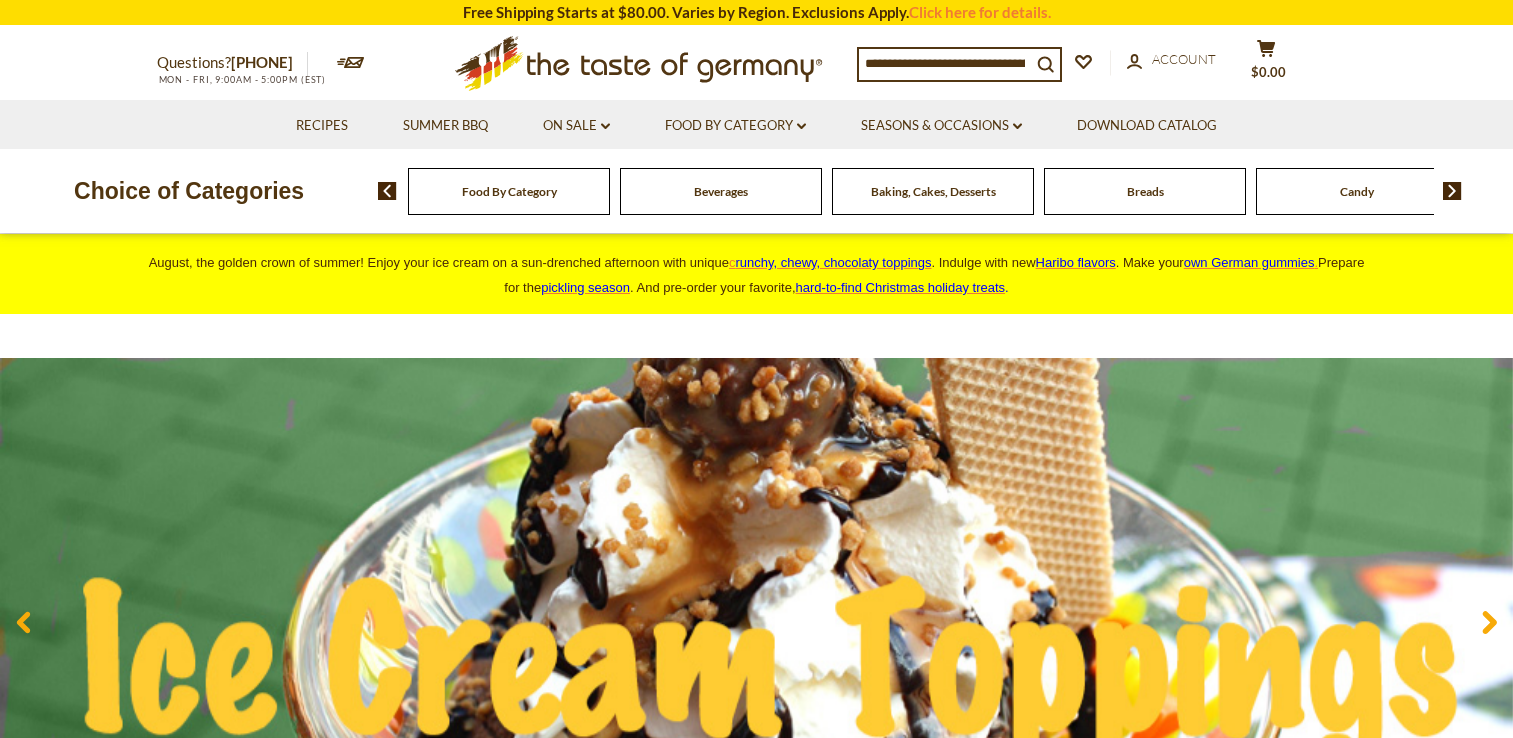 scroll, scrollTop: 0, scrollLeft: 0, axis: both 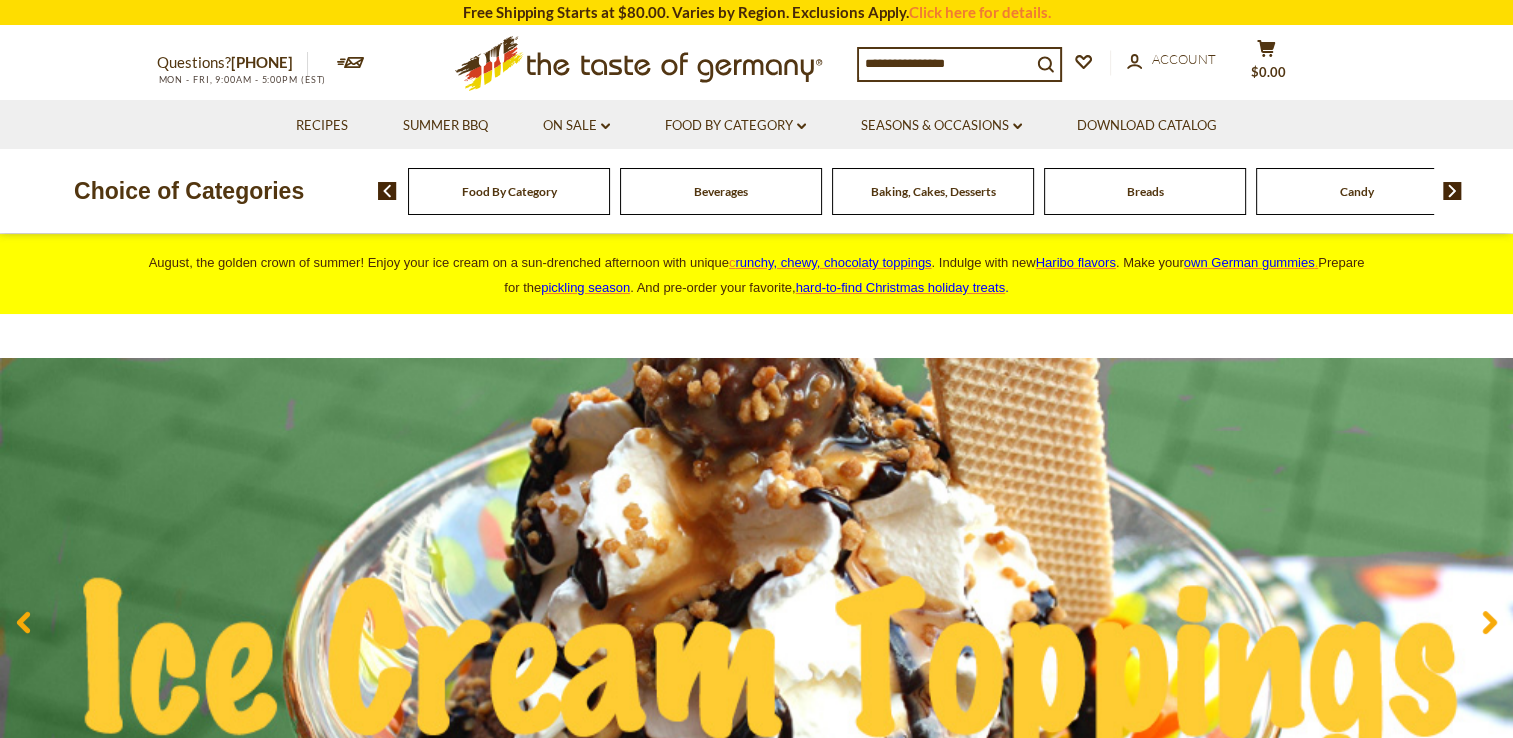 click on "Questions?  800-881-6419
MON - FRI, 9:00AM - 5:00PM (EST)
×
Questions?  800-881-6419
MON - FRI, 9:00AM - 5:00PM (EST)
.st0{fill:#EDD300;}
.st1{fill:#D33E21;}
Compare
Compare up to 4 items:" at bounding box center [756, 63] 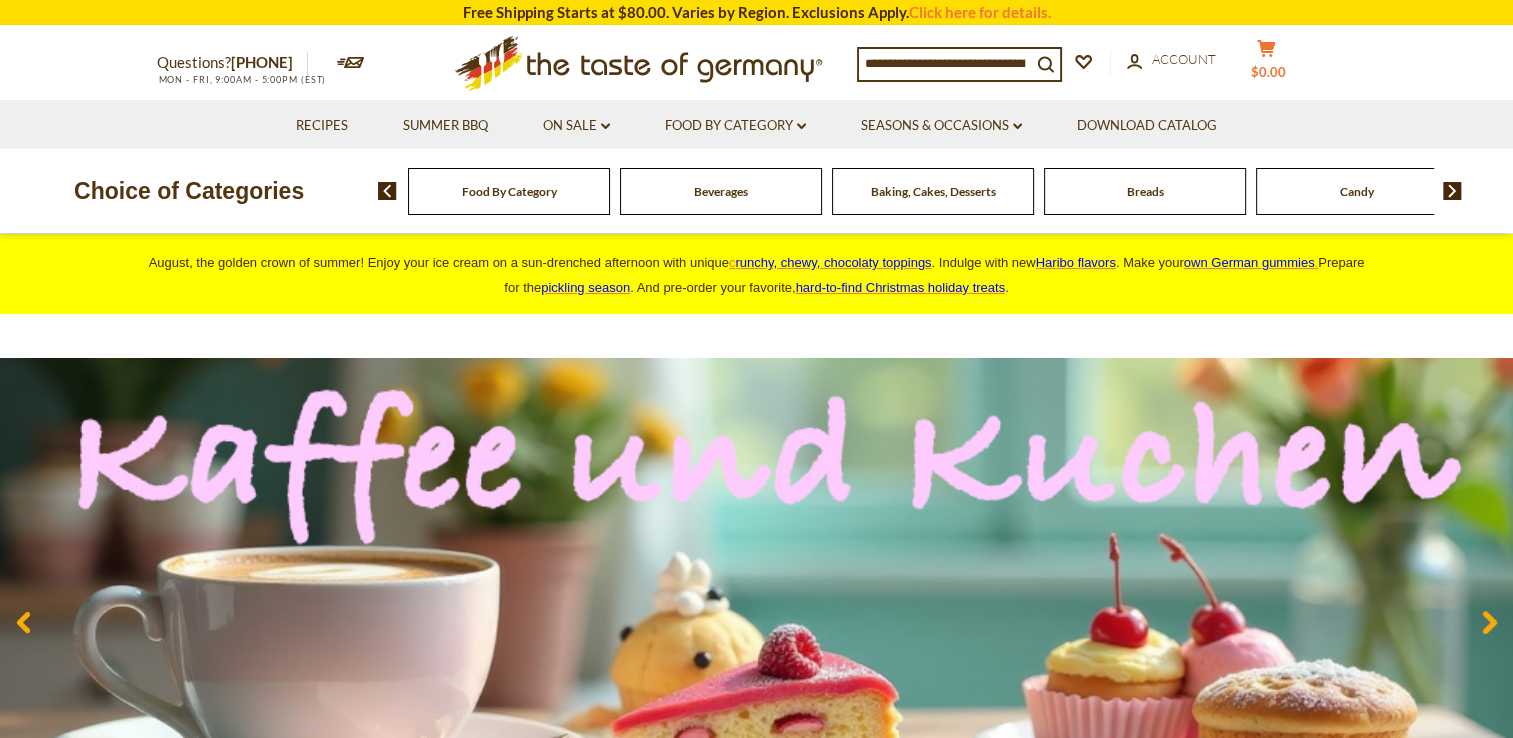click 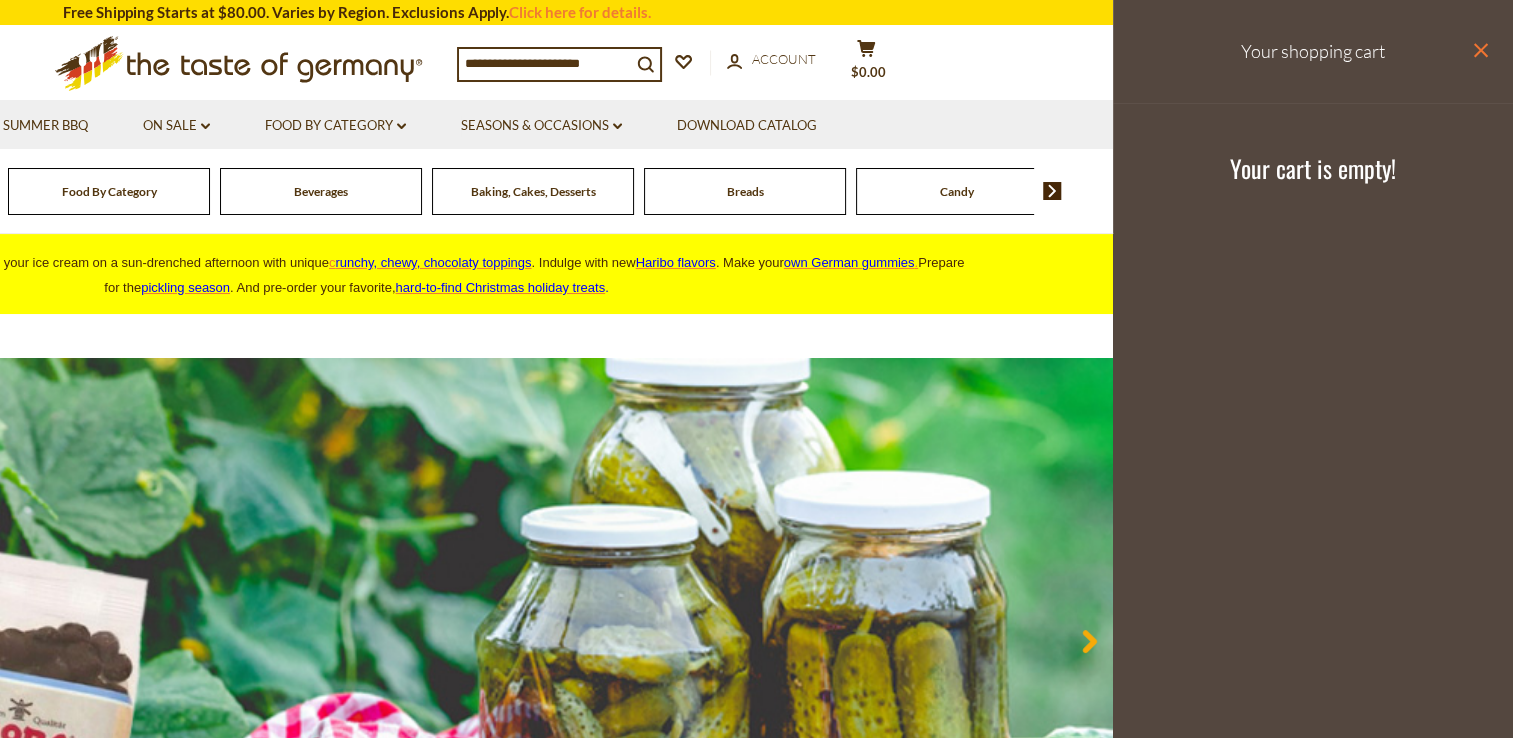 click on "close" 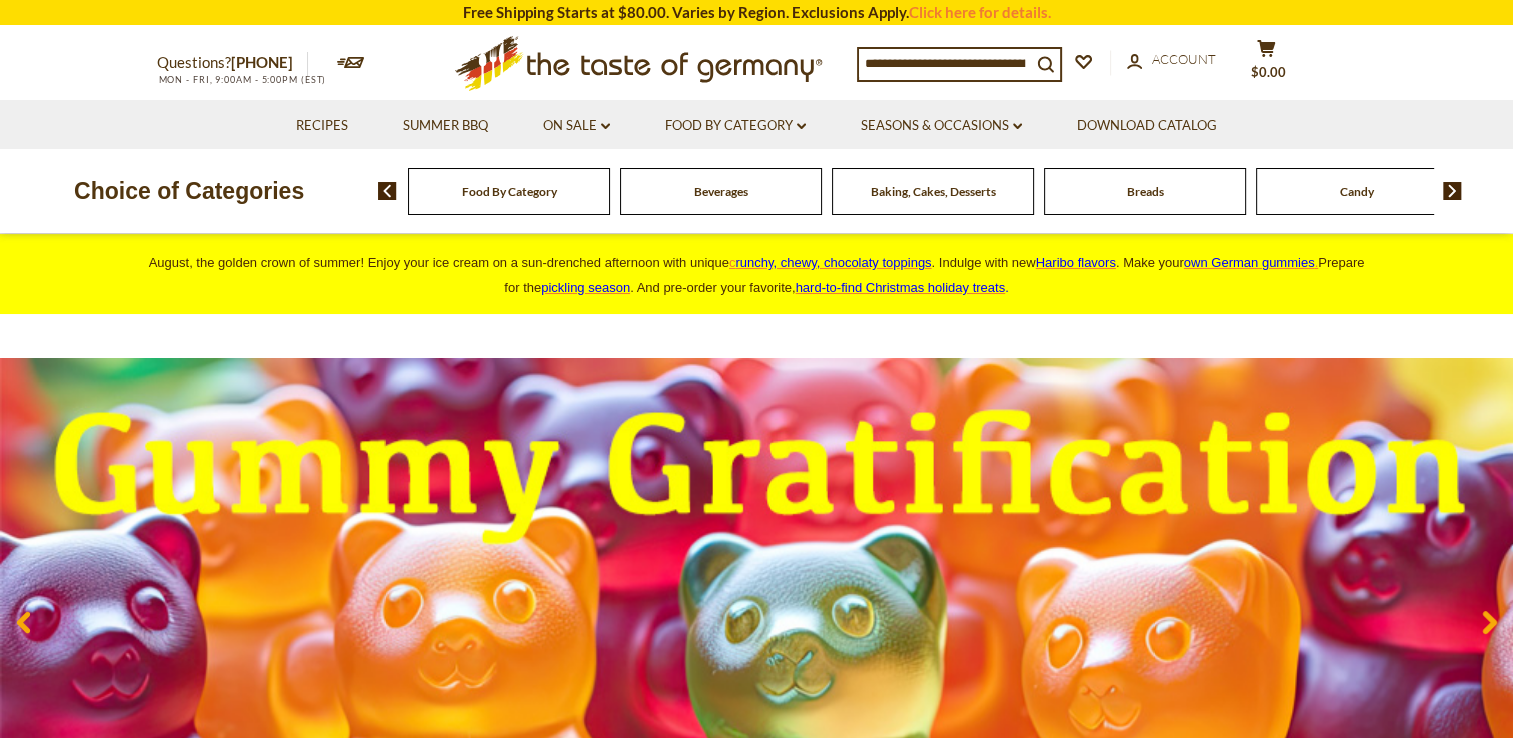 click at bounding box center [1452, 191] 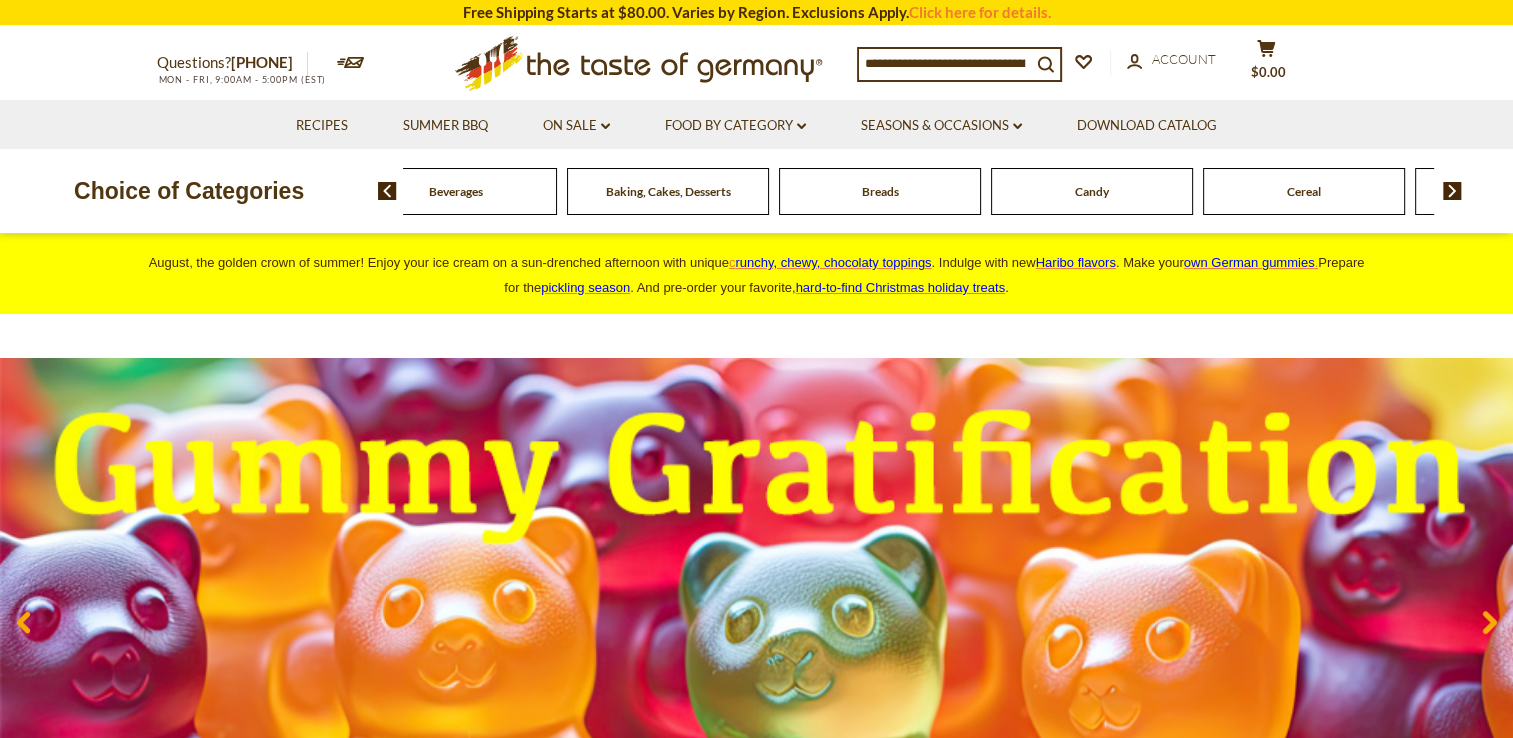 click at bounding box center [1452, 191] 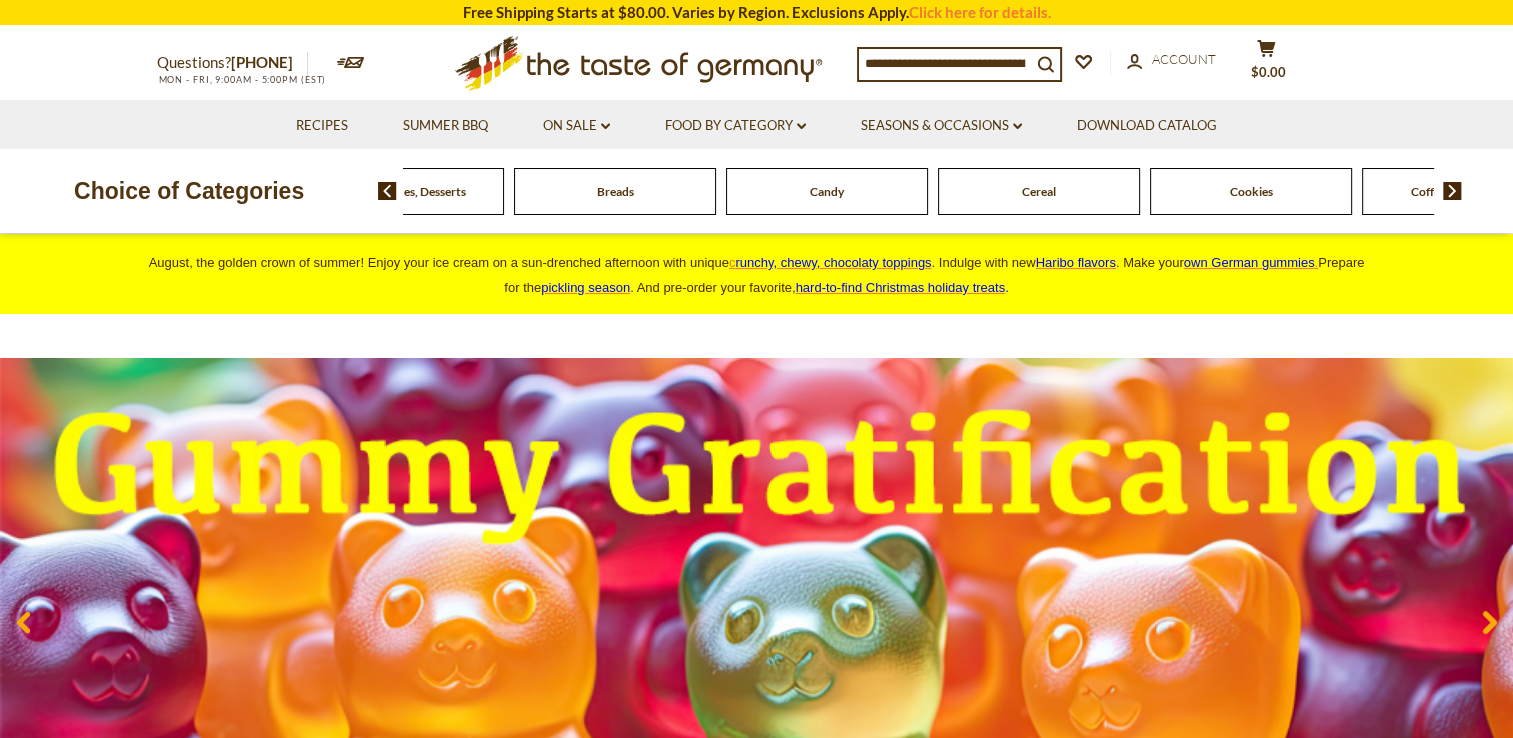 click at bounding box center (1452, 191) 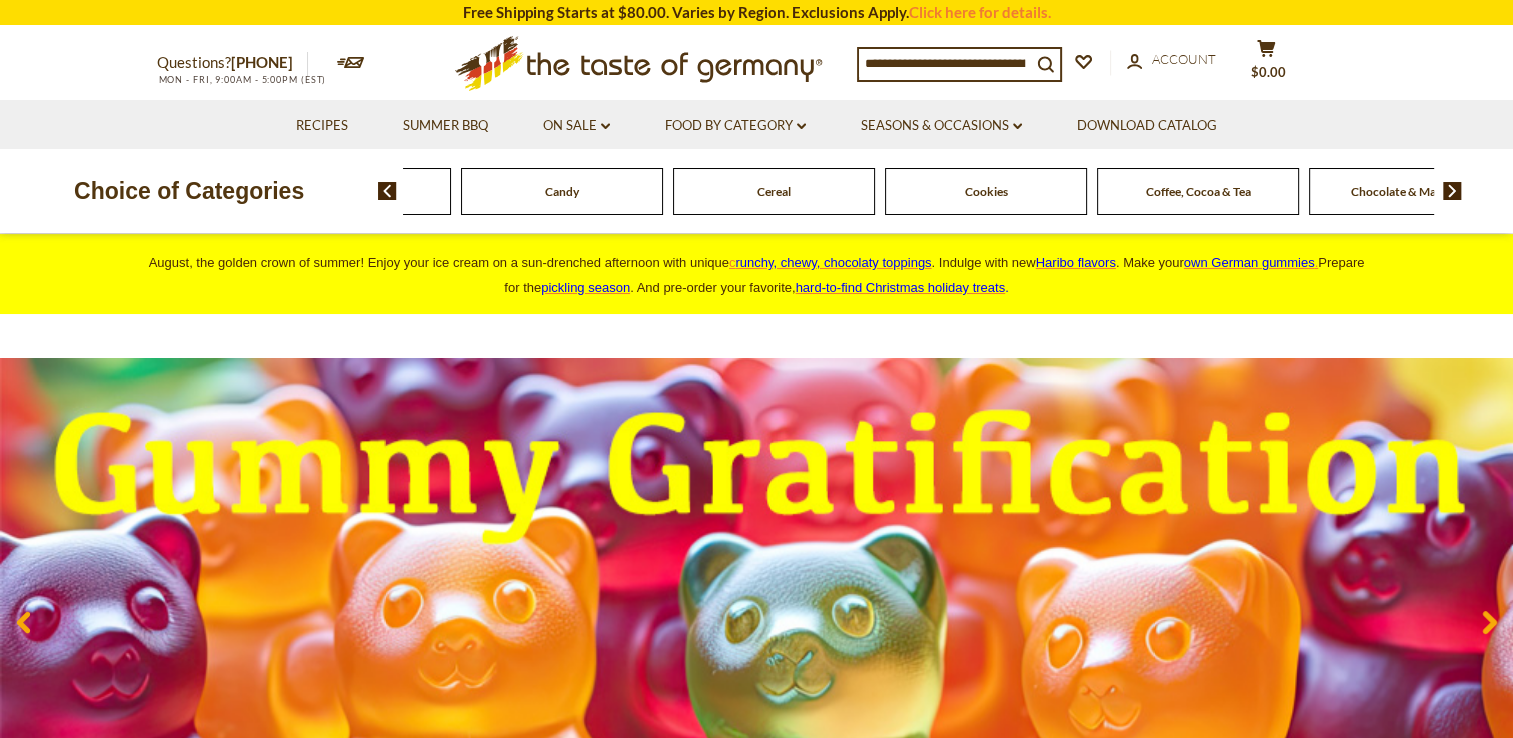 click at bounding box center [1452, 191] 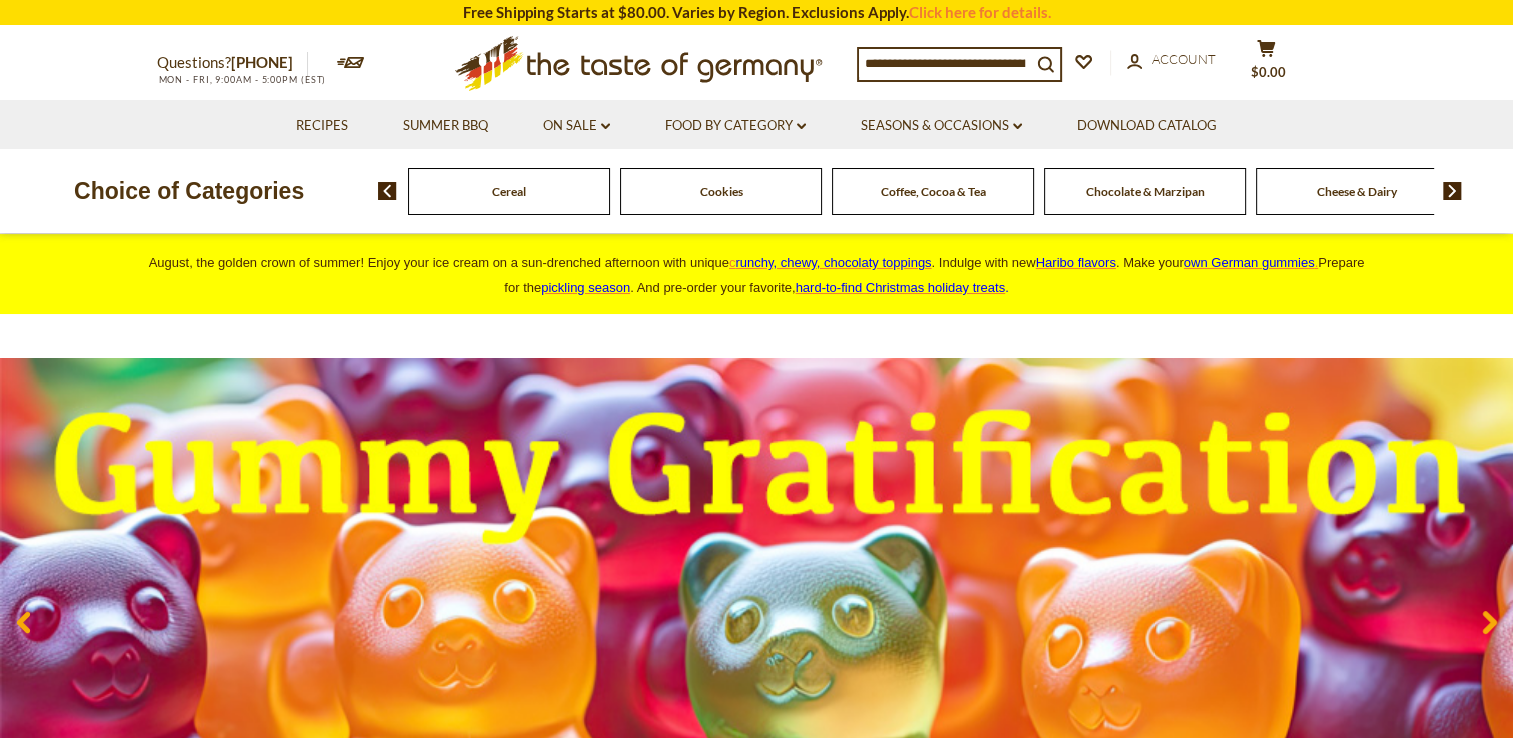 click at bounding box center [1452, 191] 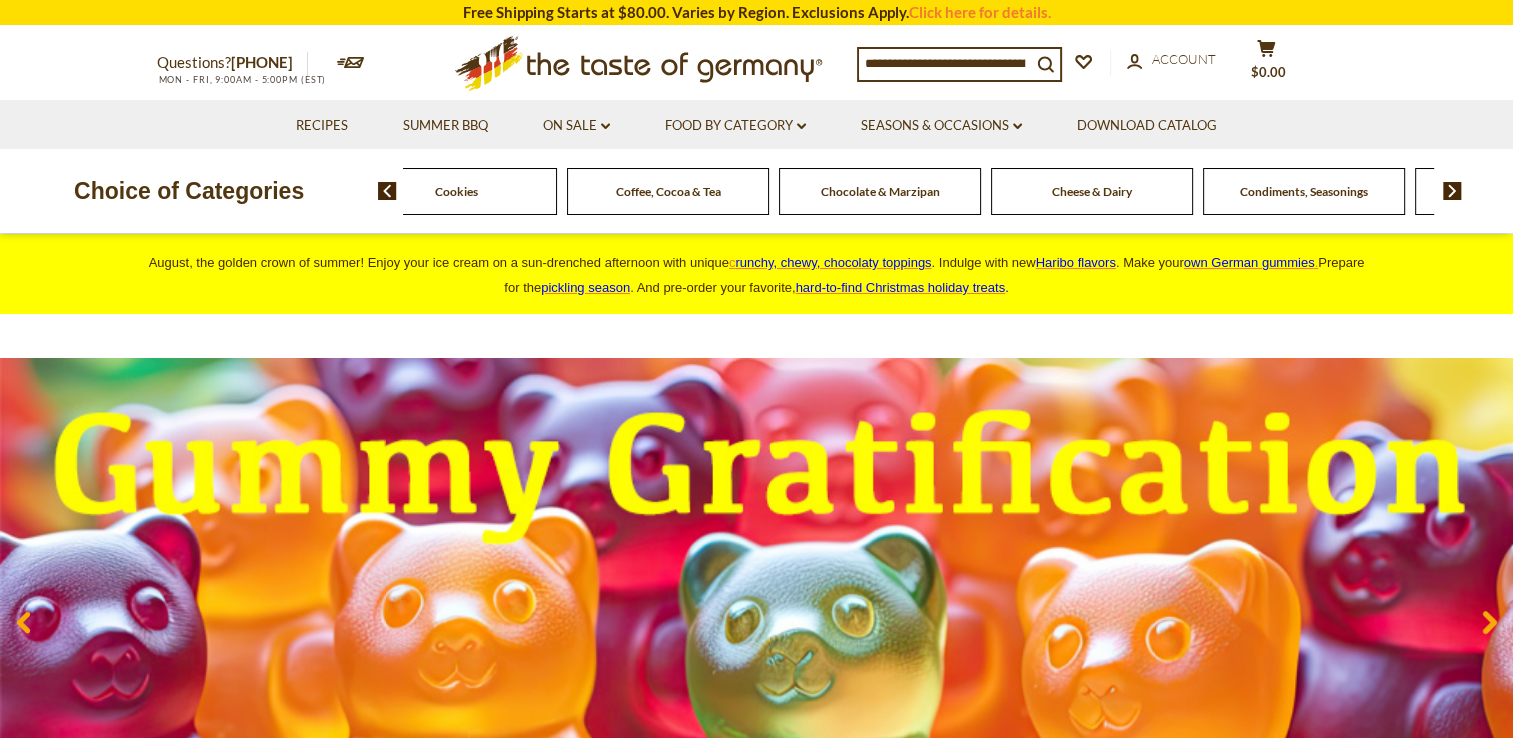click at bounding box center (1452, 191) 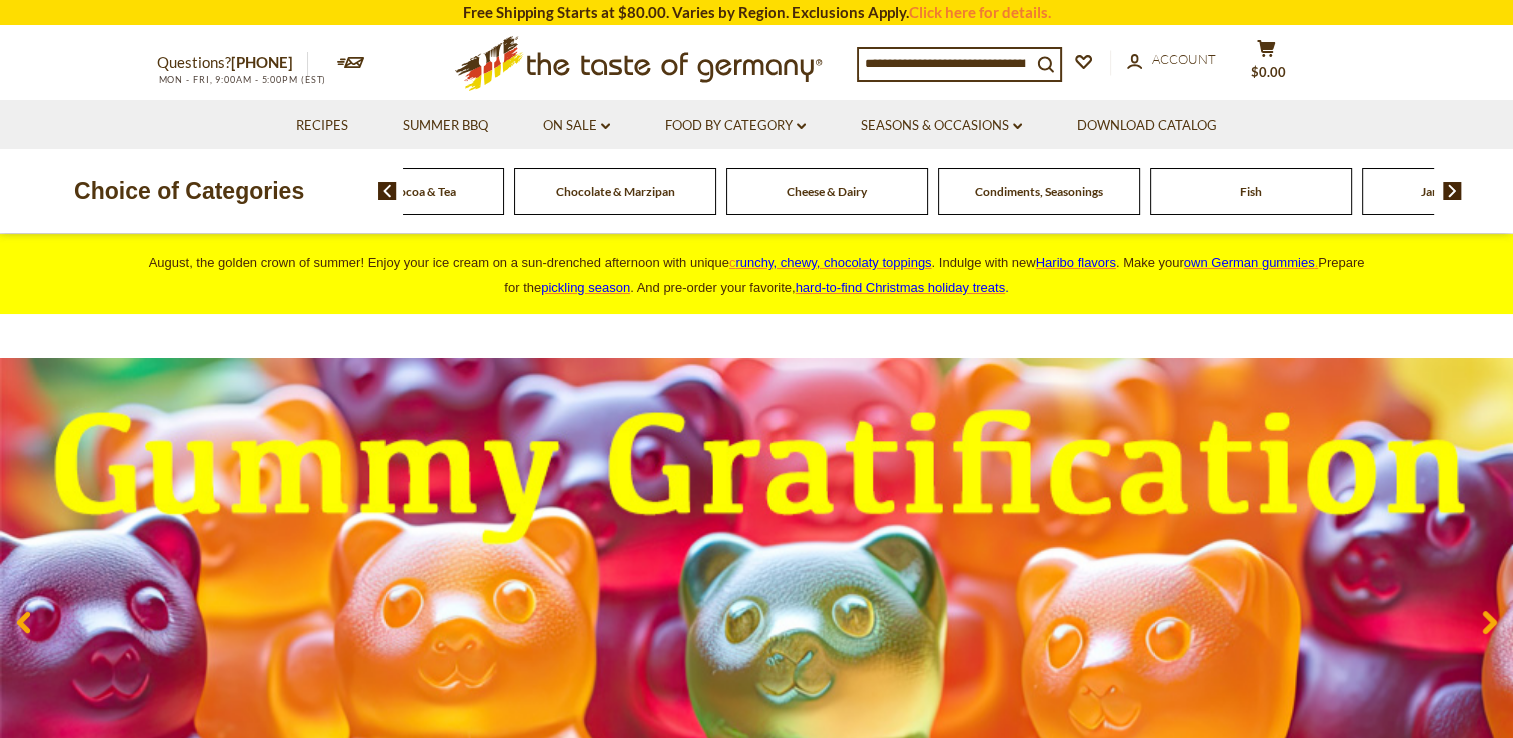 click at bounding box center (1452, 191) 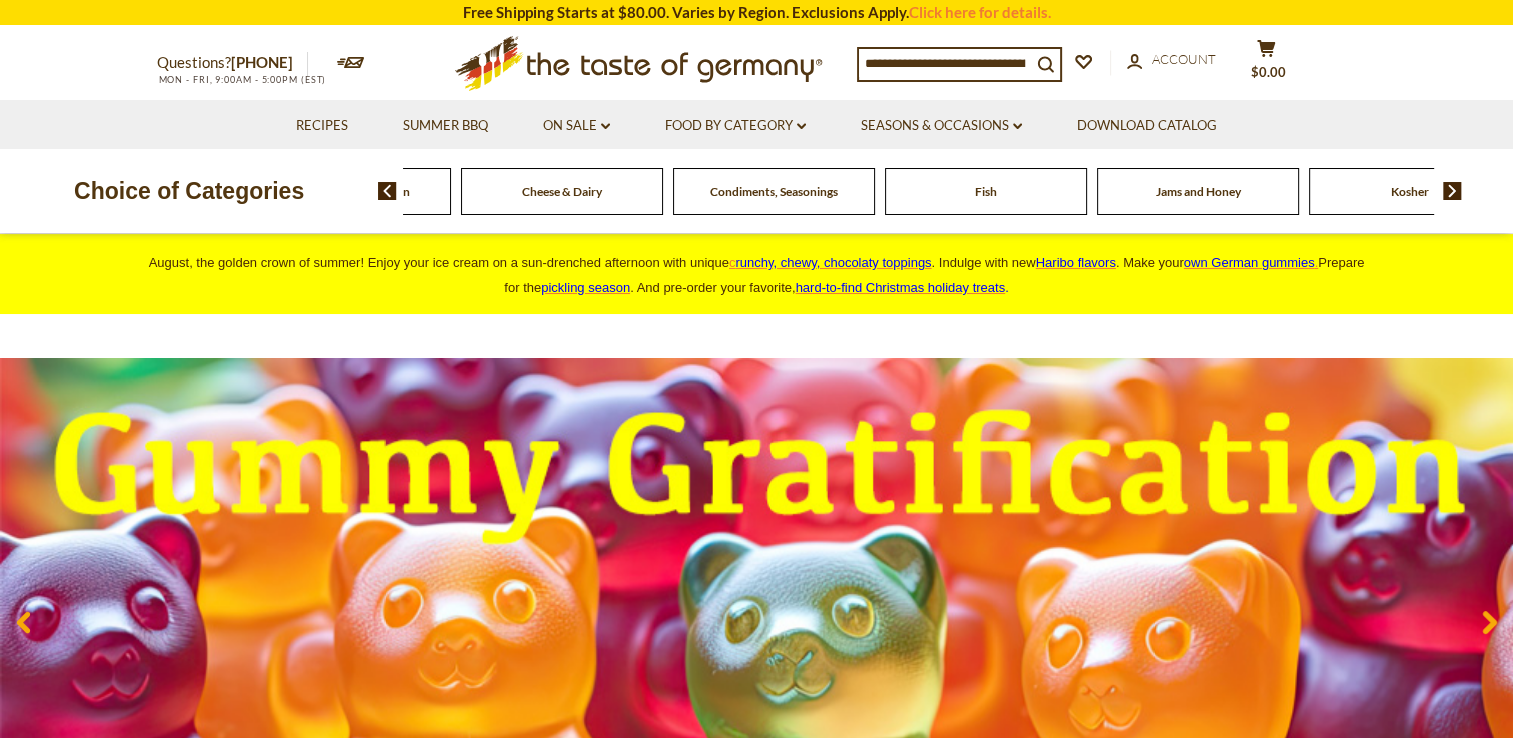 click at bounding box center (1452, 191) 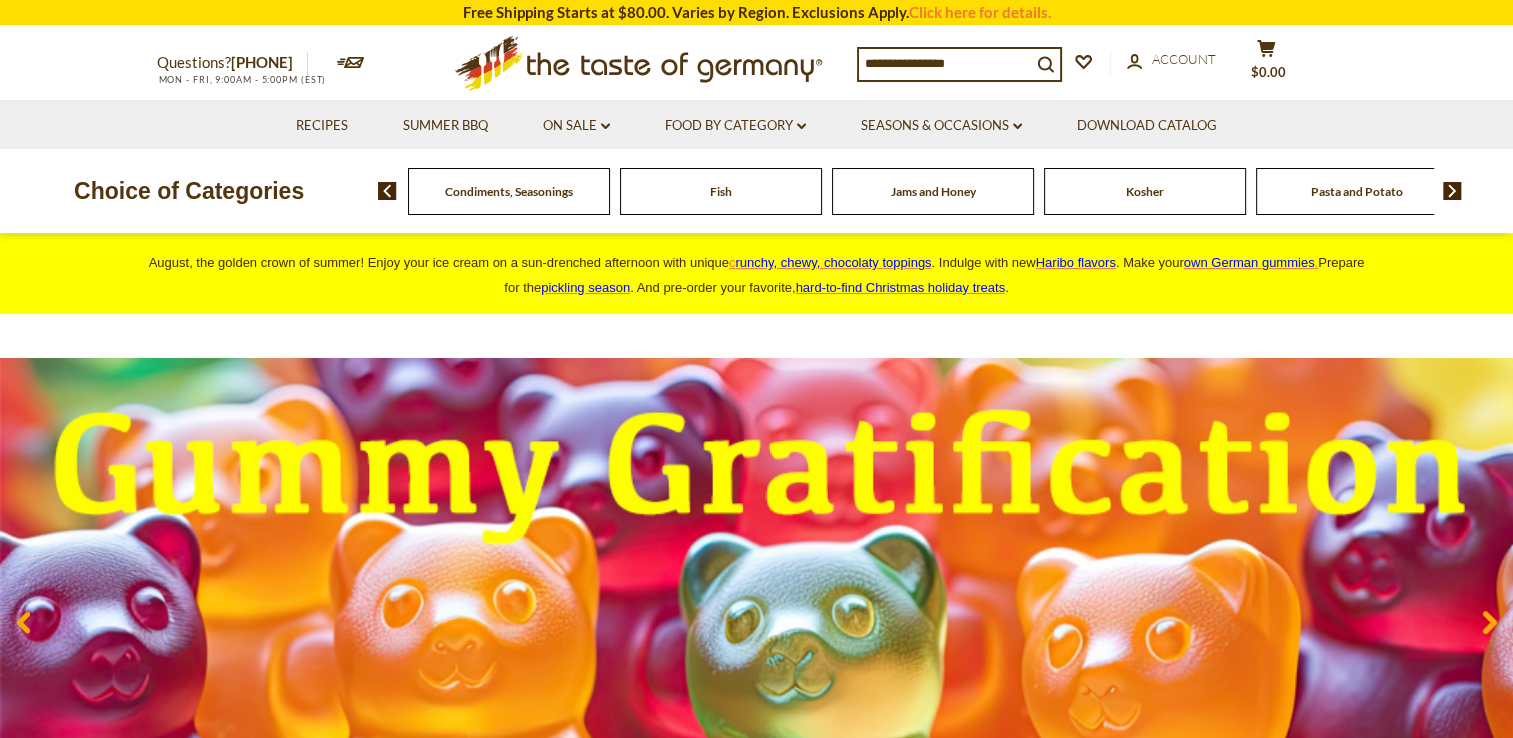 click on "Jams and Honey" at bounding box center [933, 191] 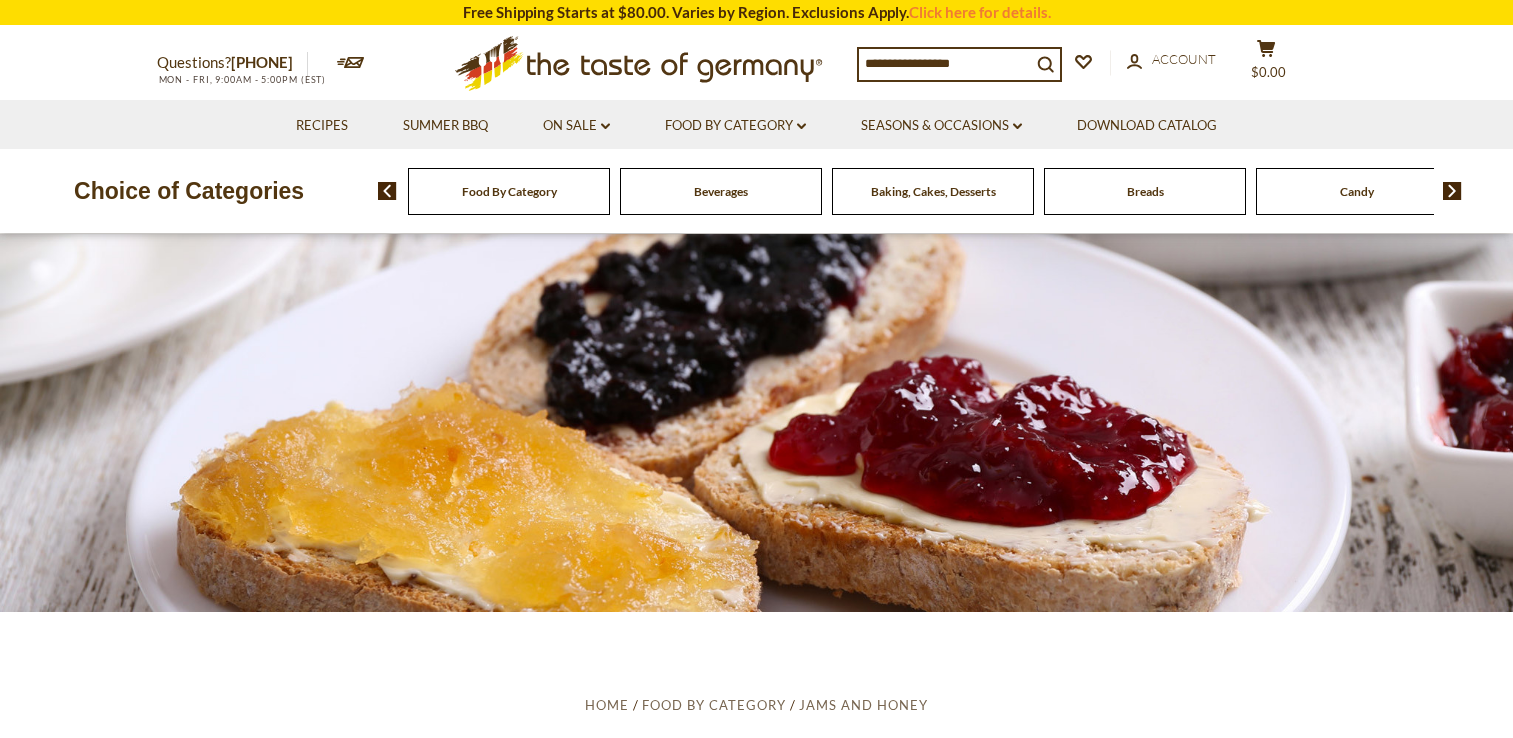 scroll, scrollTop: 0, scrollLeft: 0, axis: both 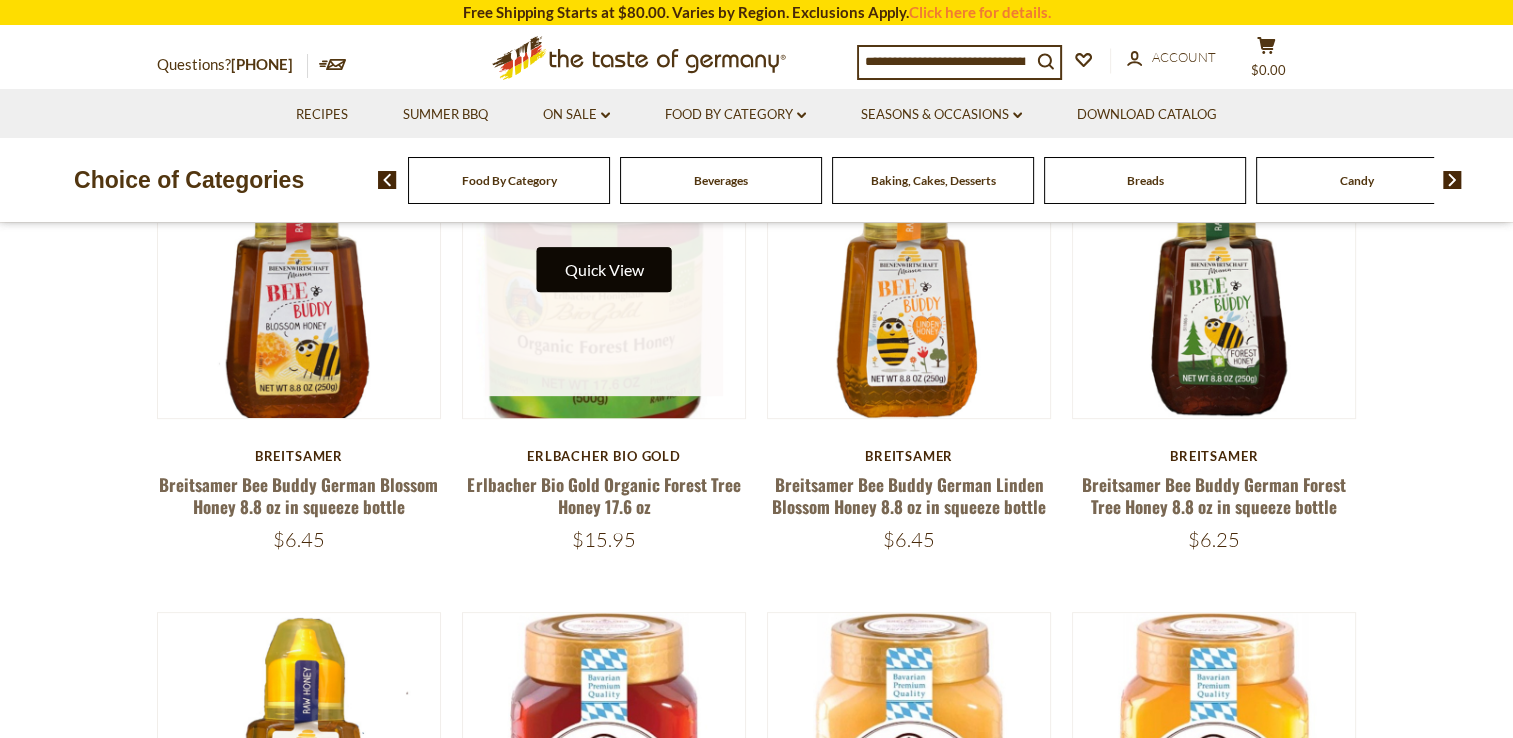 click on "Quick View" at bounding box center [603, 269] 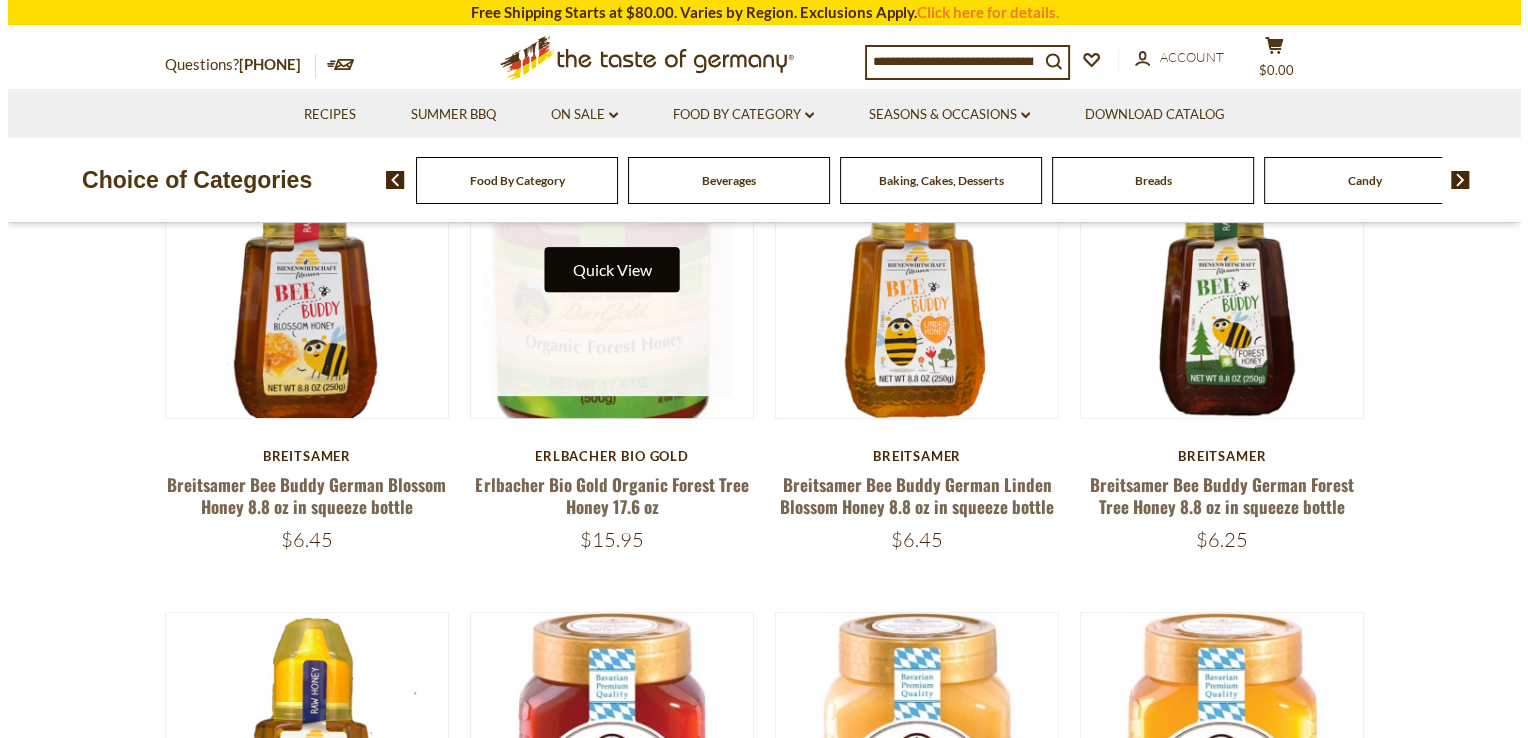 scroll, scrollTop: 704, scrollLeft: 0, axis: vertical 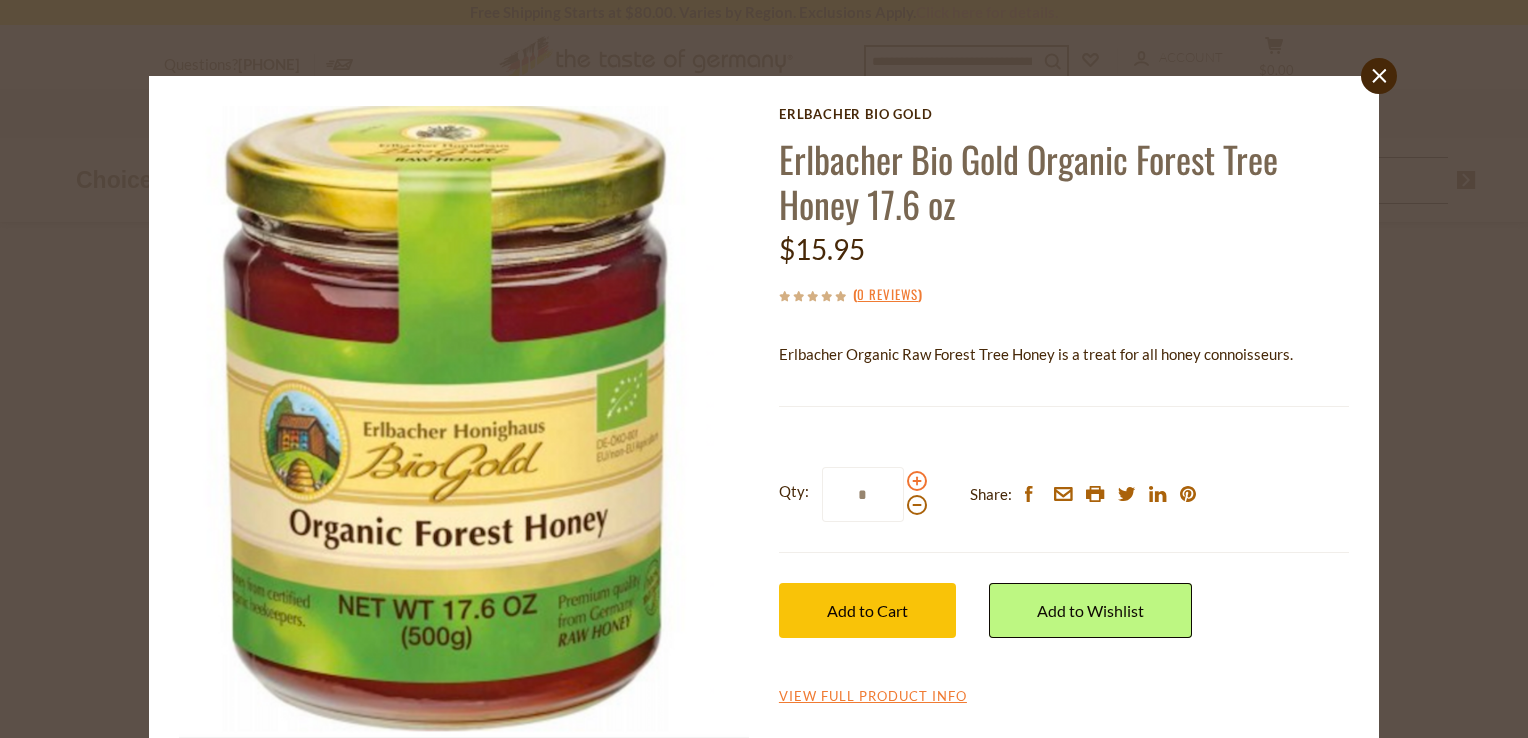 click at bounding box center (917, 481) 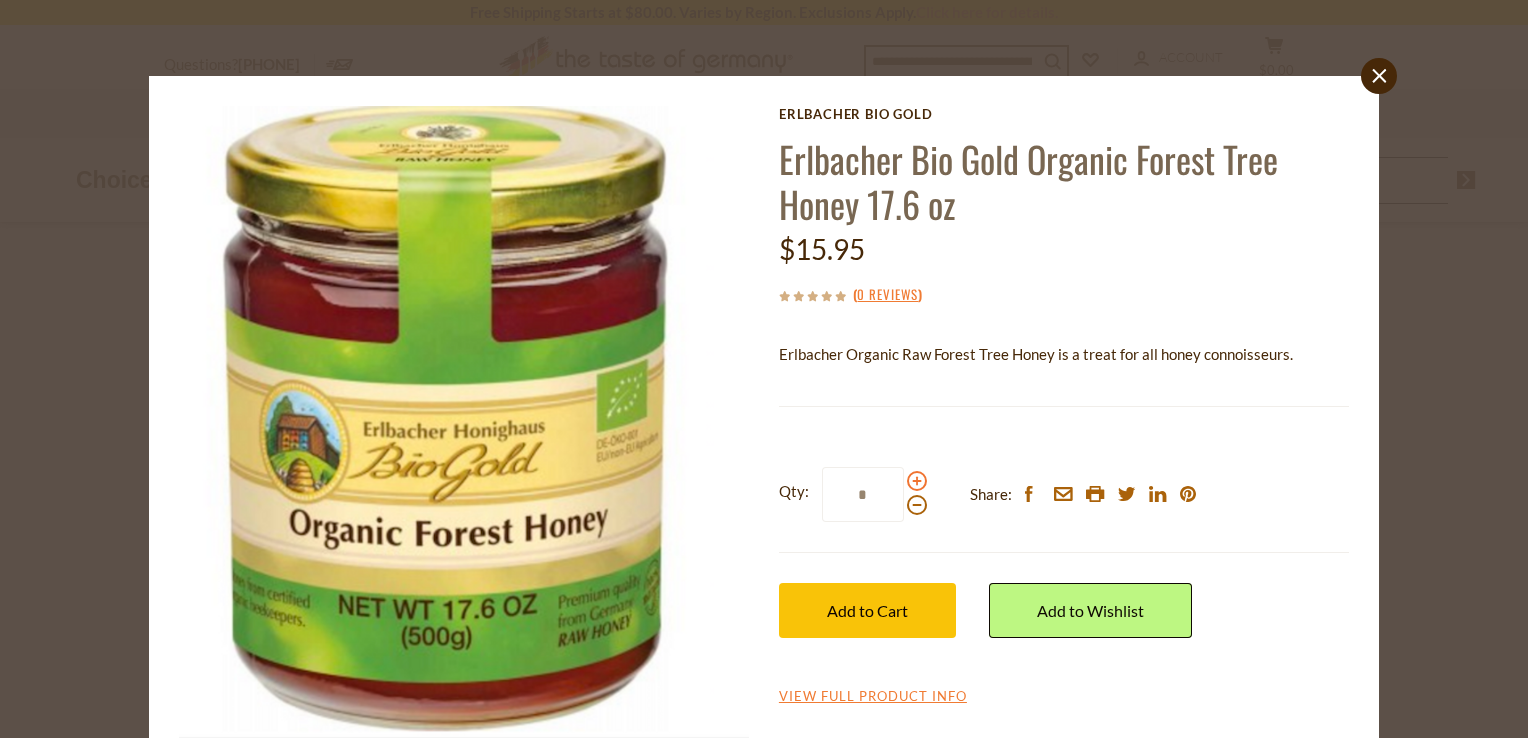 click at bounding box center (917, 481) 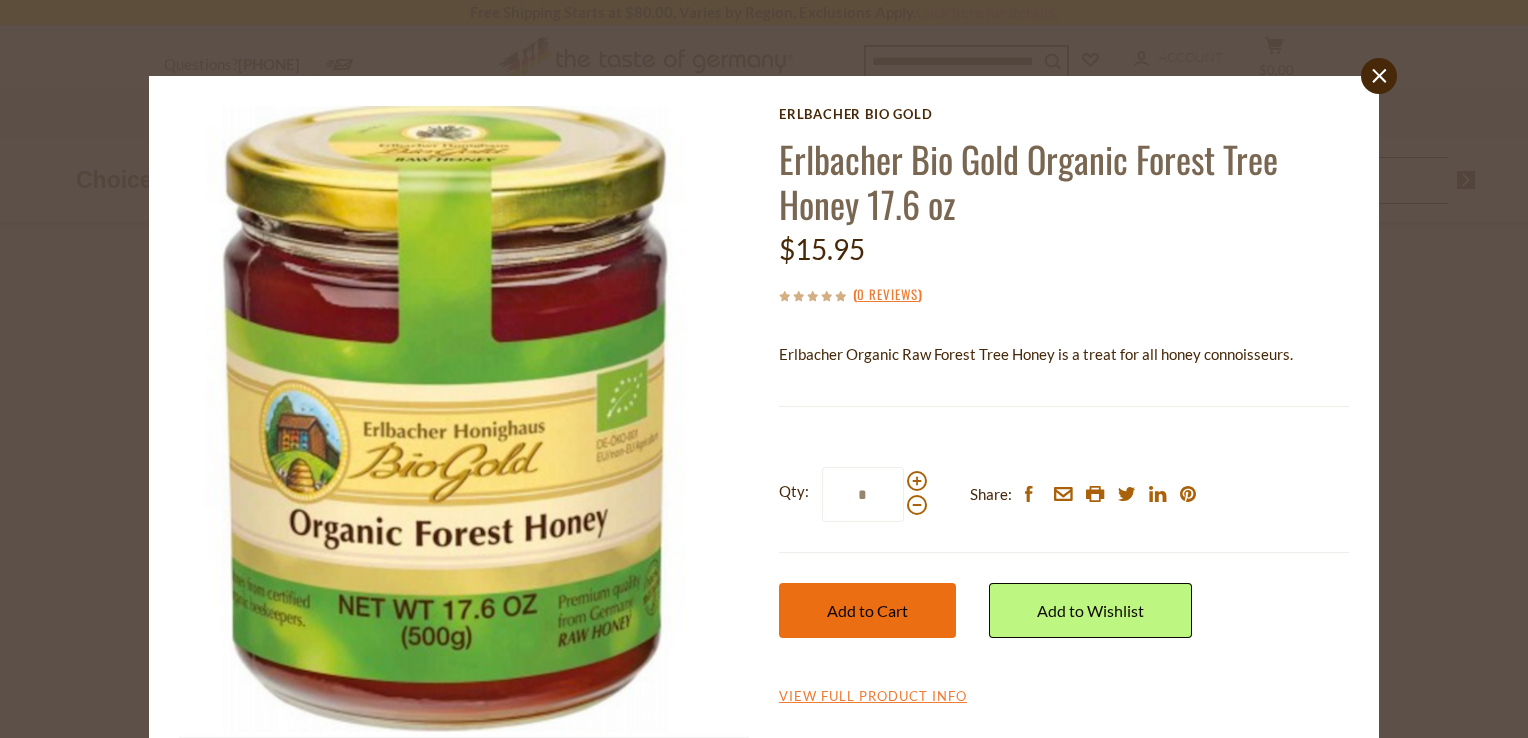 click on "Add to Cart" at bounding box center (867, 610) 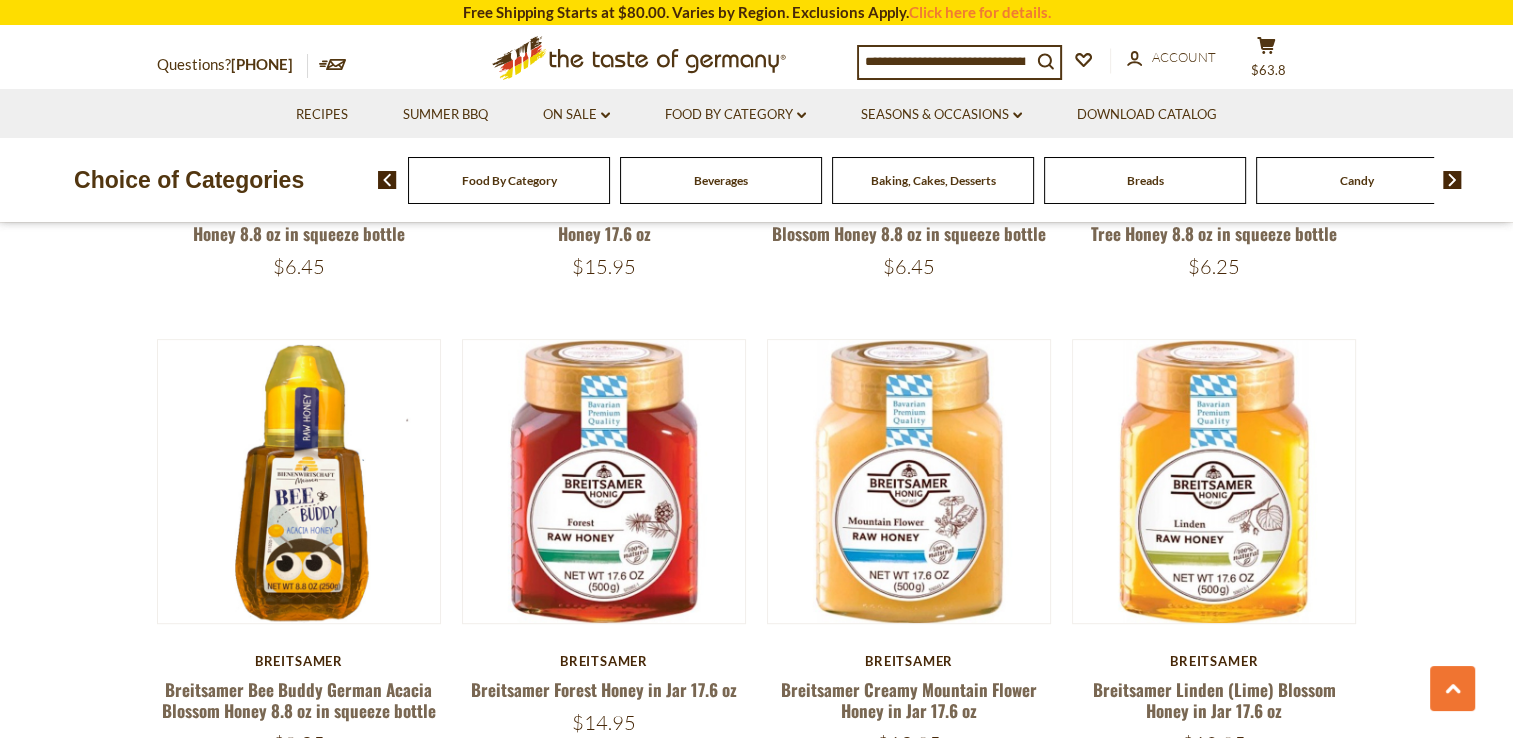 scroll, scrollTop: 900, scrollLeft: 0, axis: vertical 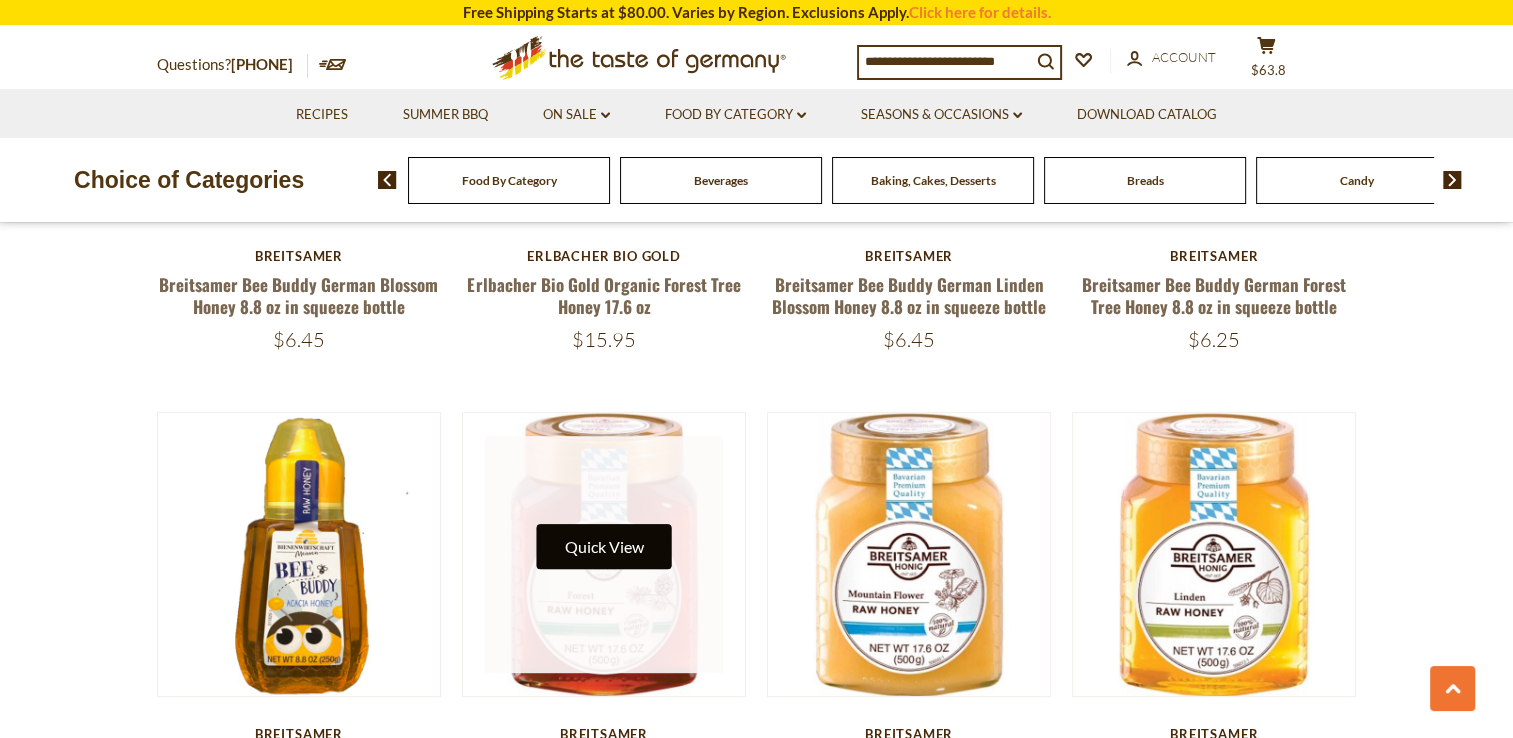 click on "Quick View" at bounding box center (603, 546) 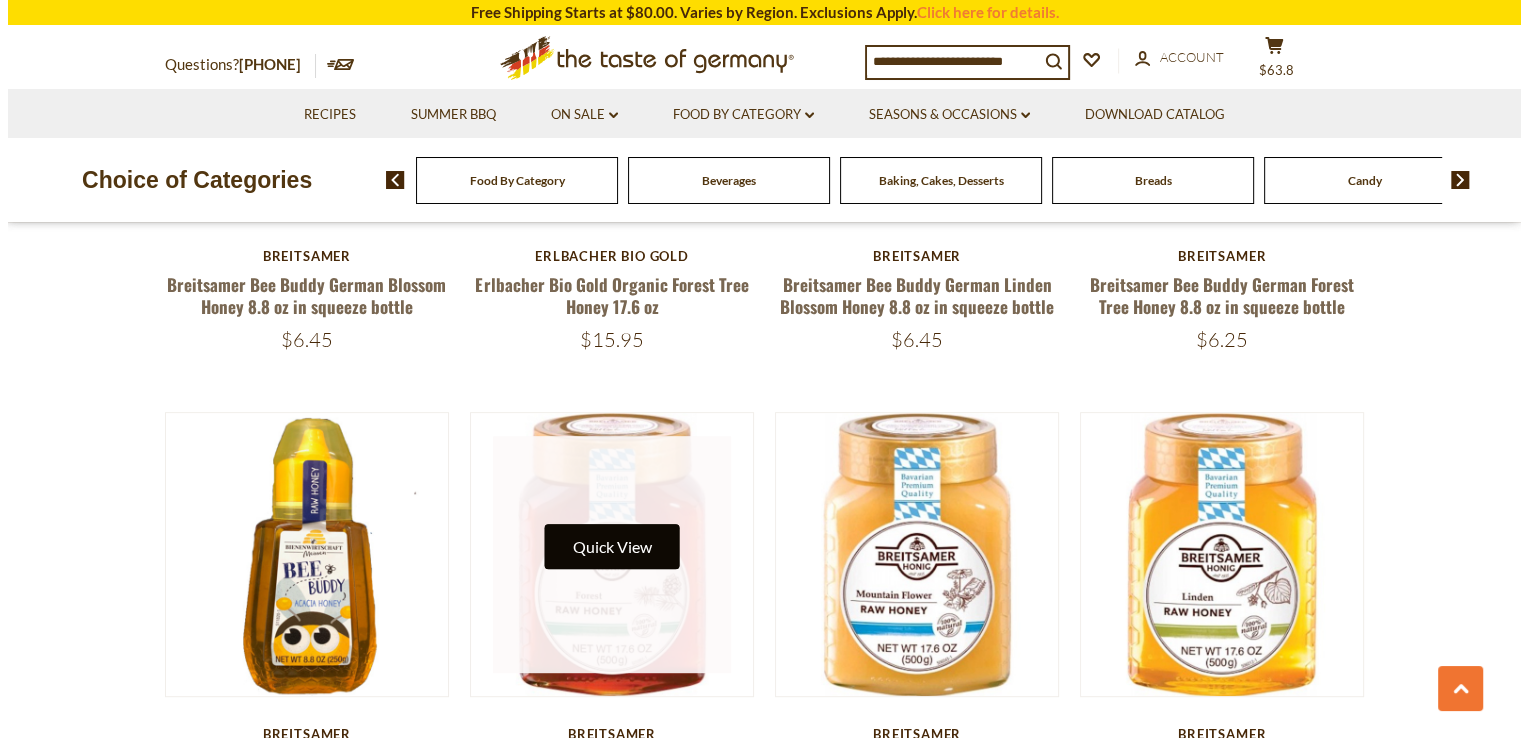 scroll, scrollTop: 904, scrollLeft: 0, axis: vertical 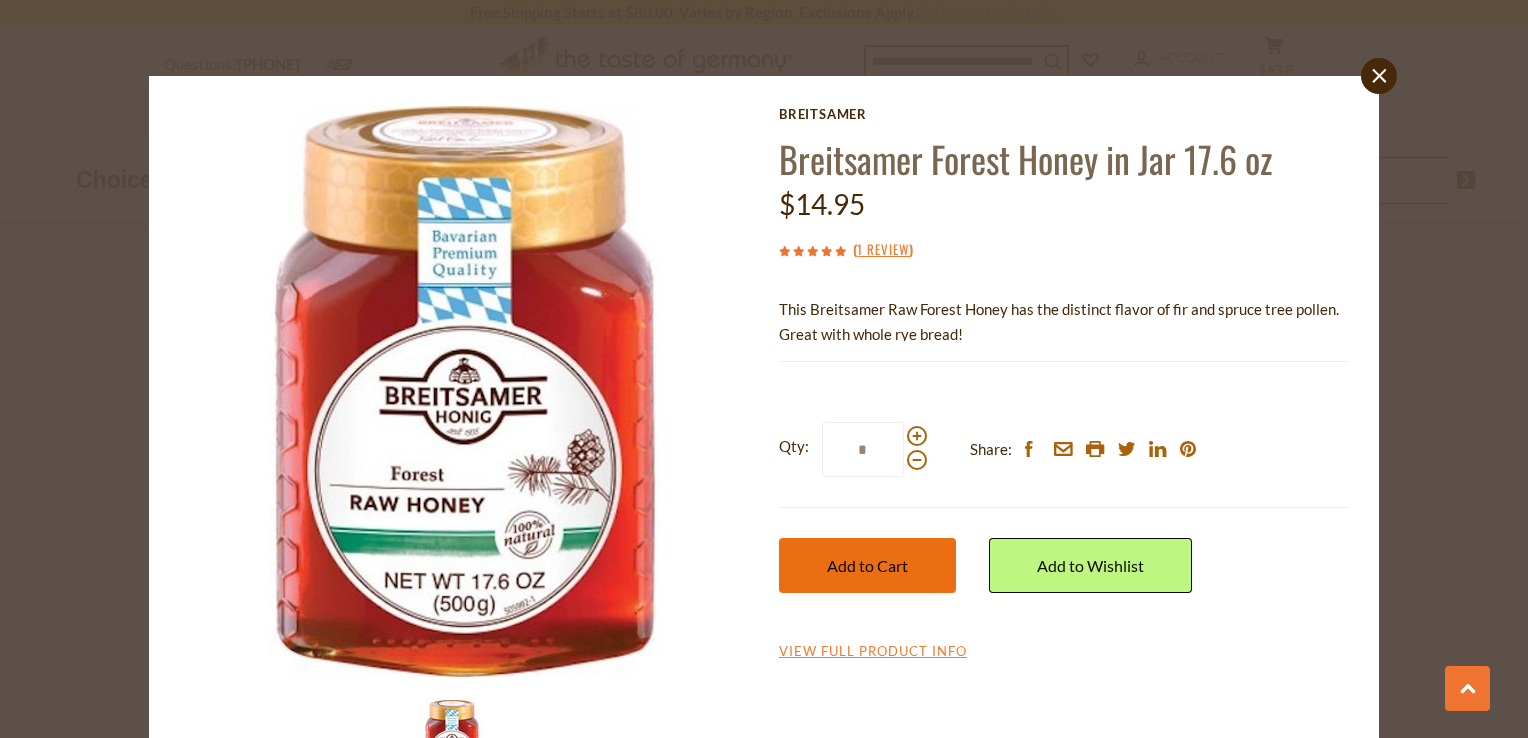 click on "Add to Cart" at bounding box center [867, 565] 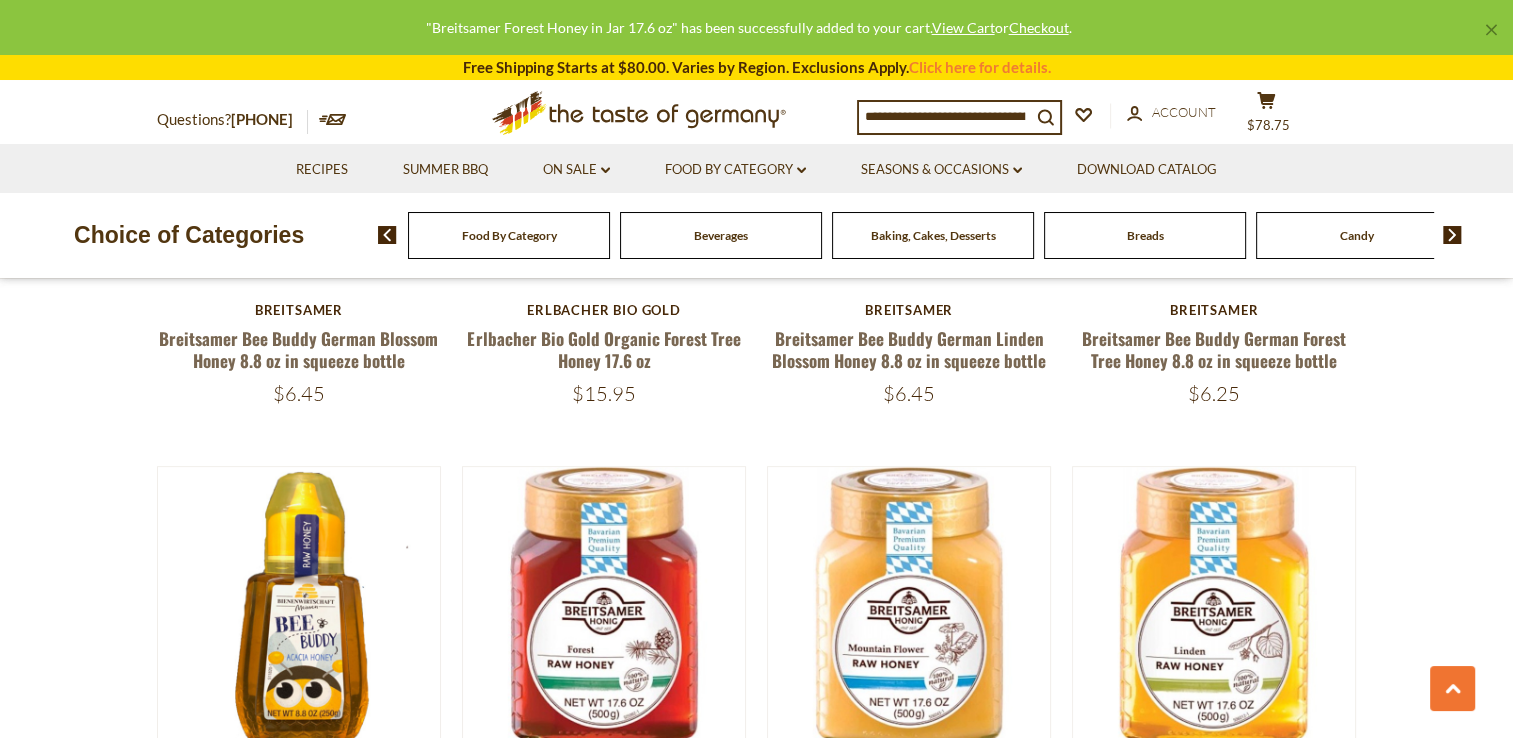 scroll, scrollTop: 800, scrollLeft: 0, axis: vertical 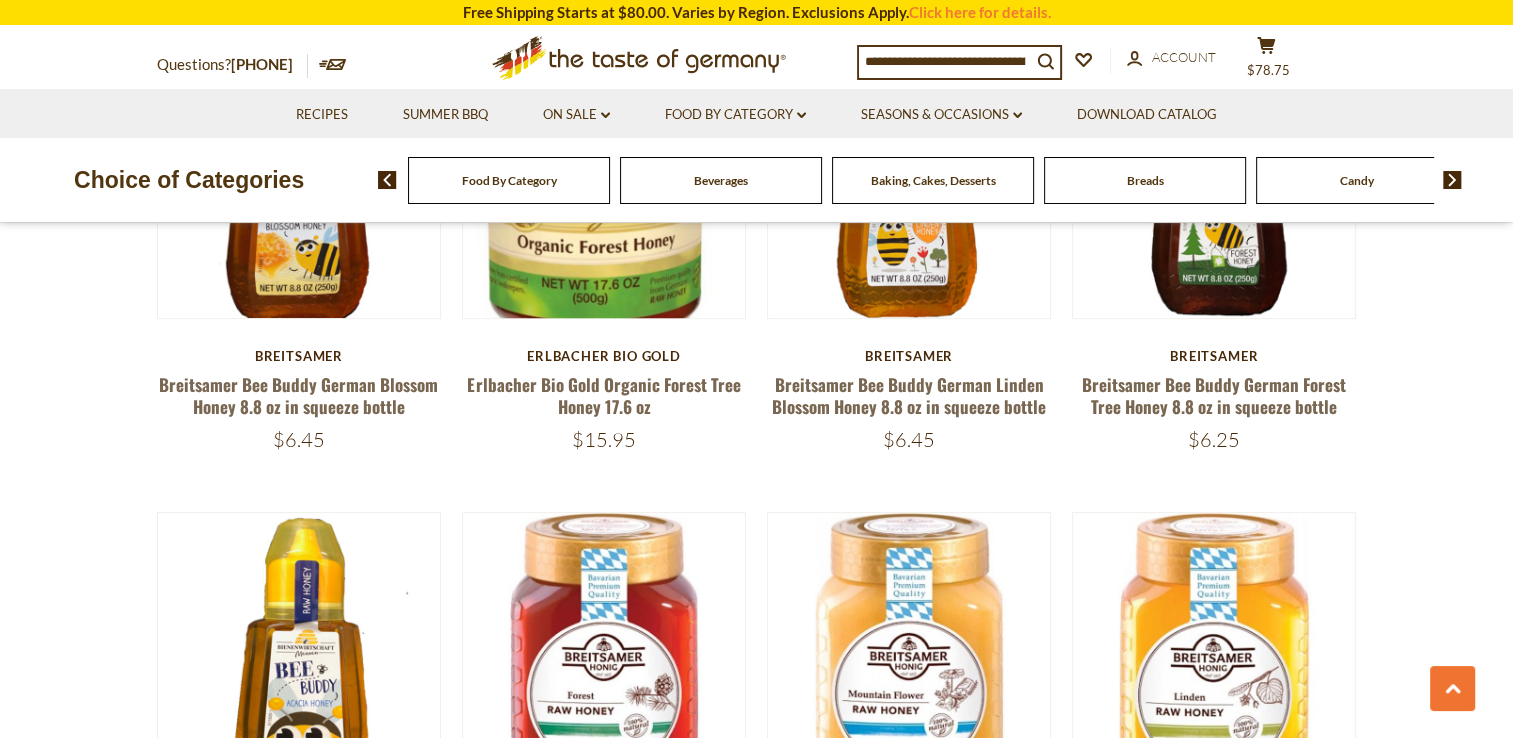 click at bounding box center (1452, 180) 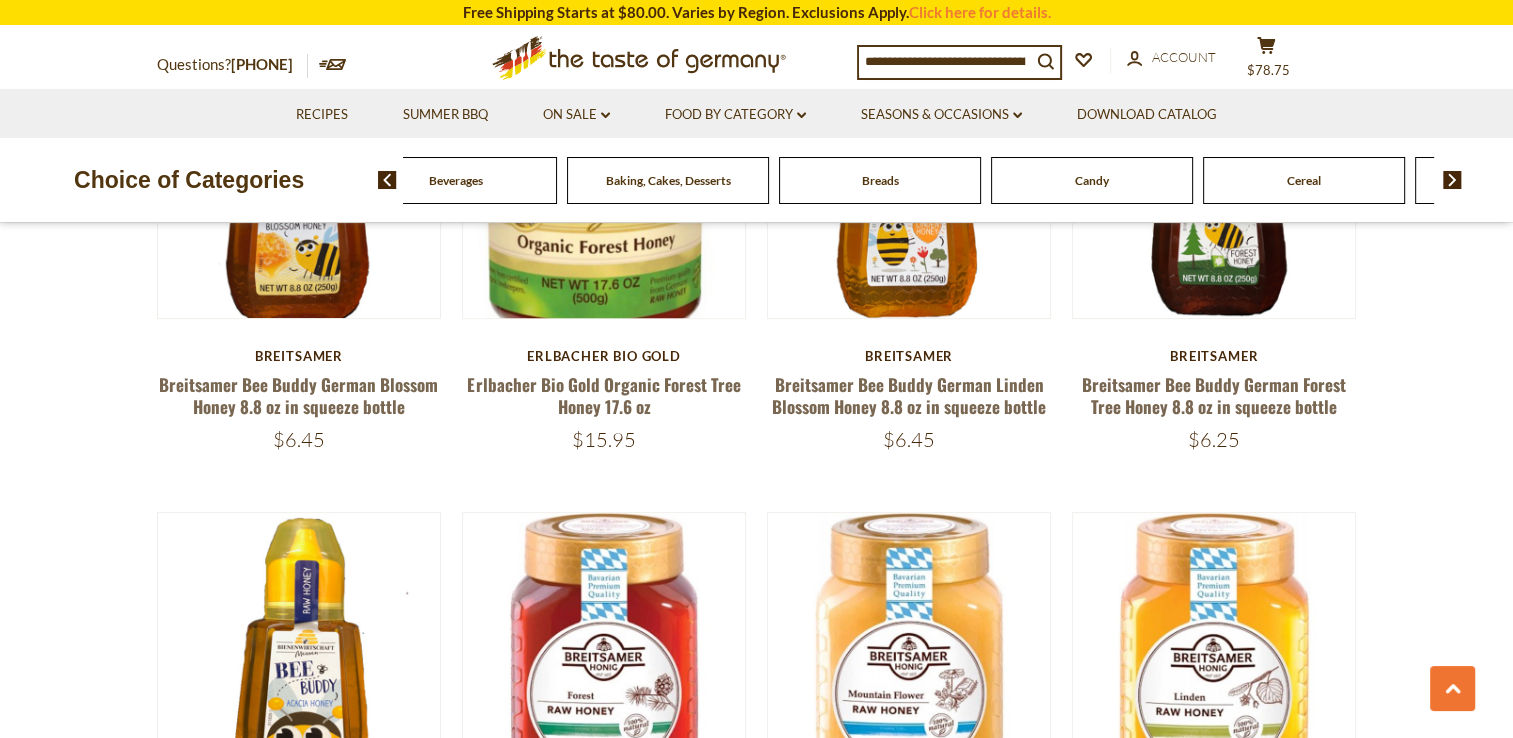 click at bounding box center [1452, 180] 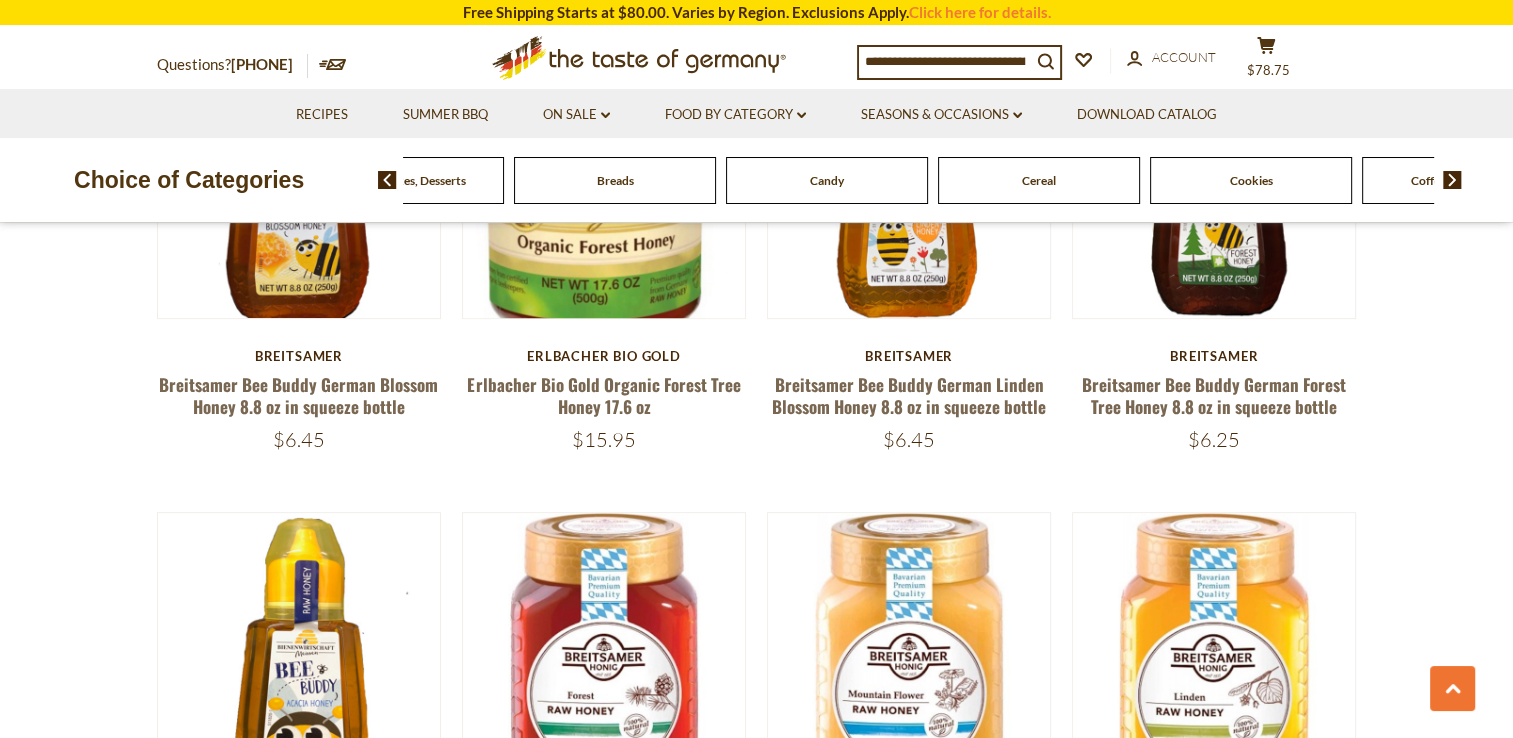 click at bounding box center [1452, 180] 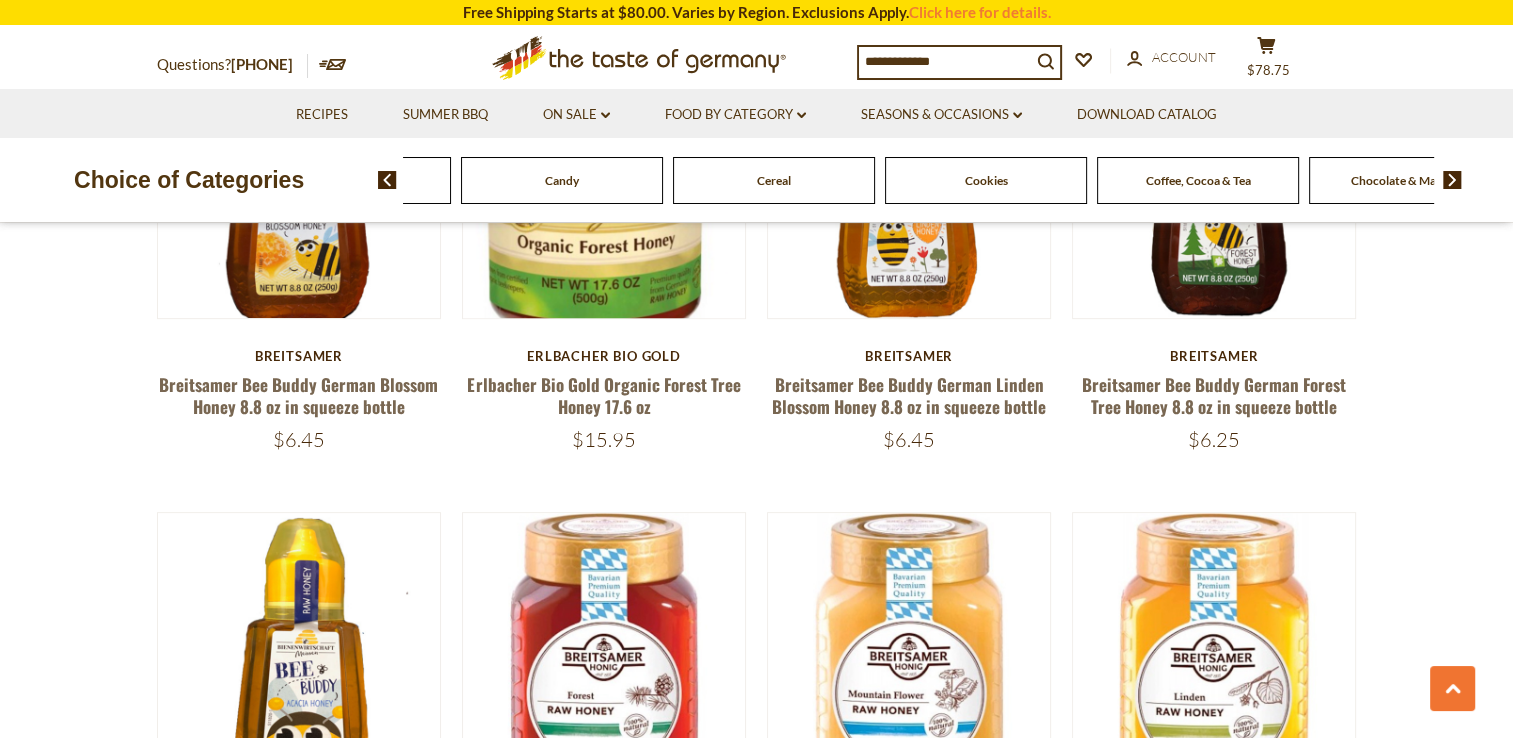 click at bounding box center (1452, 180) 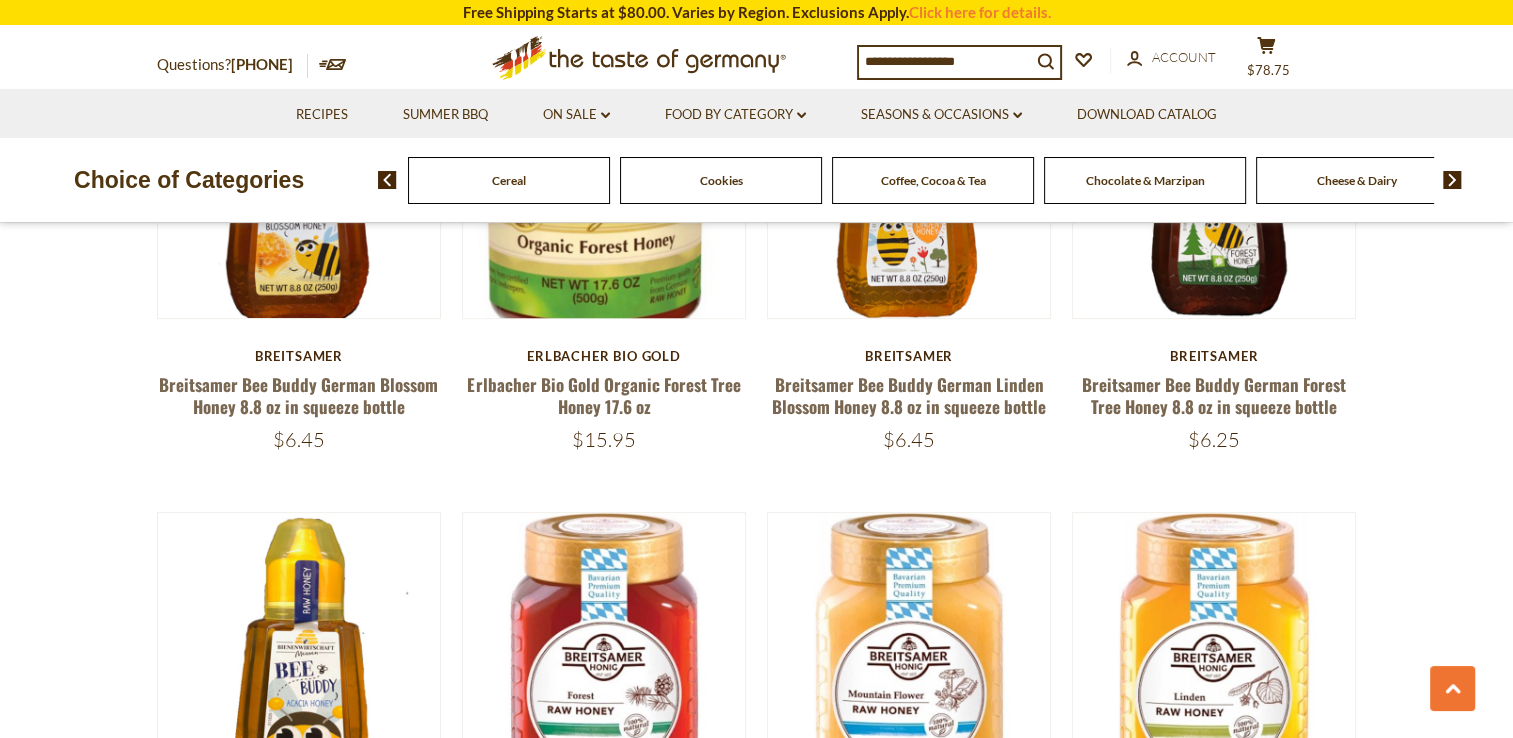 click at bounding box center [1452, 180] 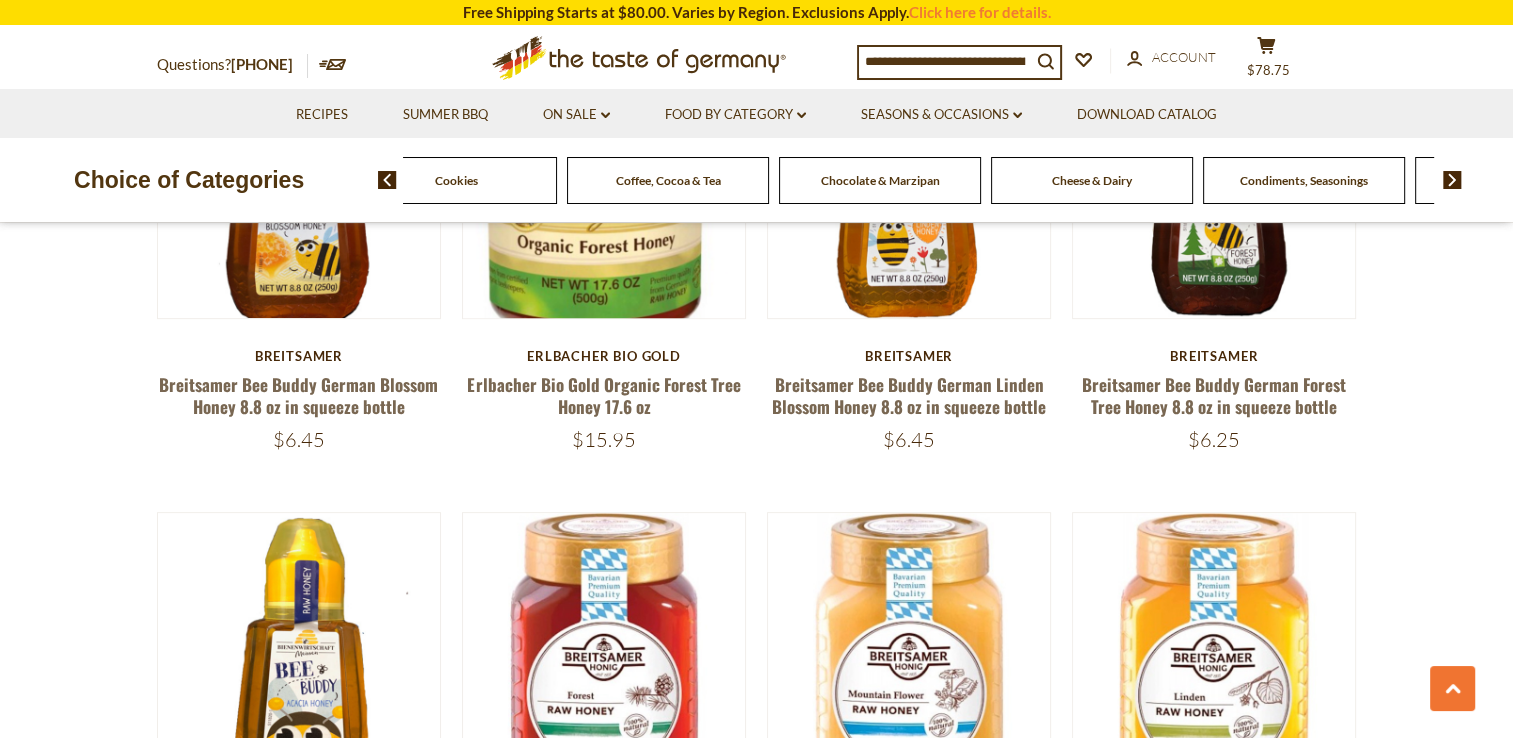 click at bounding box center [1452, 180] 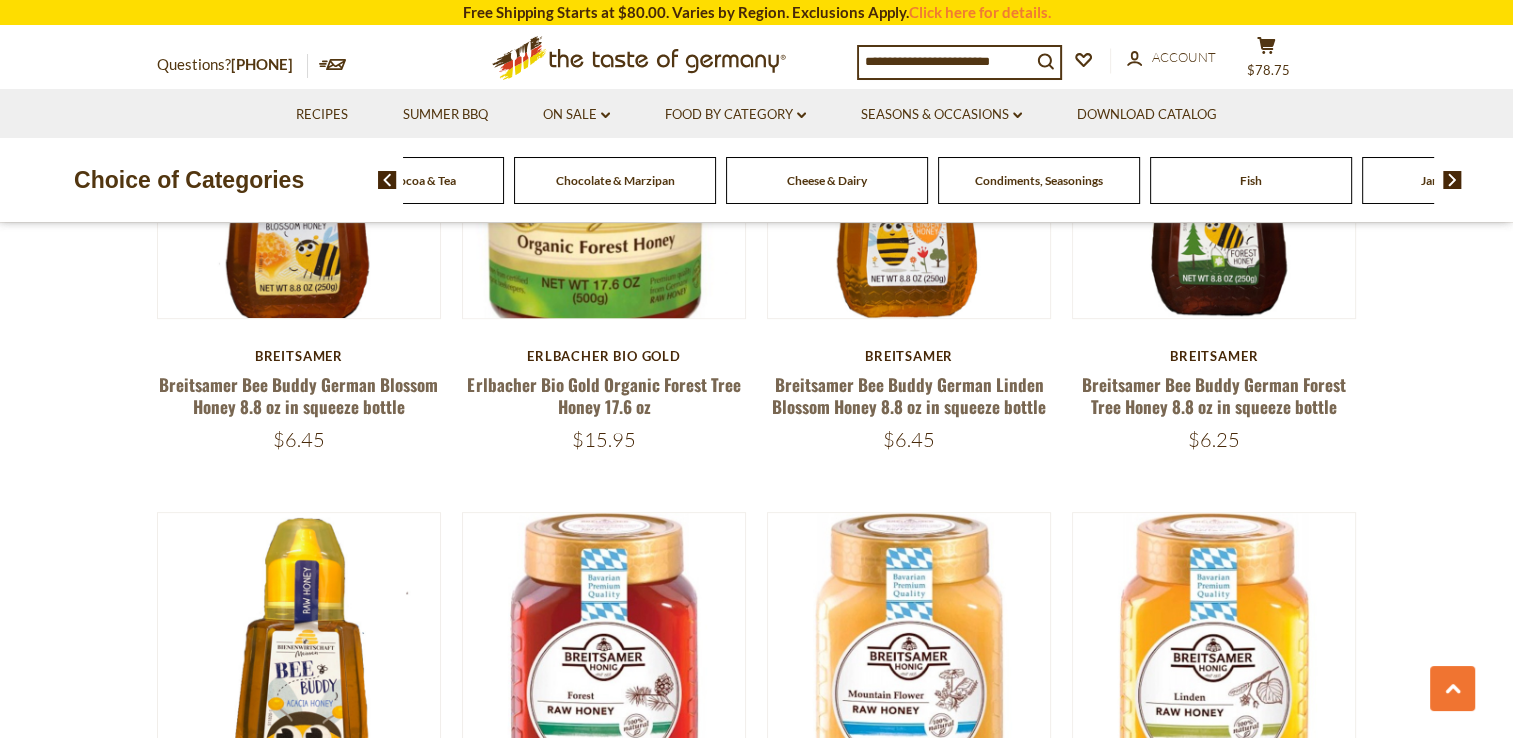 click at bounding box center [1452, 180] 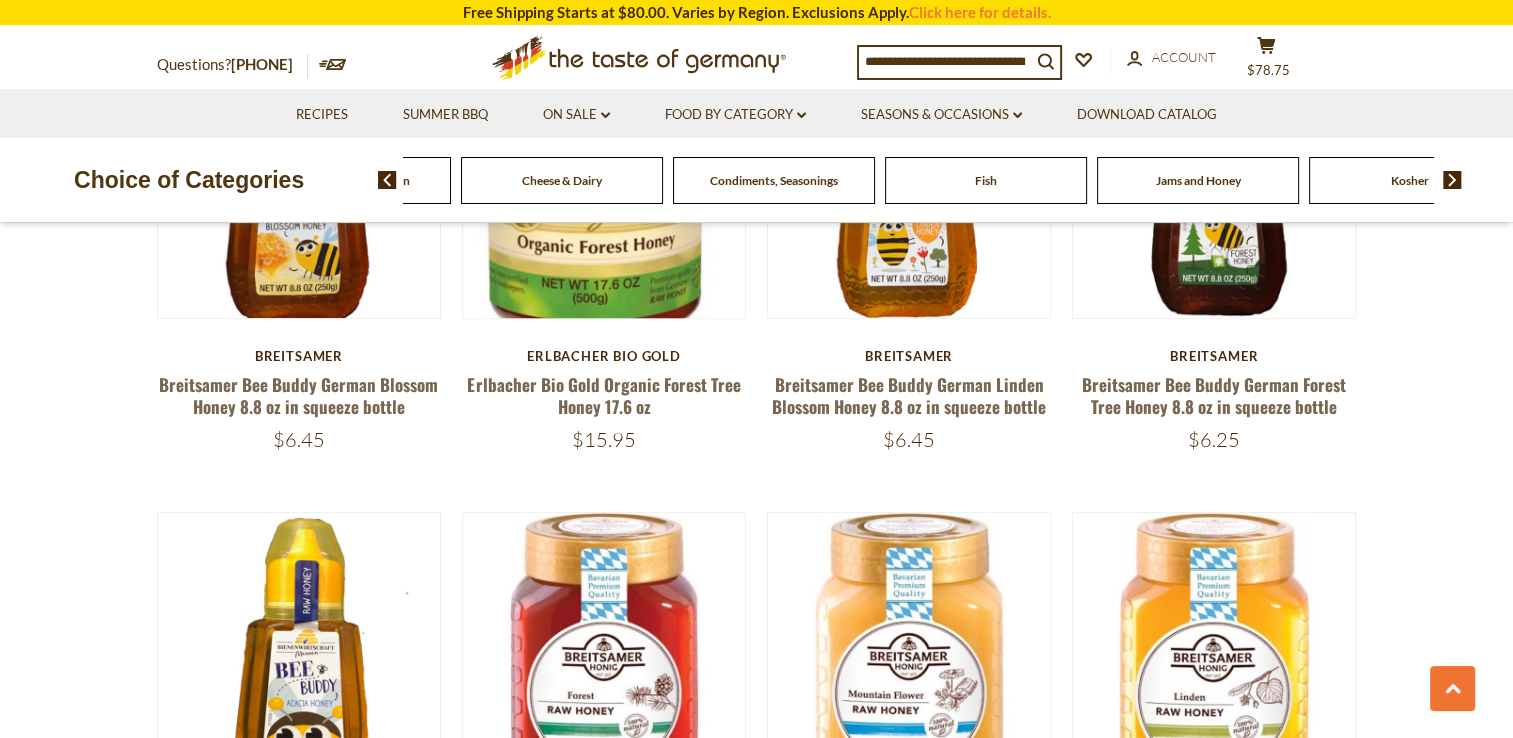 click at bounding box center (1452, 180) 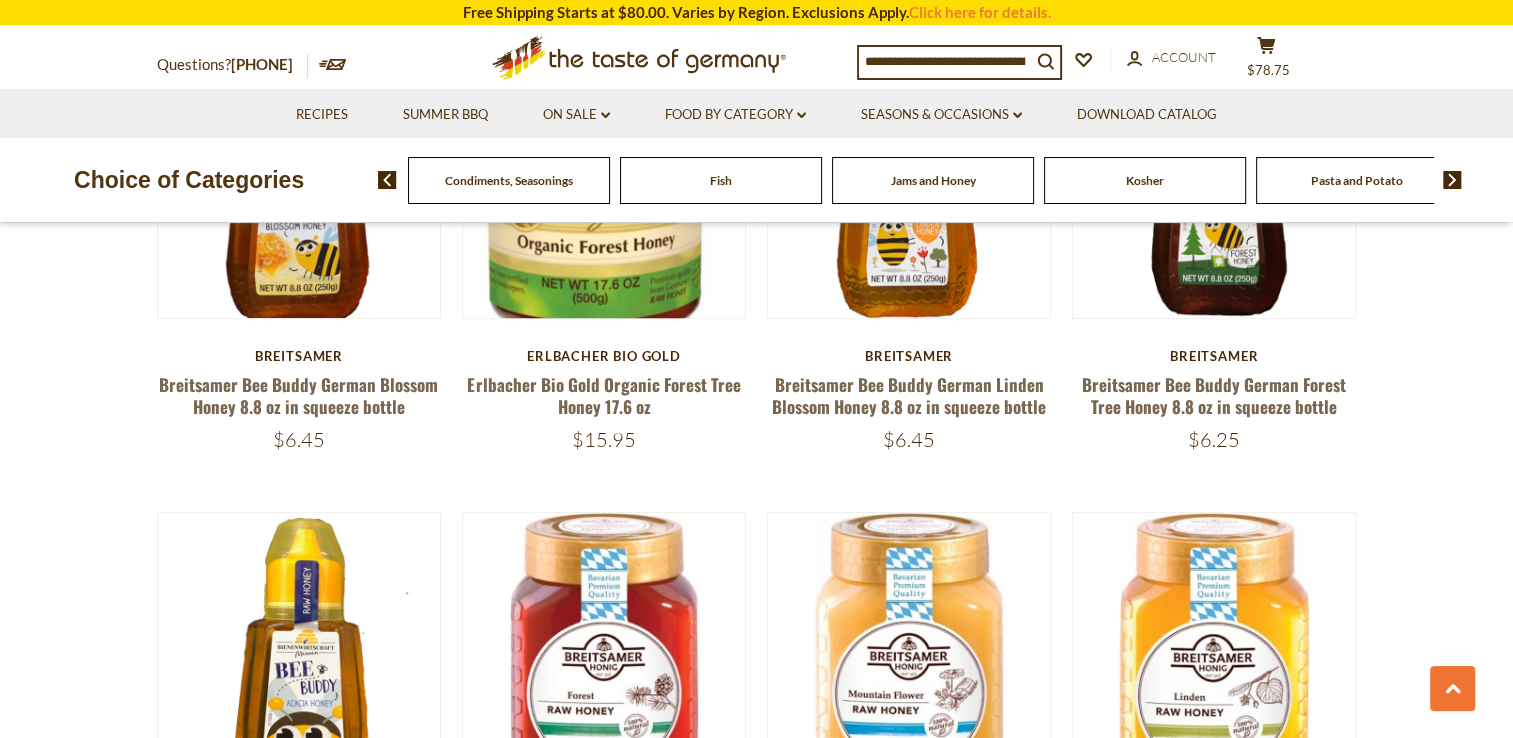click at bounding box center [1452, 180] 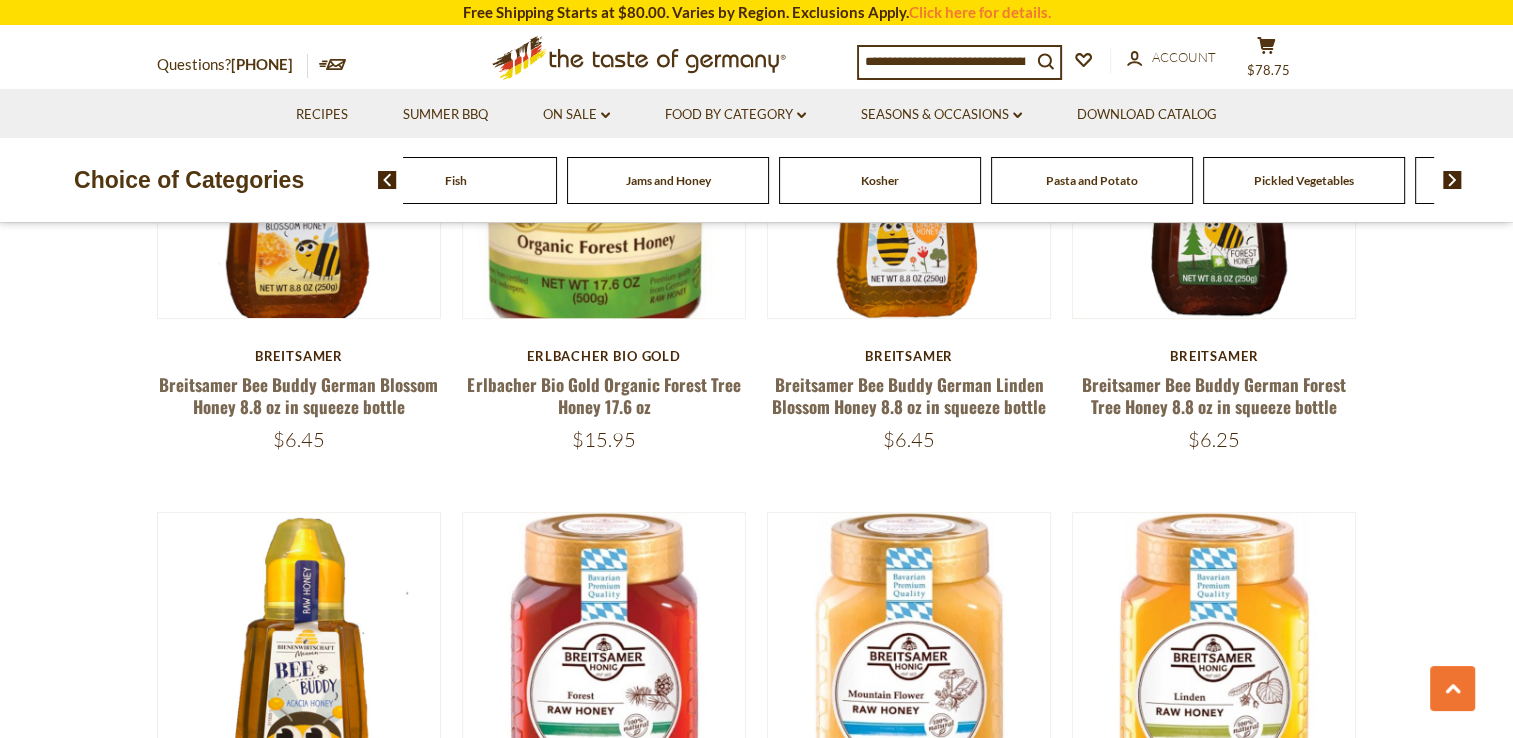 click at bounding box center [1452, 180] 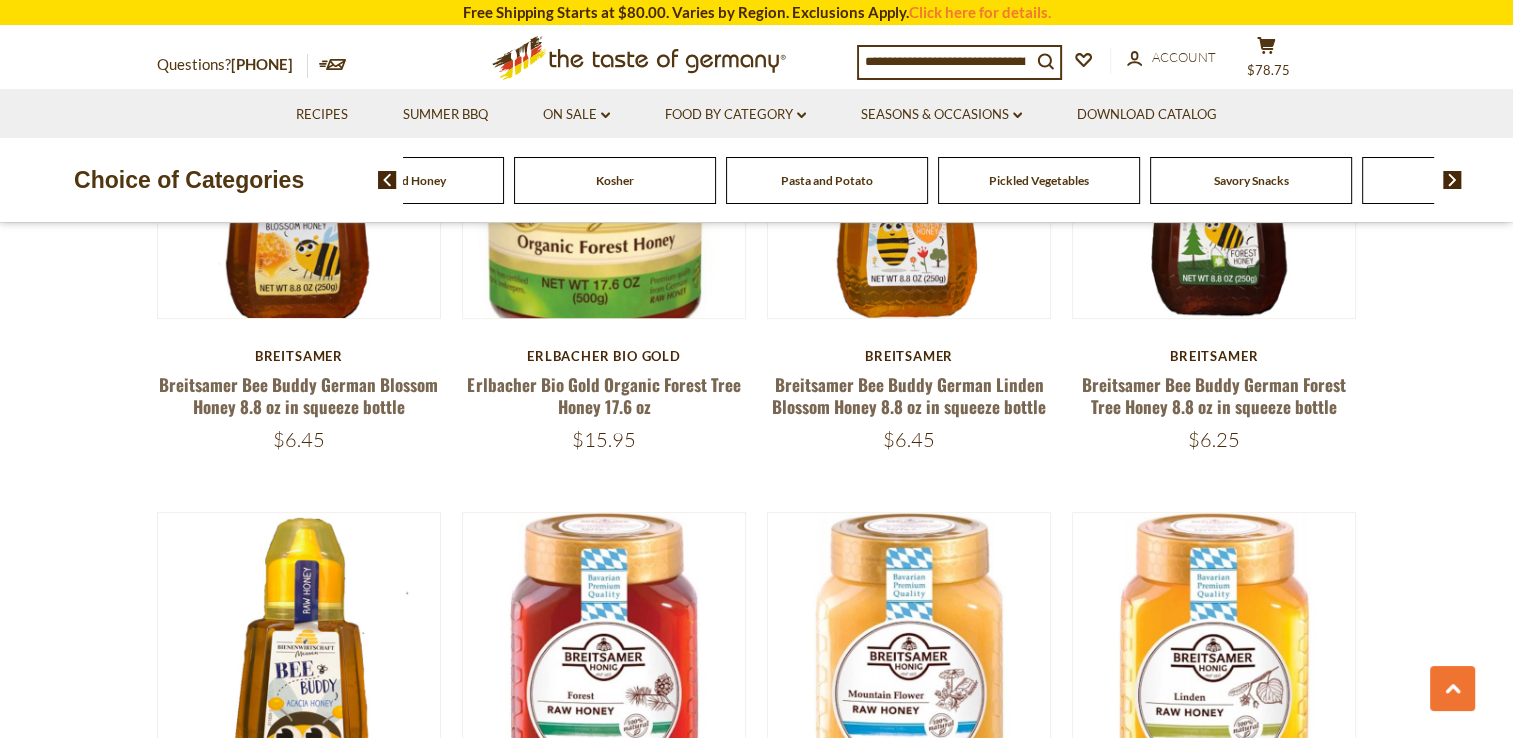 click at bounding box center (1452, 180) 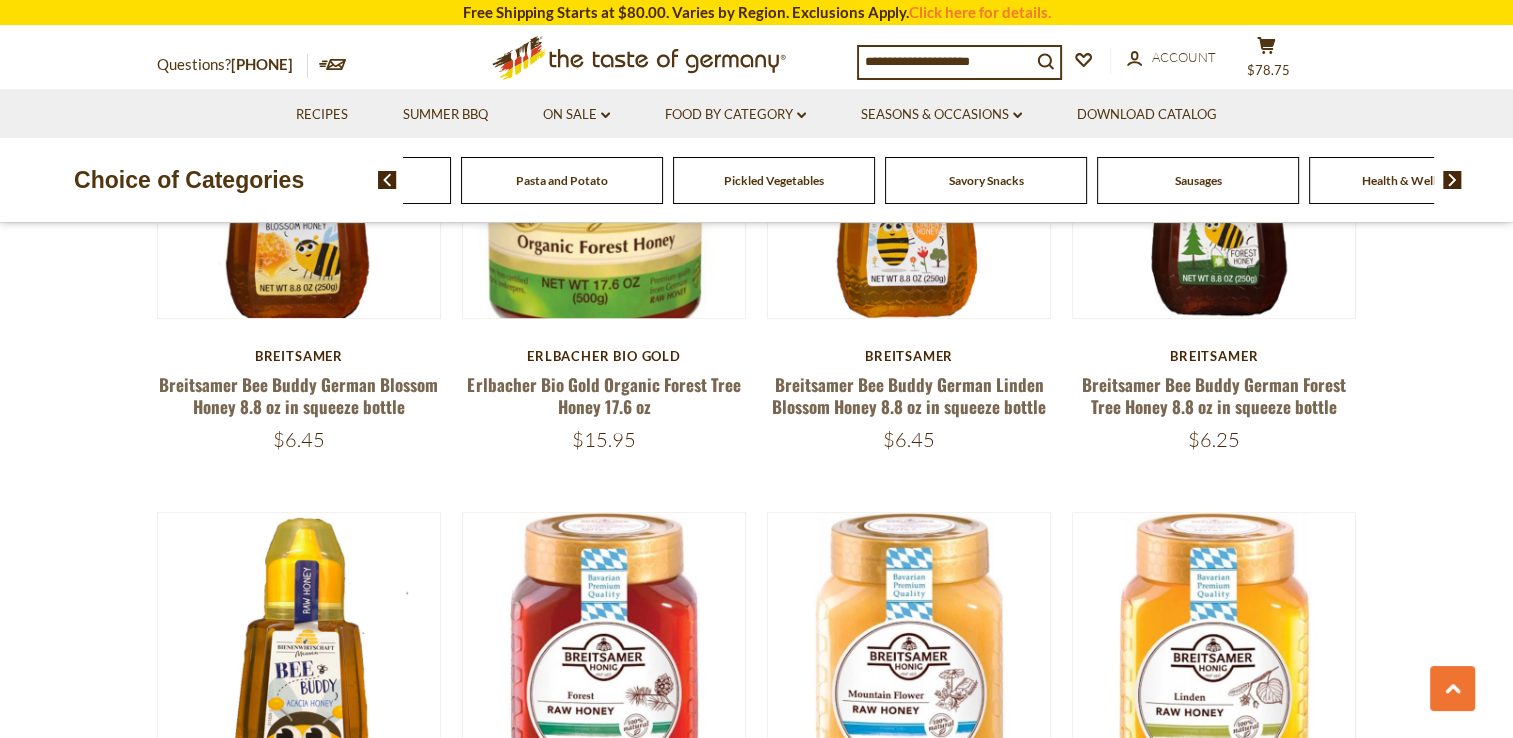 click at bounding box center (1452, 180) 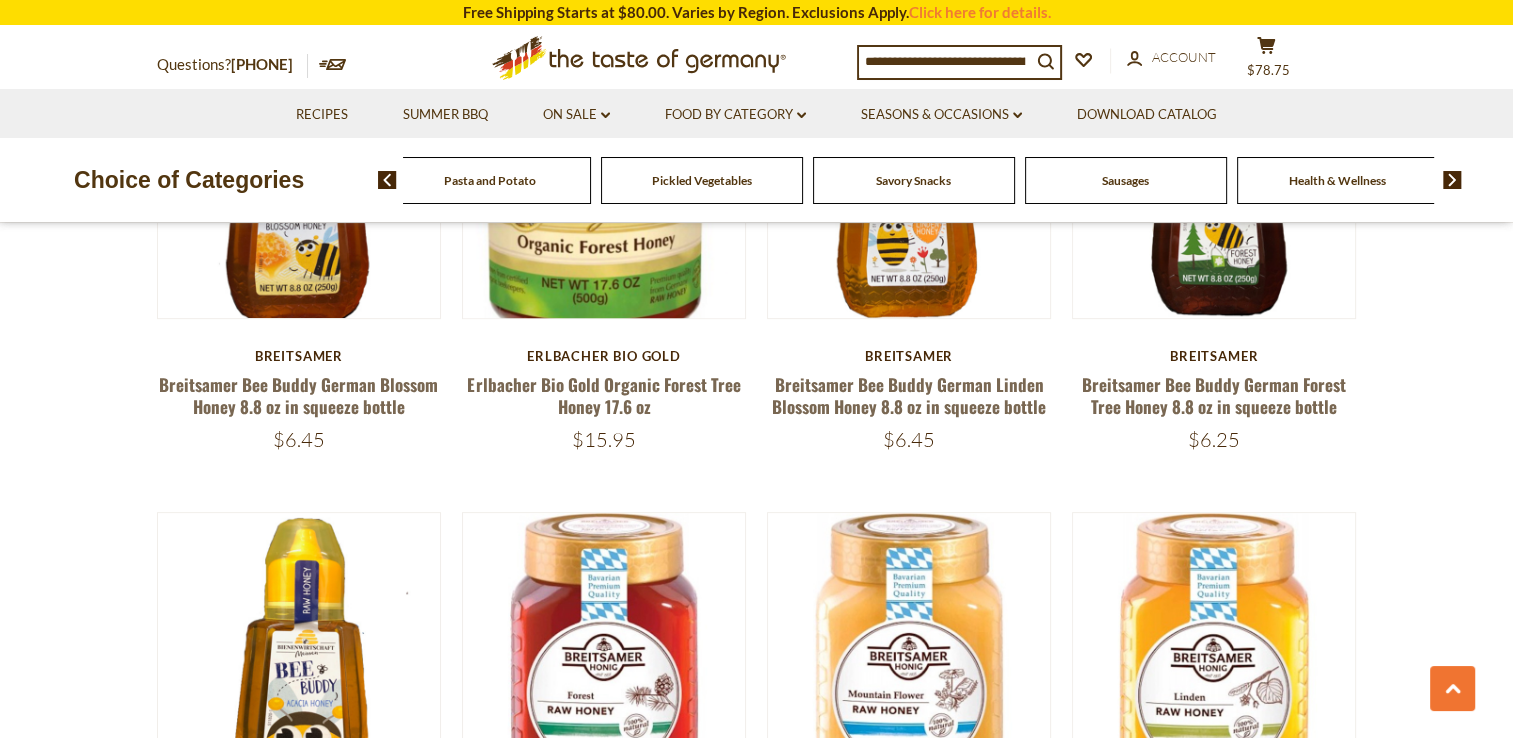 click on "Pickled Vegetables" at bounding box center [702, 180] 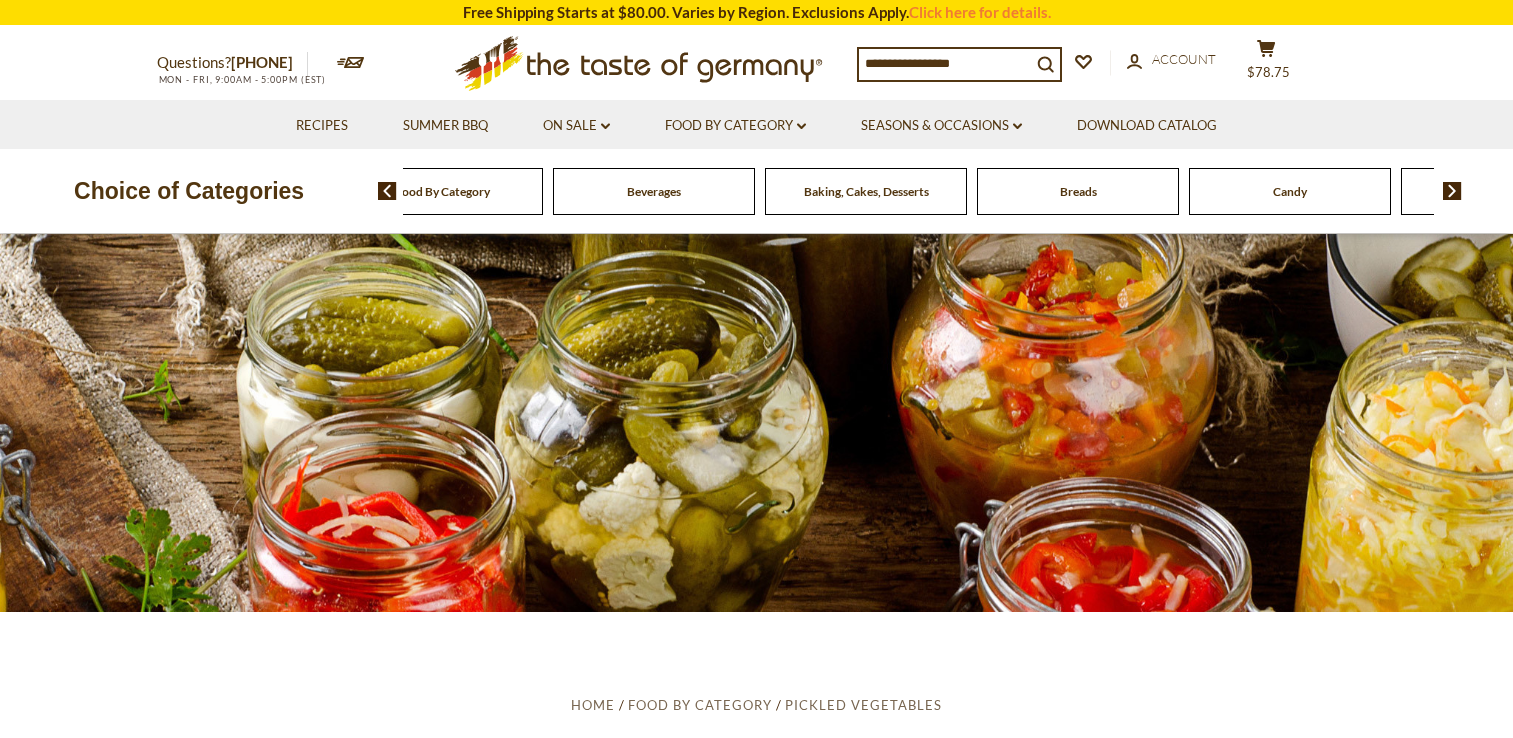 click on "Beverages" at bounding box center [442, 191] 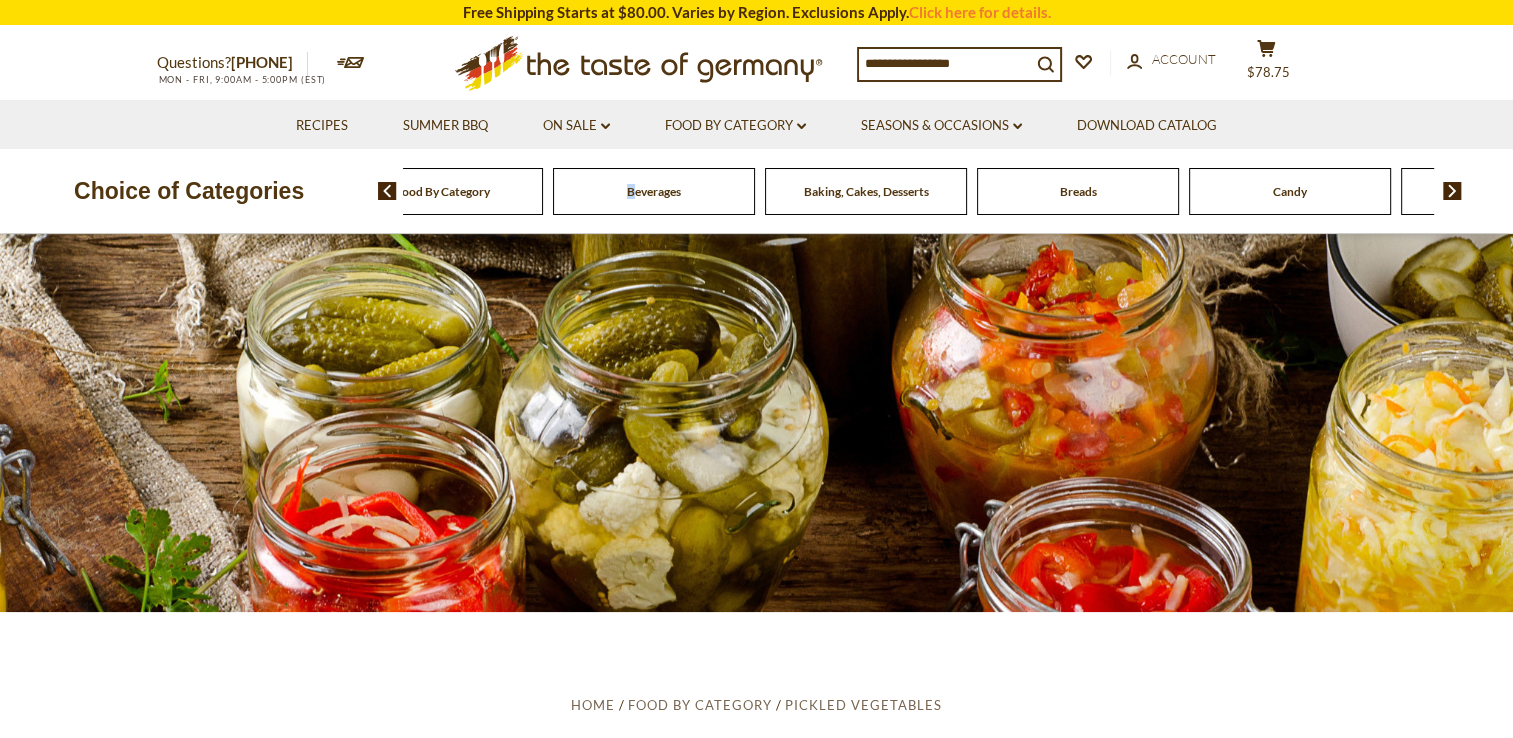 scroll, scrollTop: 0, scrollLeft: 0, axis: both 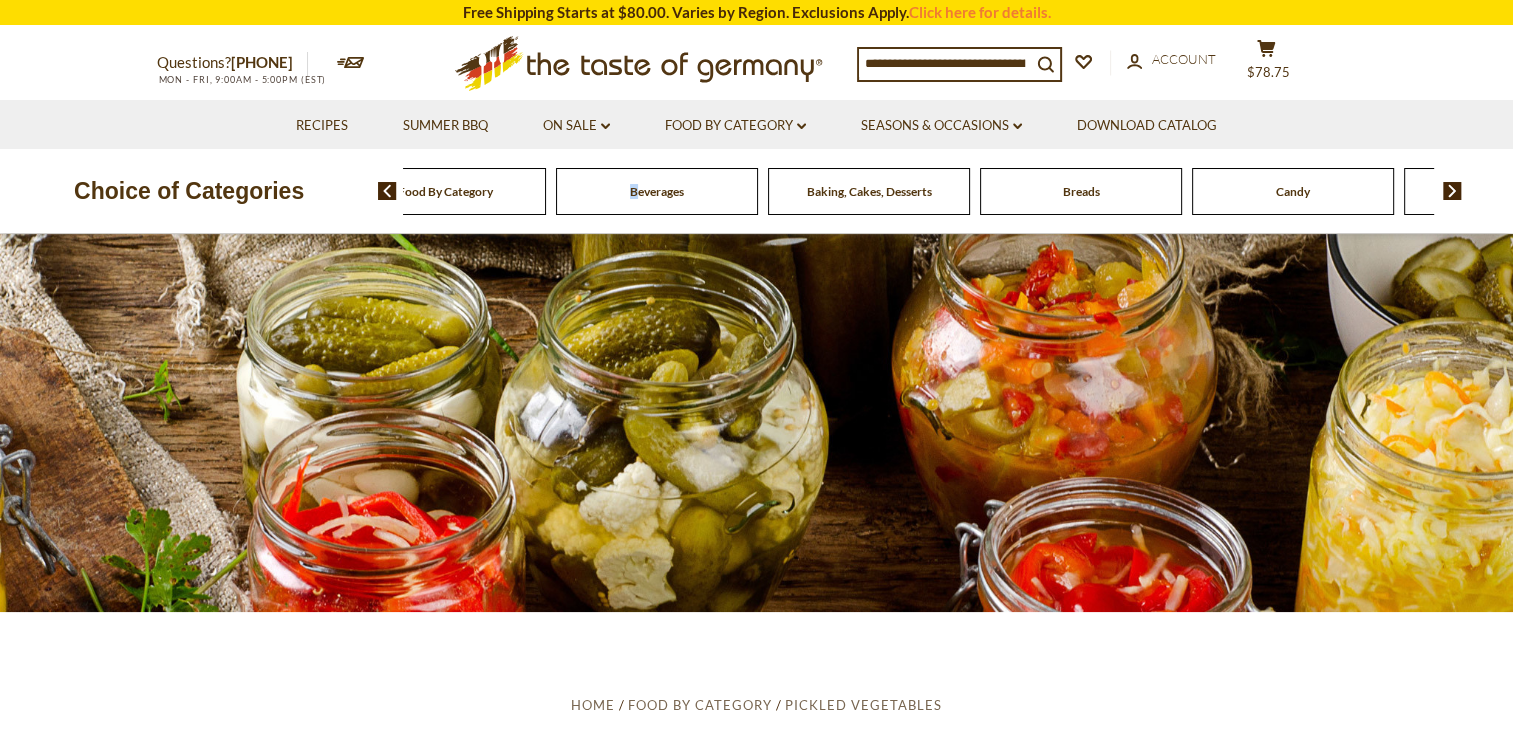 click at bounding box center (1452, 191) 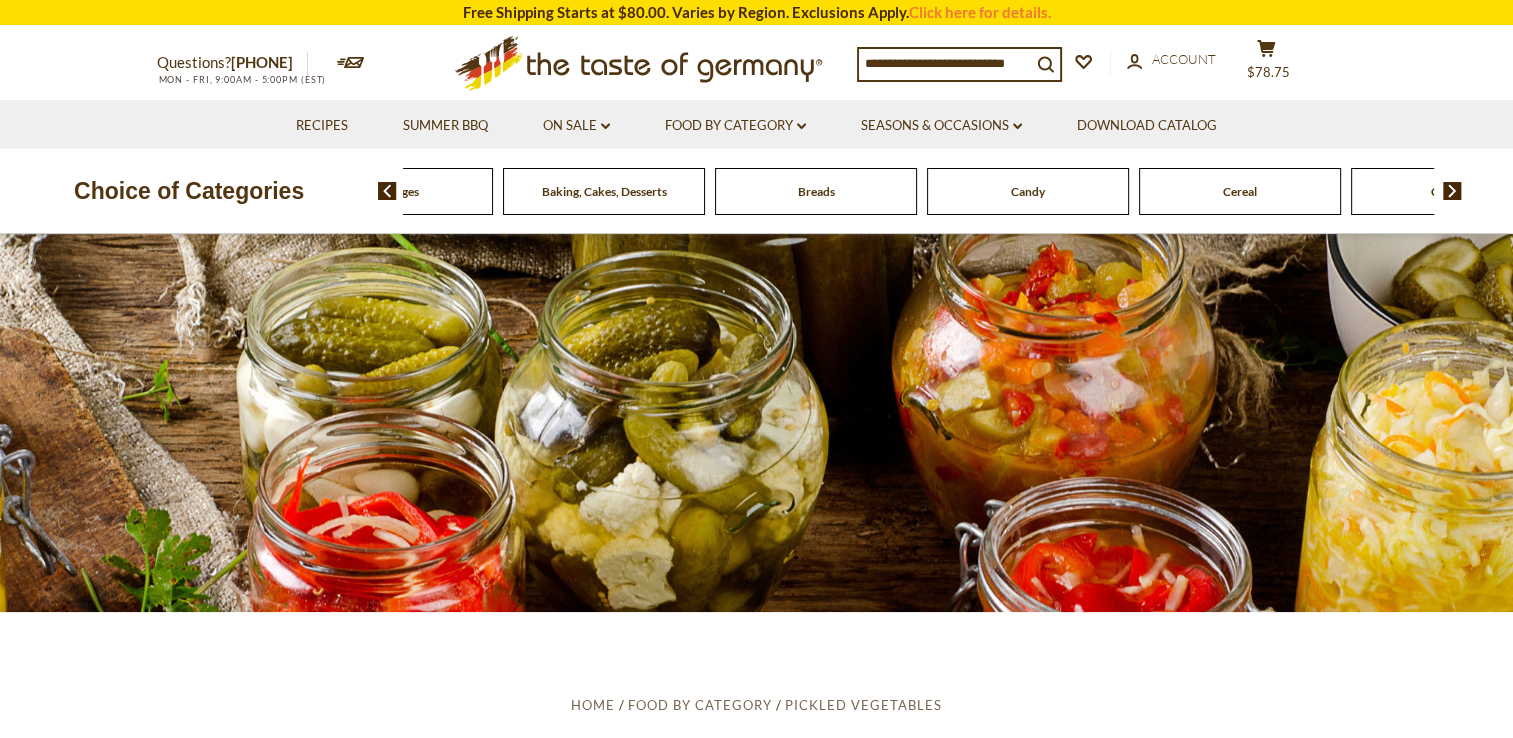 click at bounding box center (387, 191) 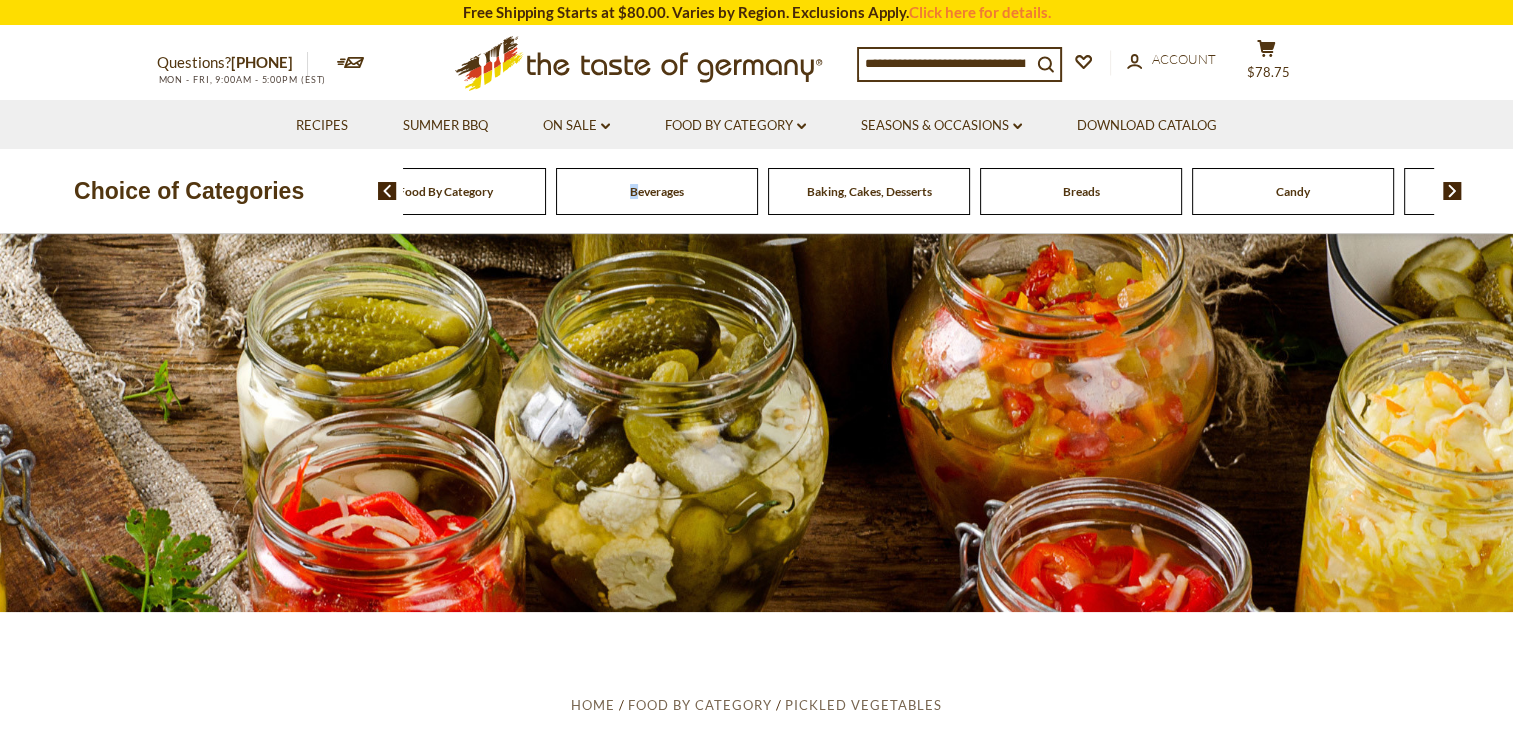 click at bounding box center [387, 191] 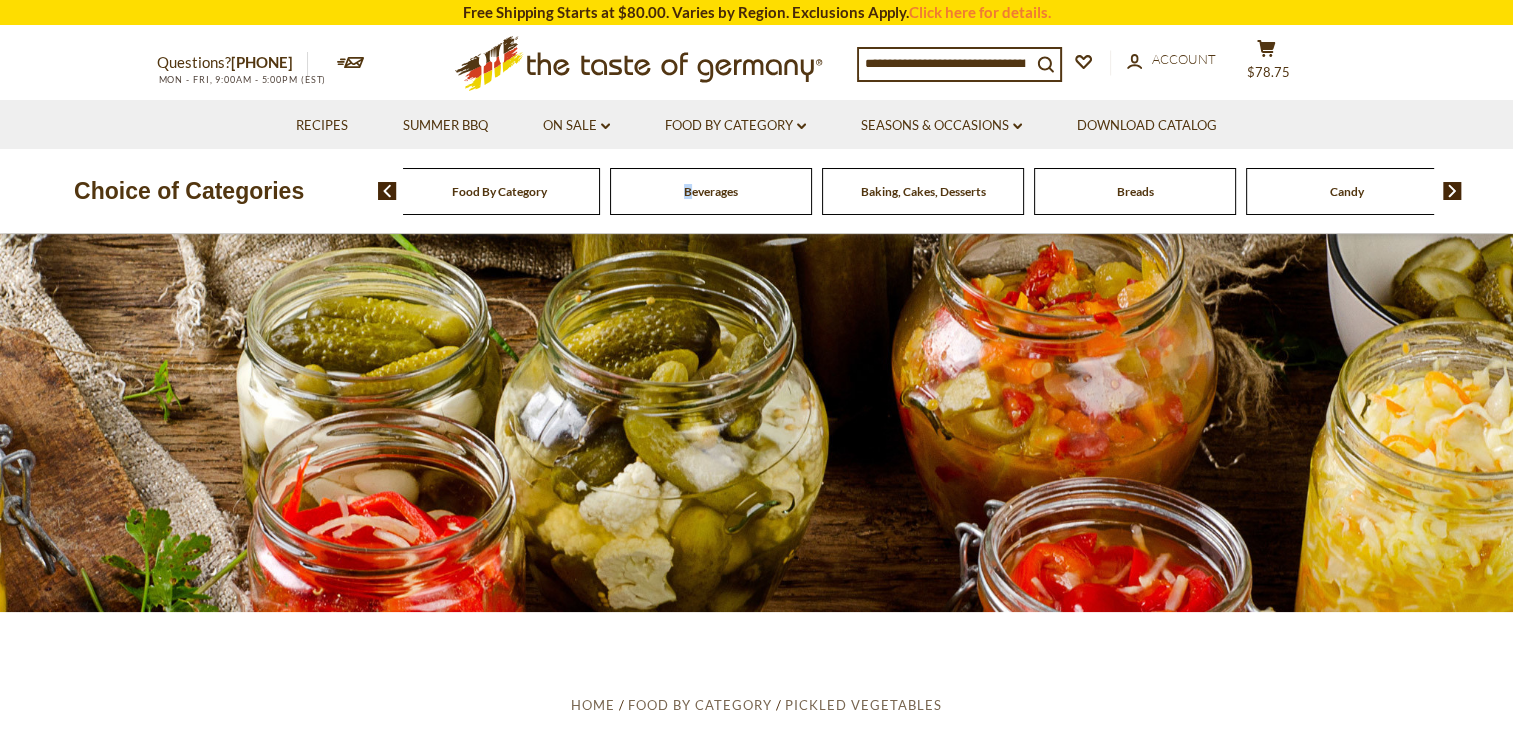 click at bounding box center (387, 191) 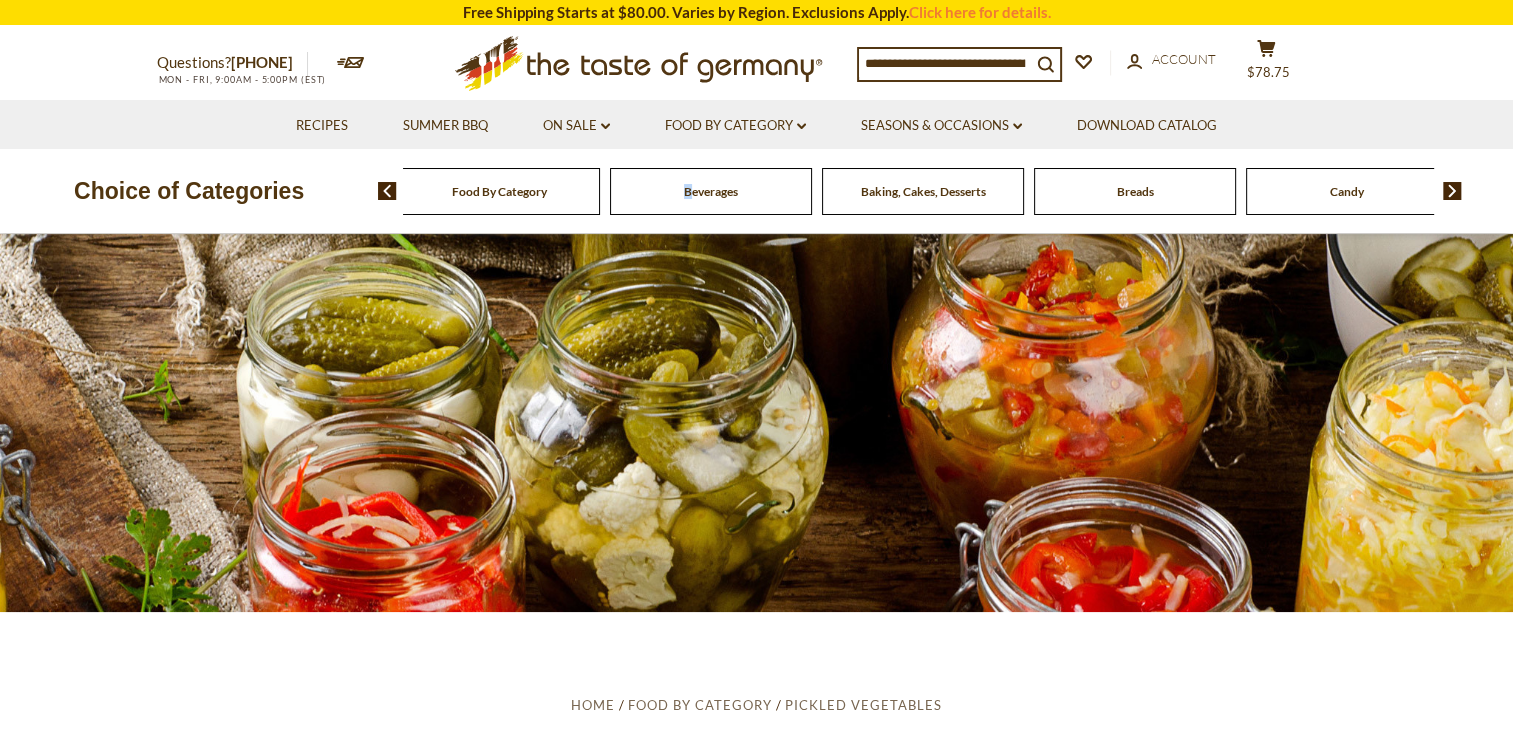 click at bounding box center [1452, 191] 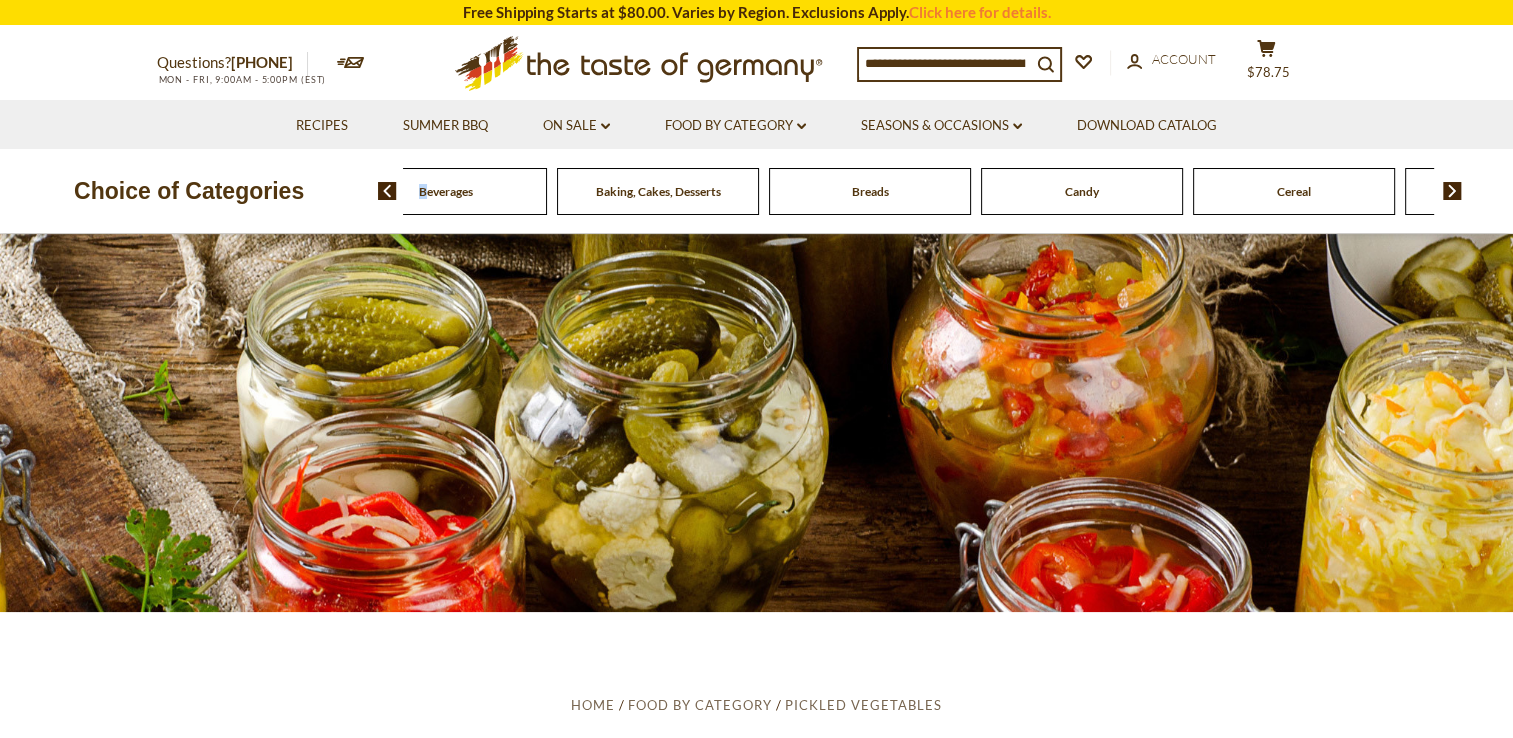 click at bounding box center [1452, 191] 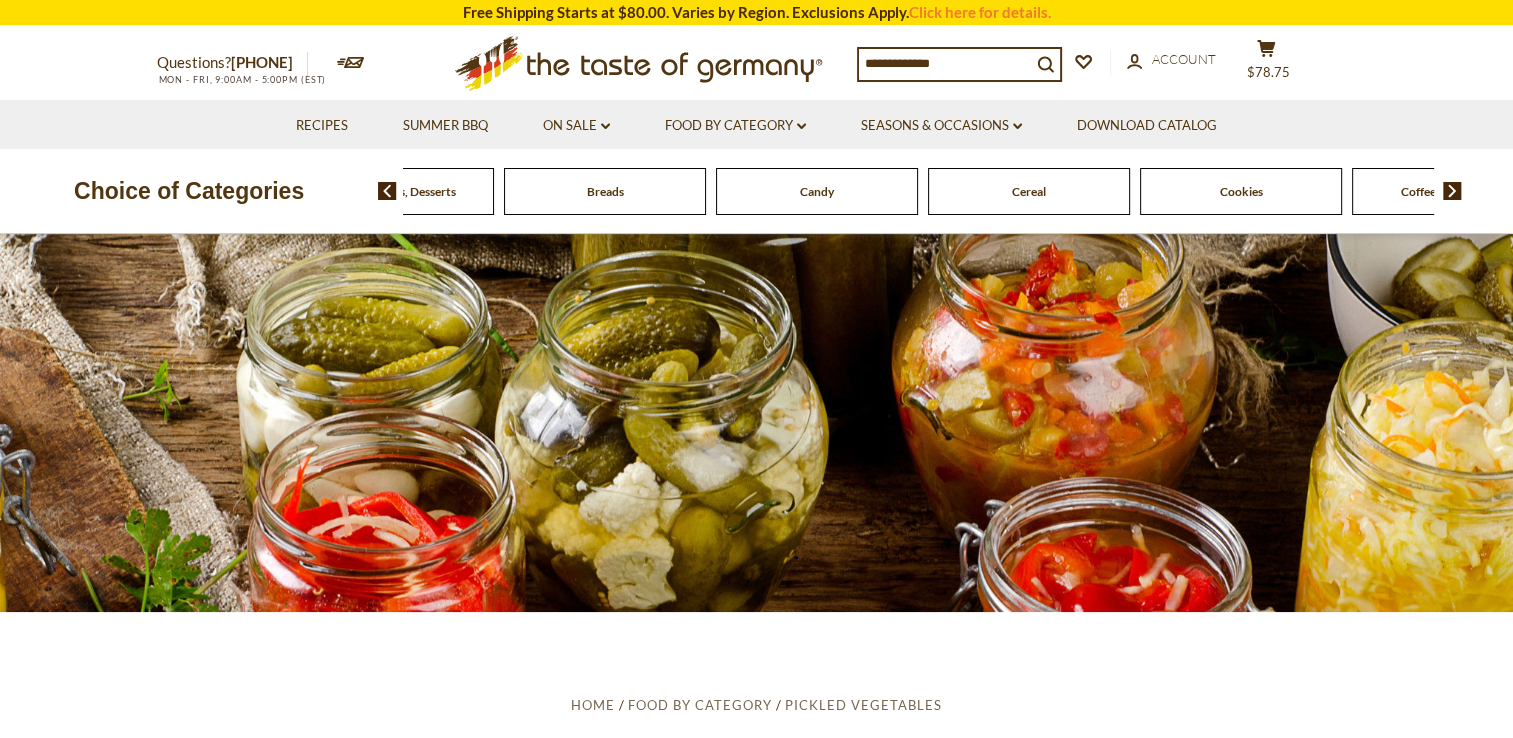 click at bounding box center (1452, 191) 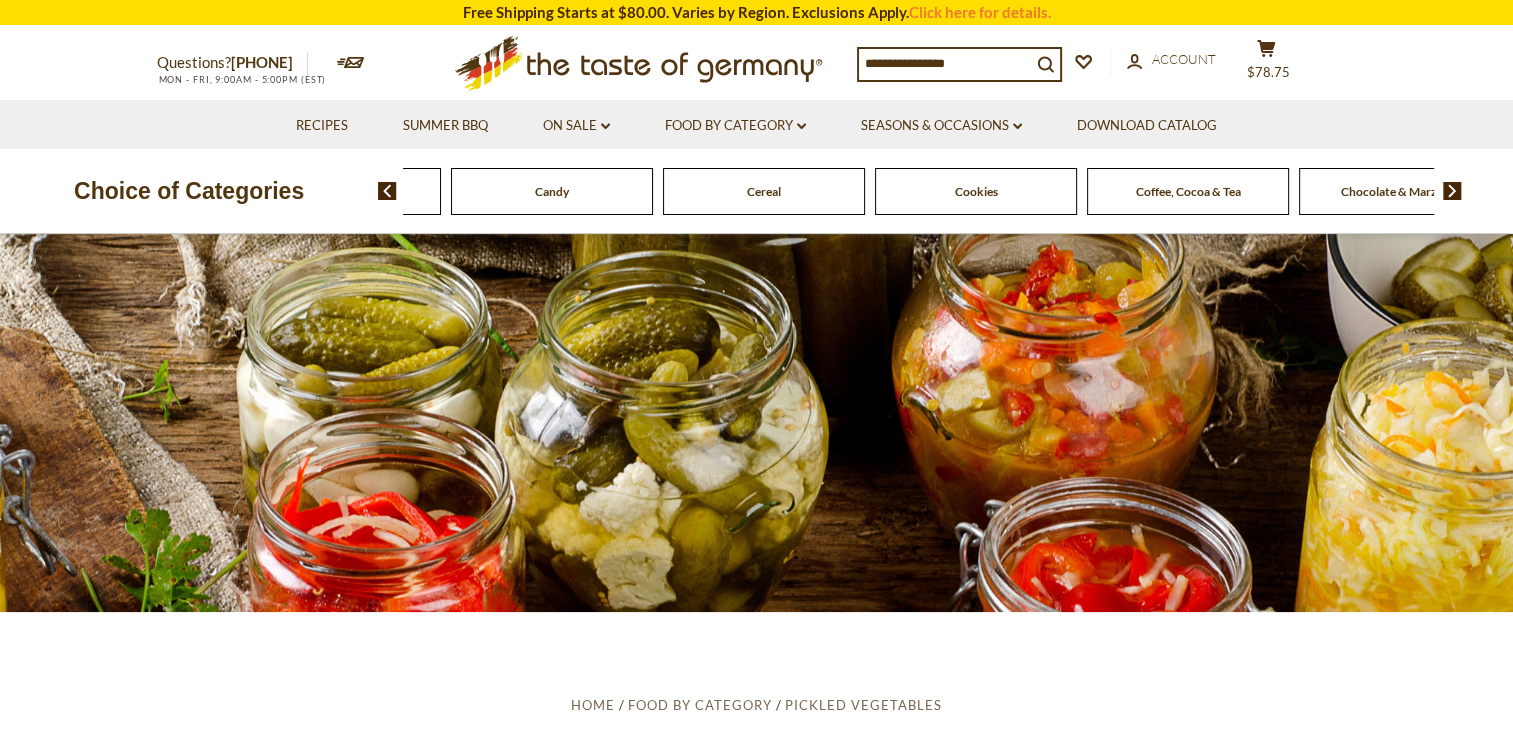 click at bounding box center [1452, 191] 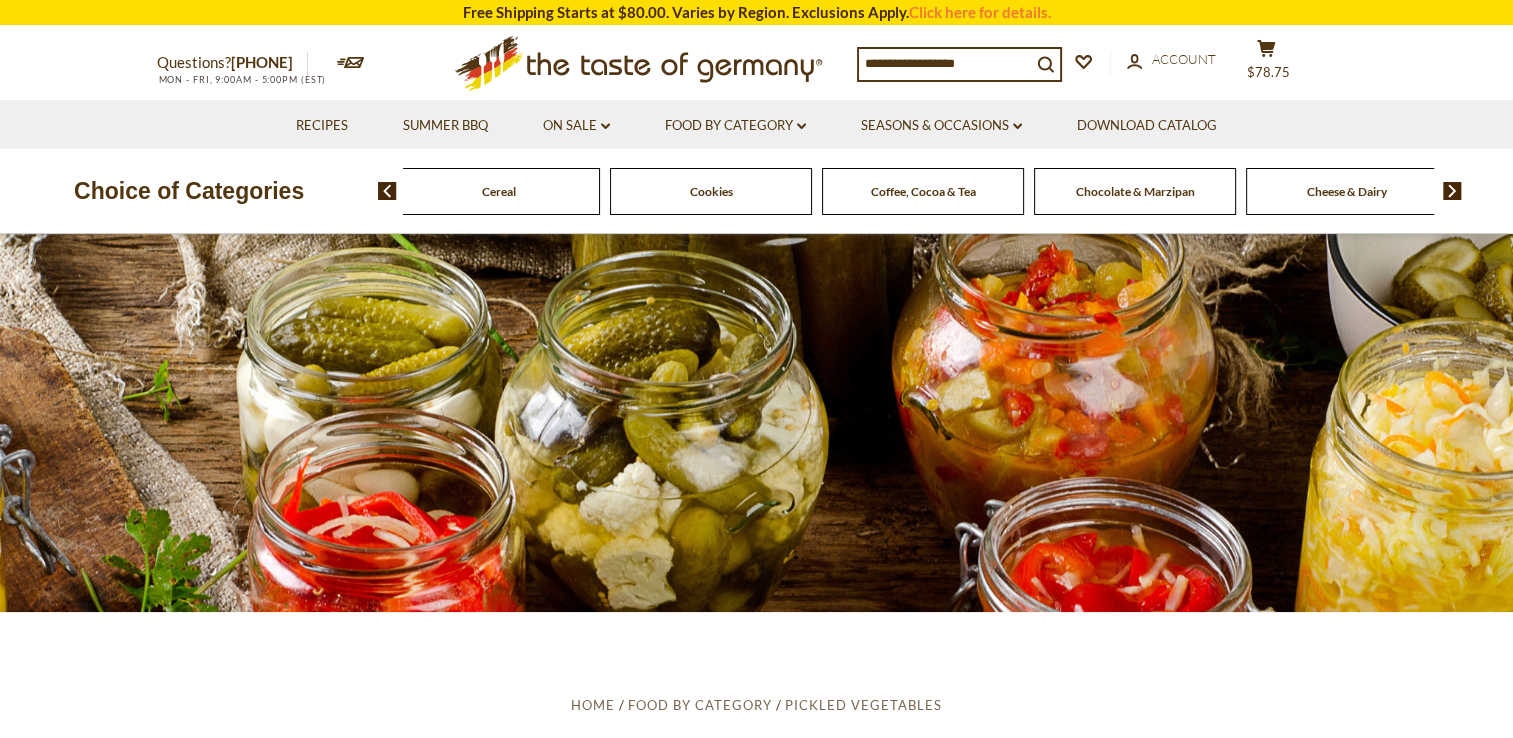 click at bounding box center [1452, 191] 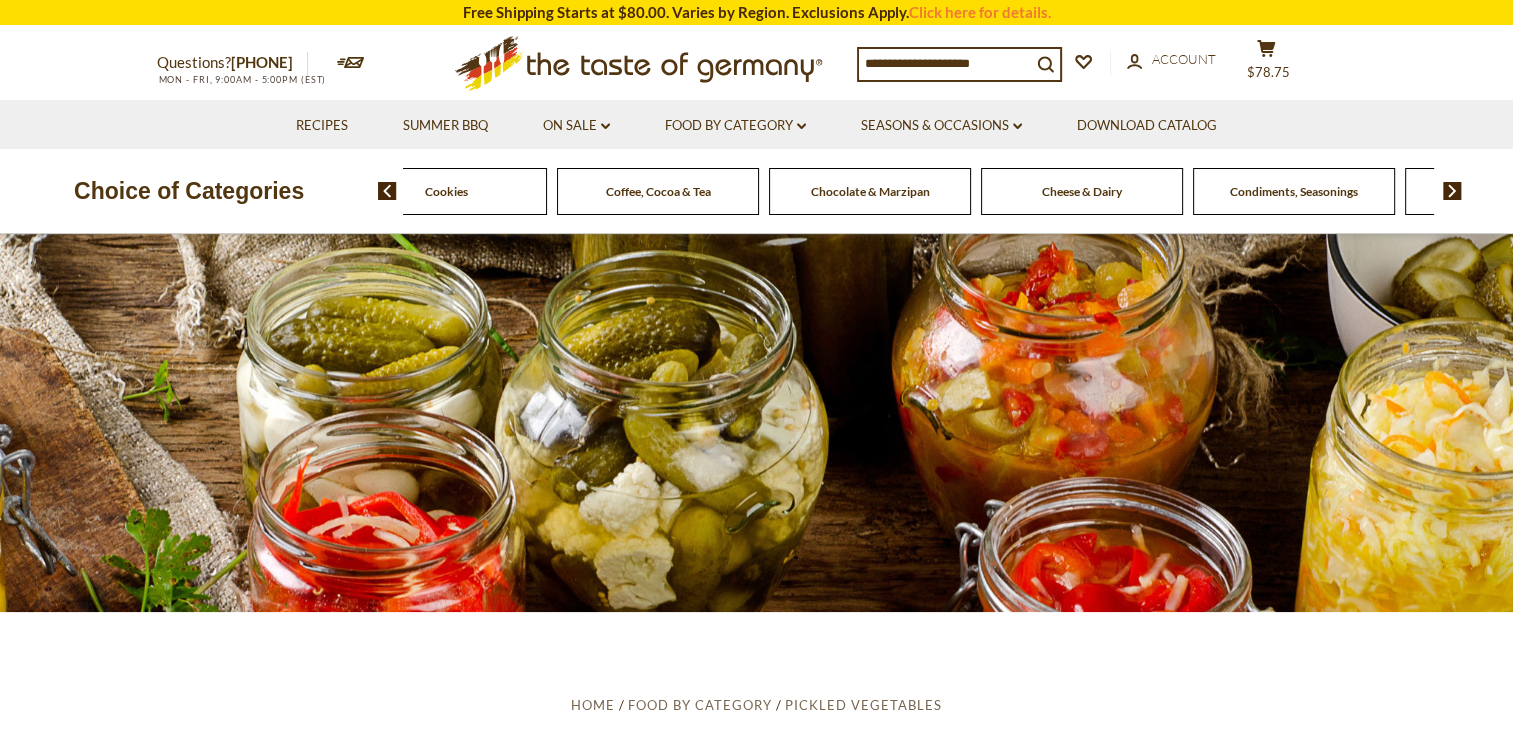 click at bounding box center [1452, 191] 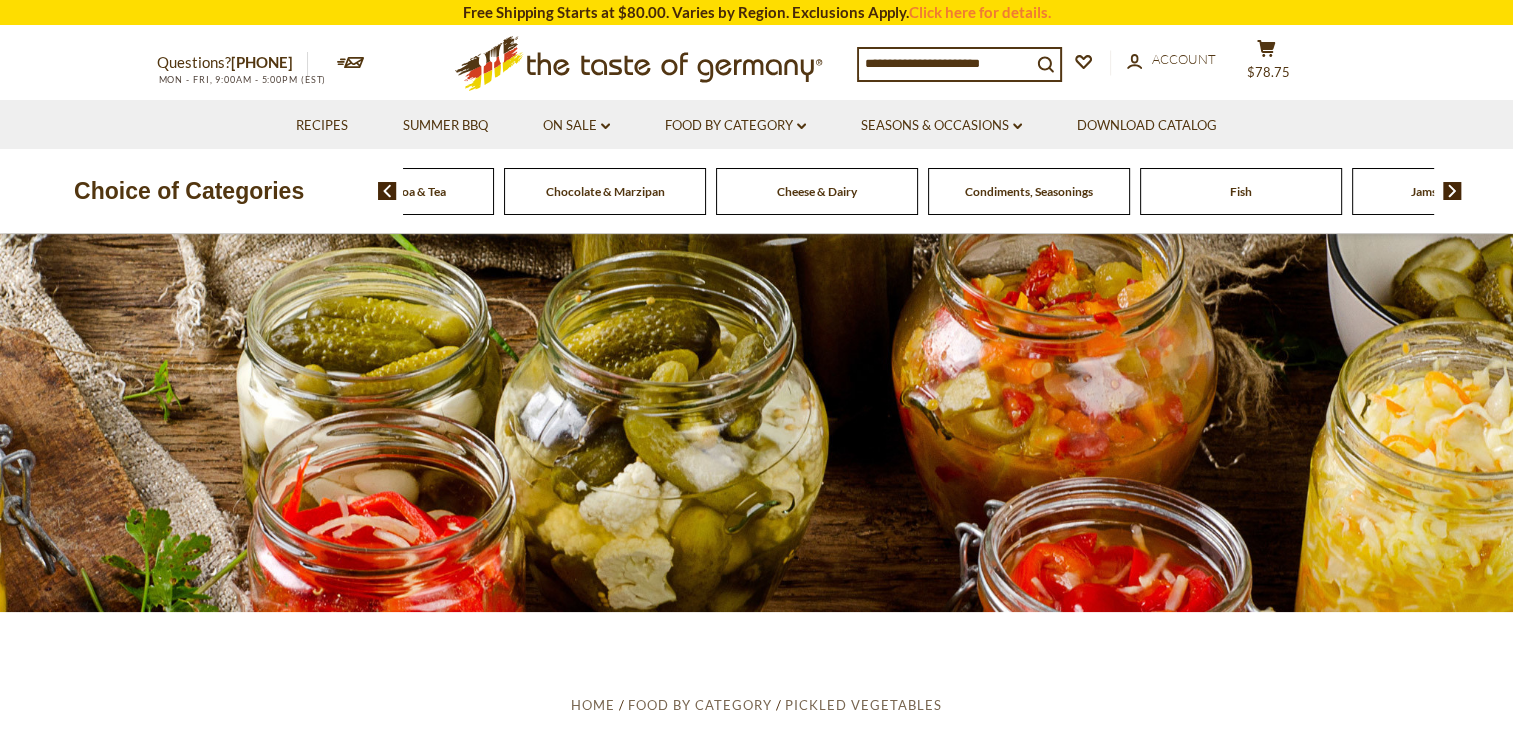 click at bounding box center (1452, 191) 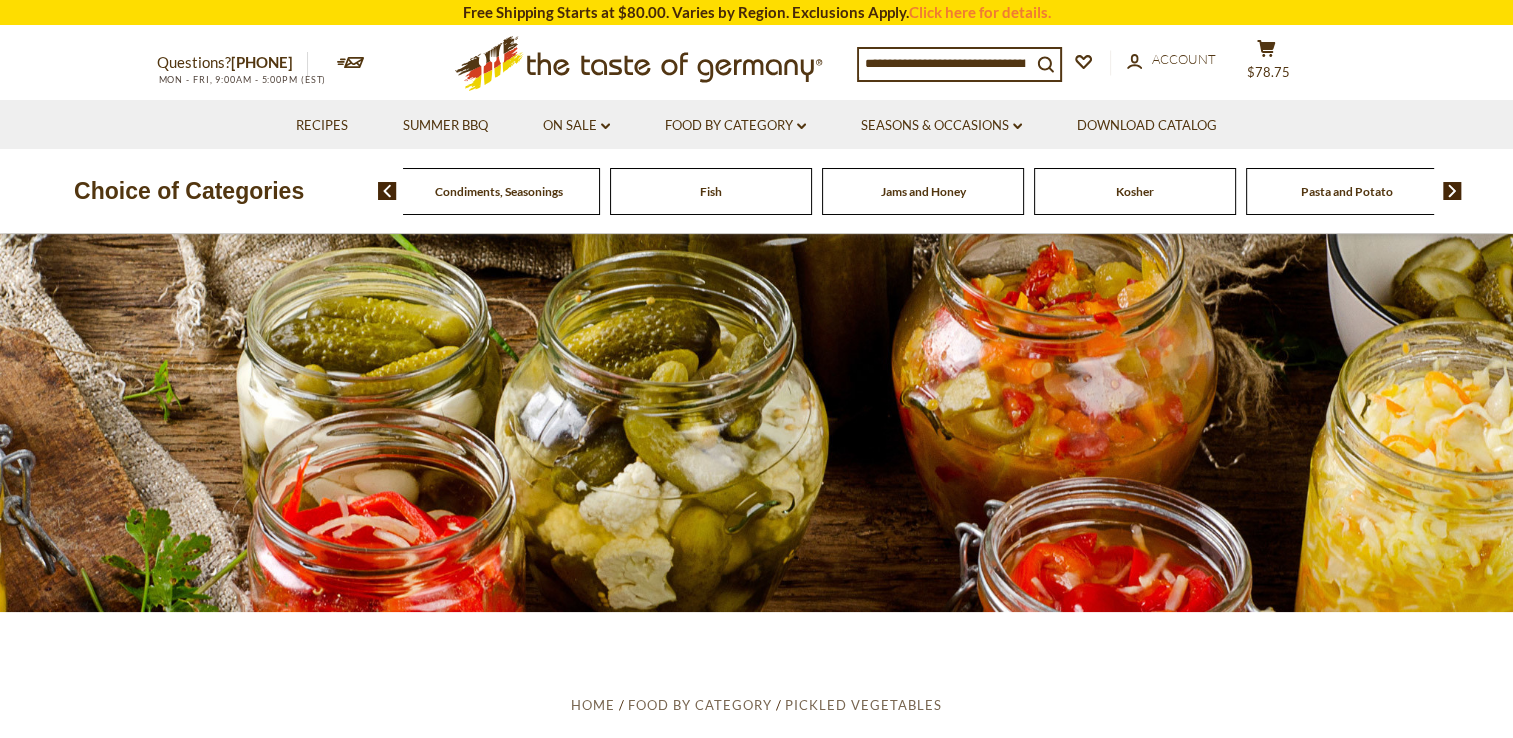 click at bounding box center (1452, 191) 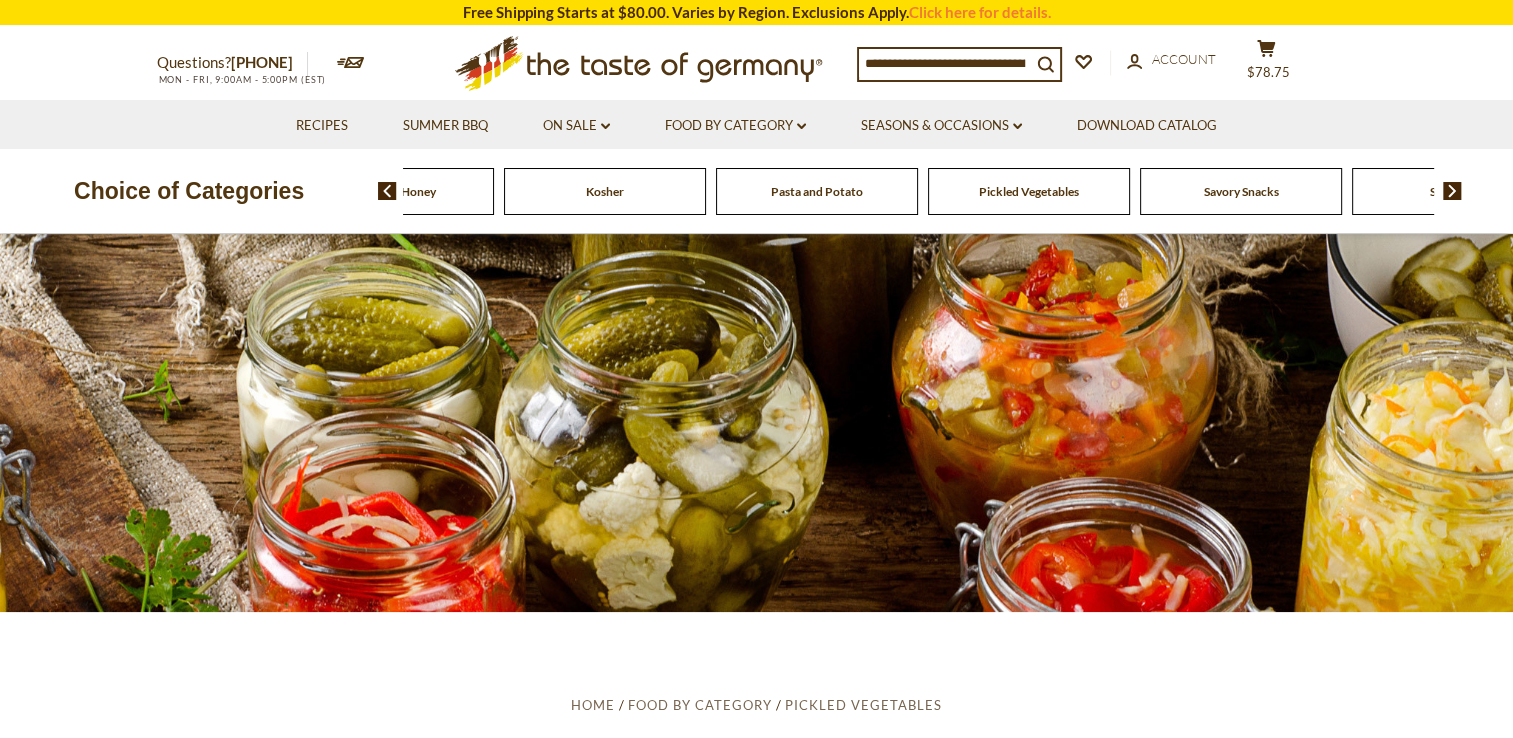 click at bounding box center [1452, 191] 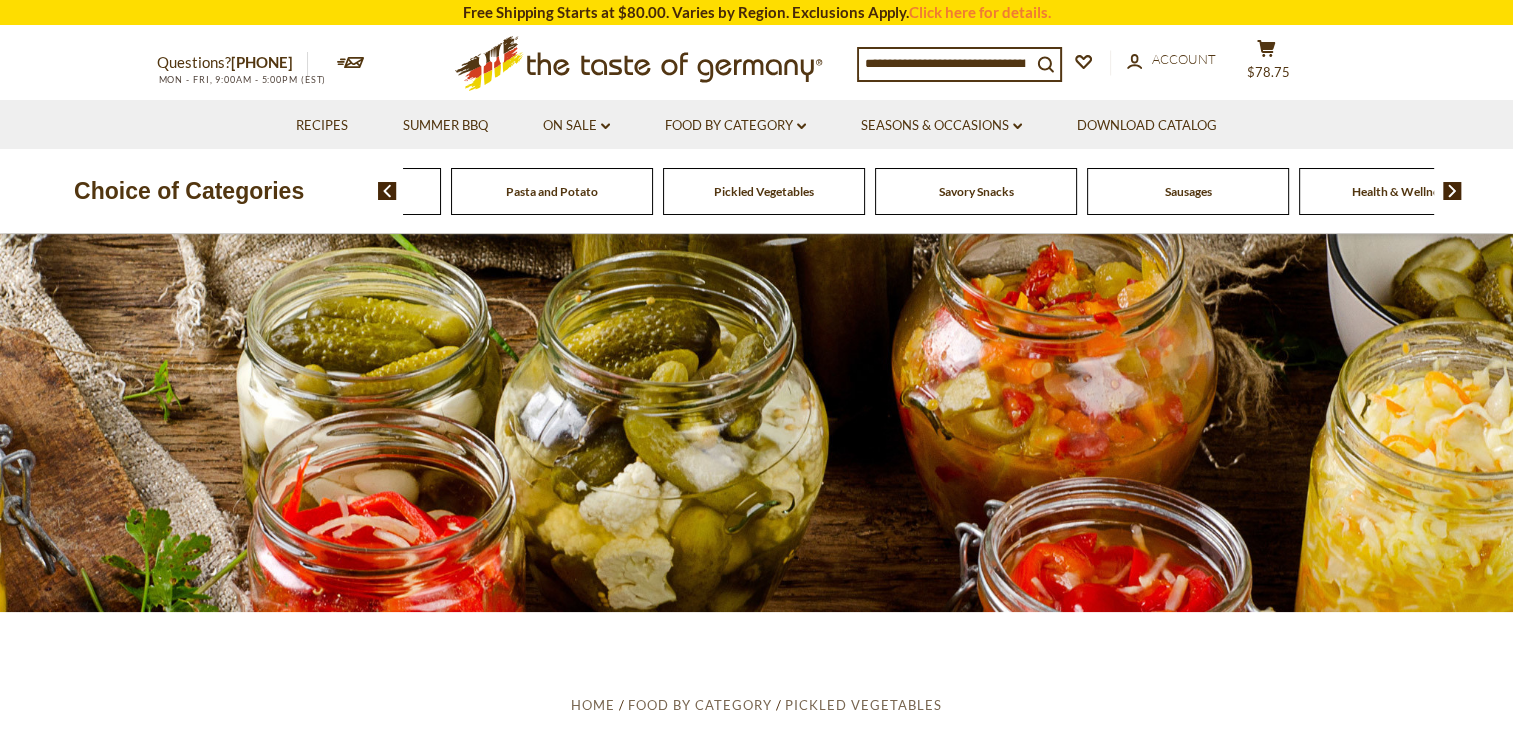click at bounding box center (1452, 191) 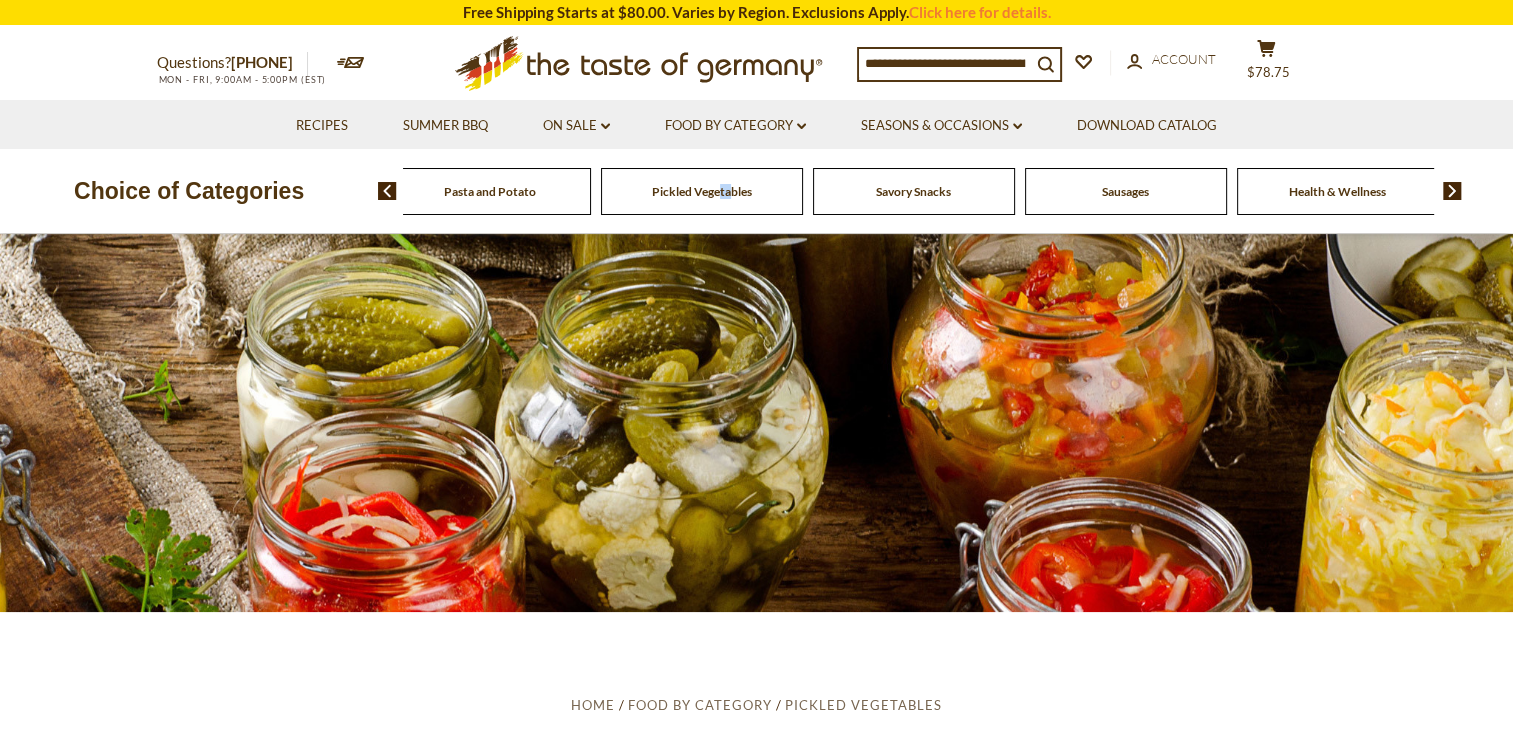 click on "Pickled Vegetables" at bounding box center (-2478, 191) 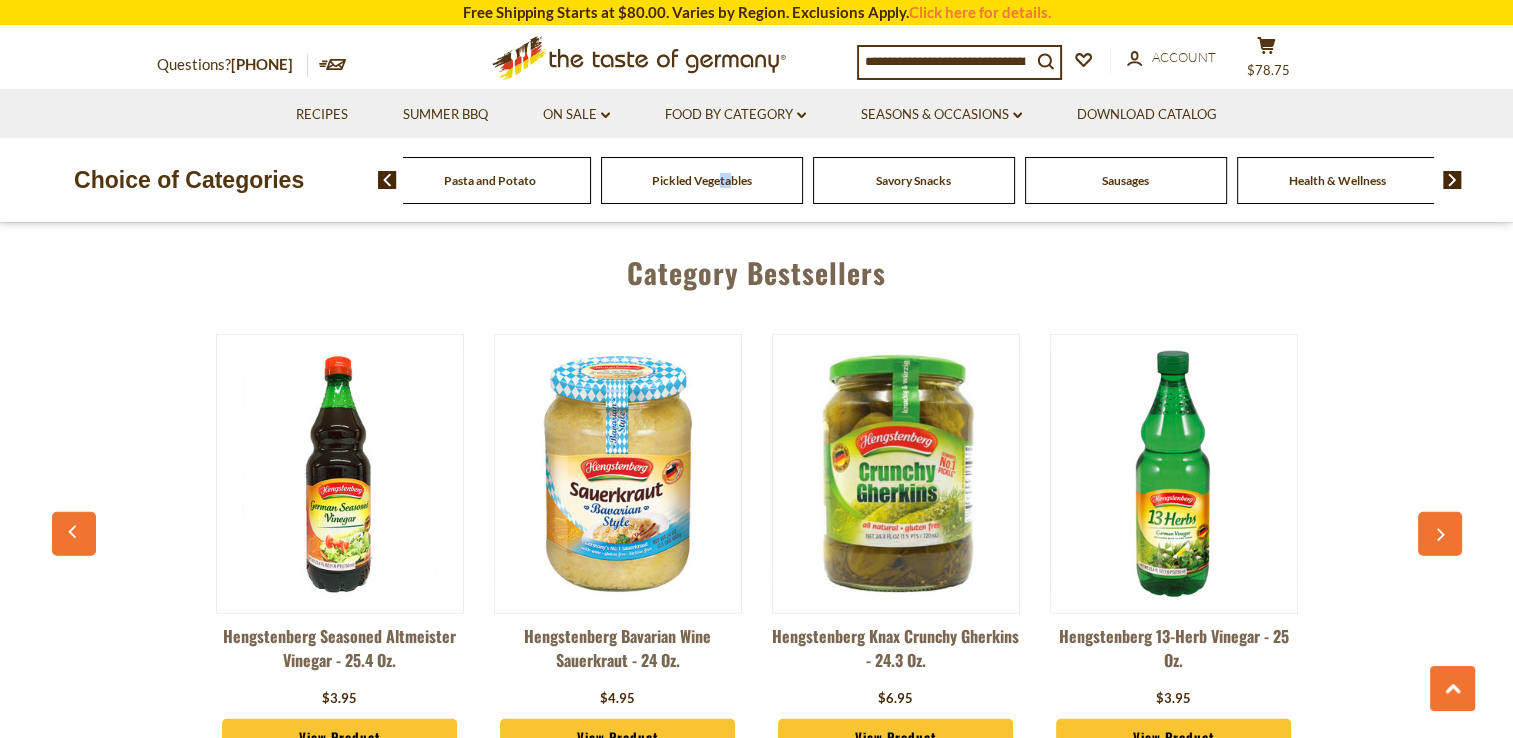 scroll, scrollTop: 5200, scrollLeft: 0, axis: vertical 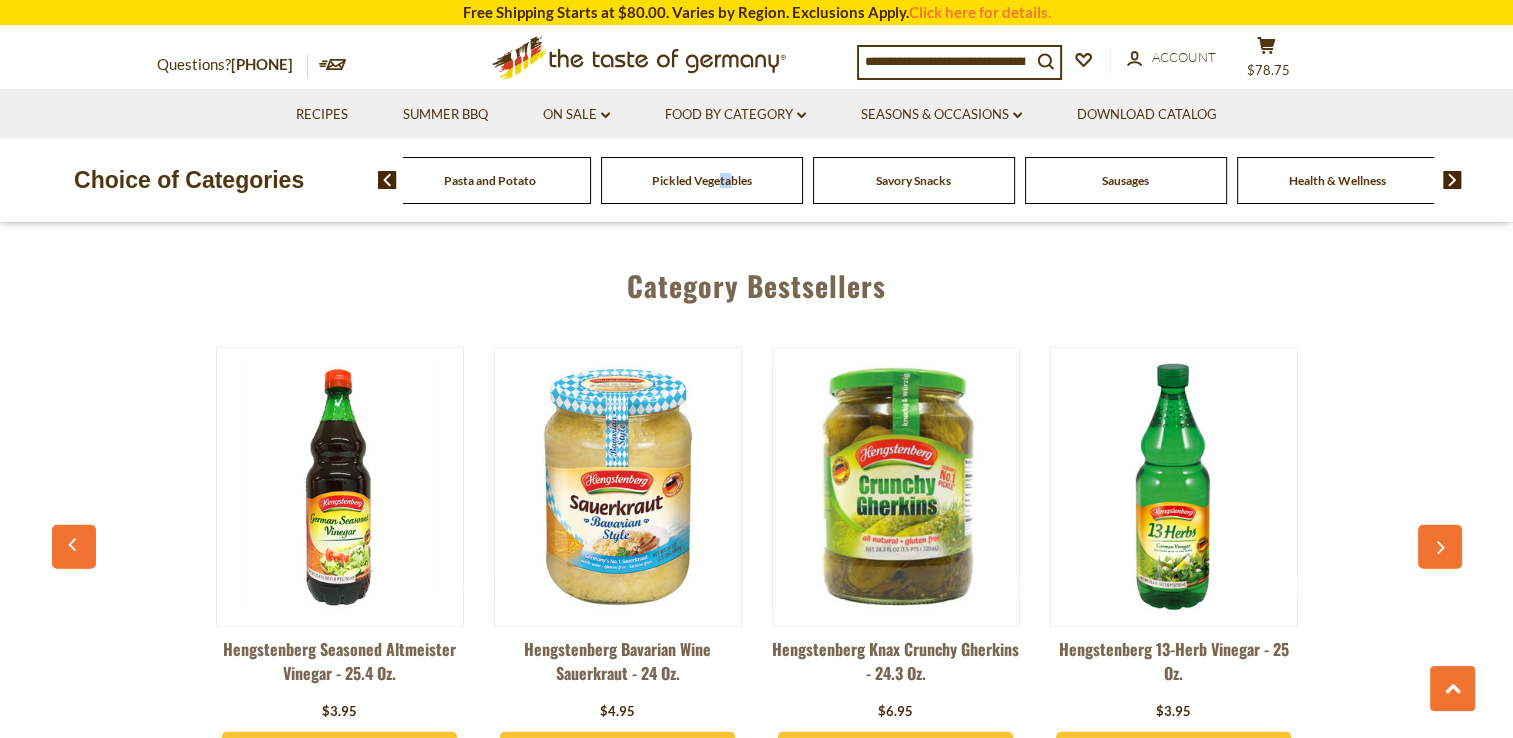 click at bounding box center (618, 487) 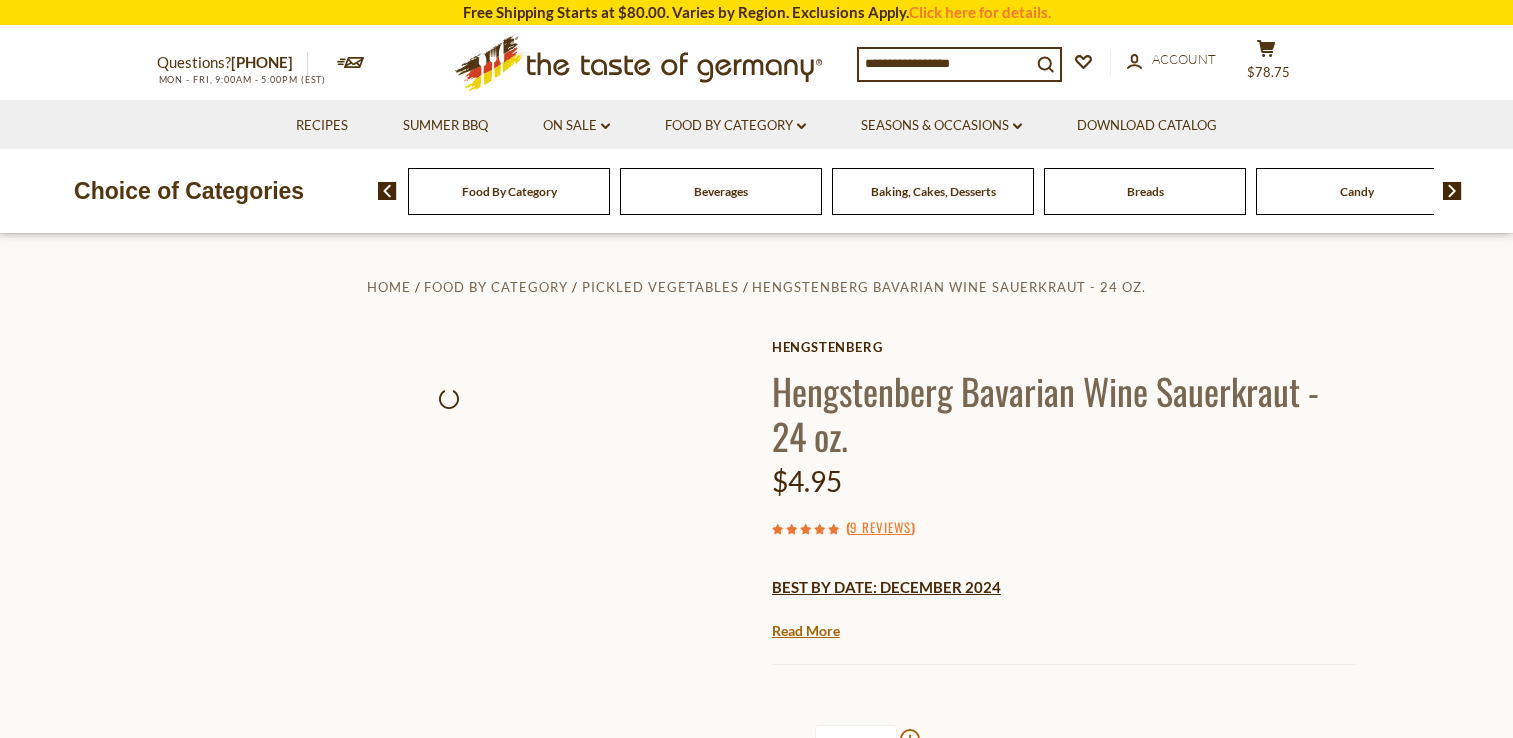scroll, scrollTop: 0, scrollLeft: 0, axis: both 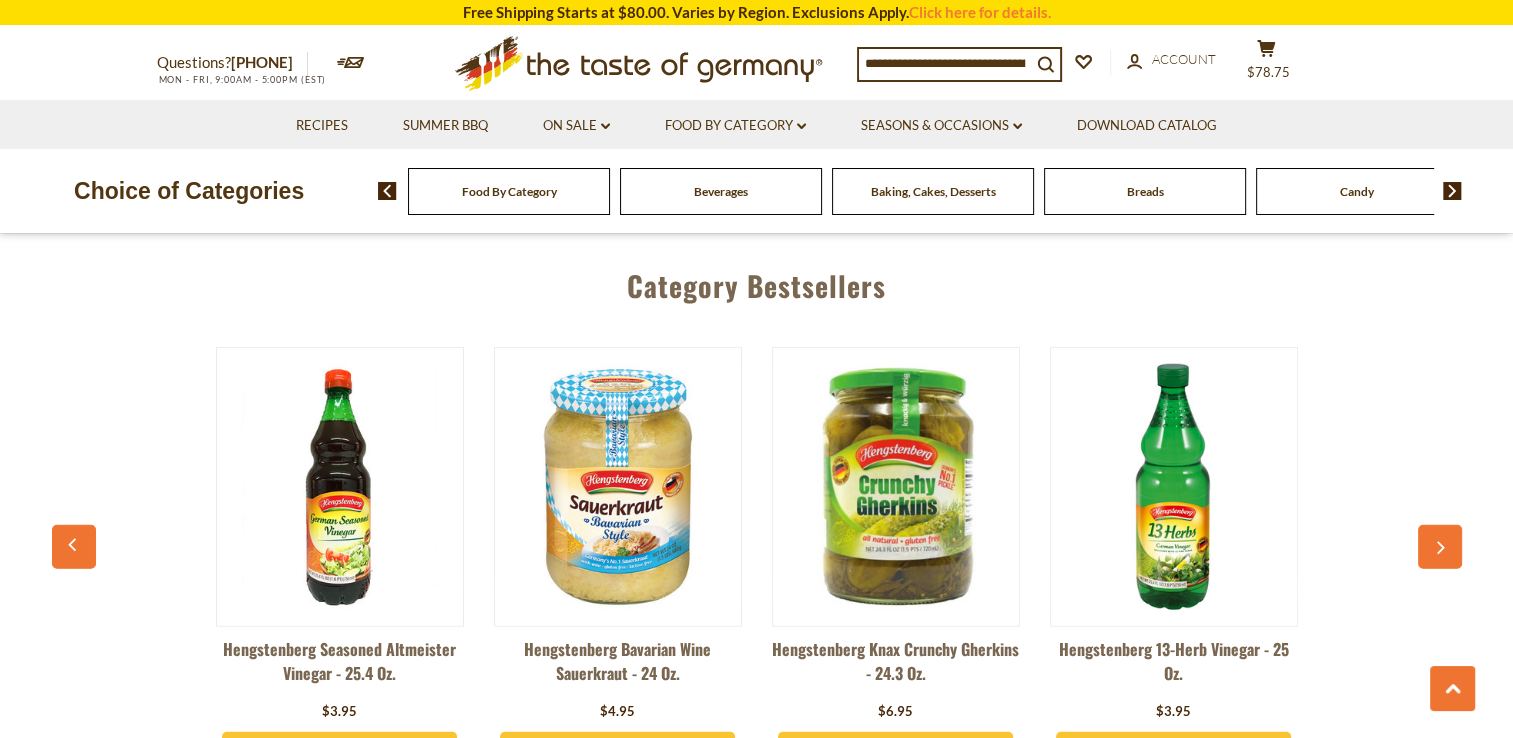 click at bounding box center (1440, 547) 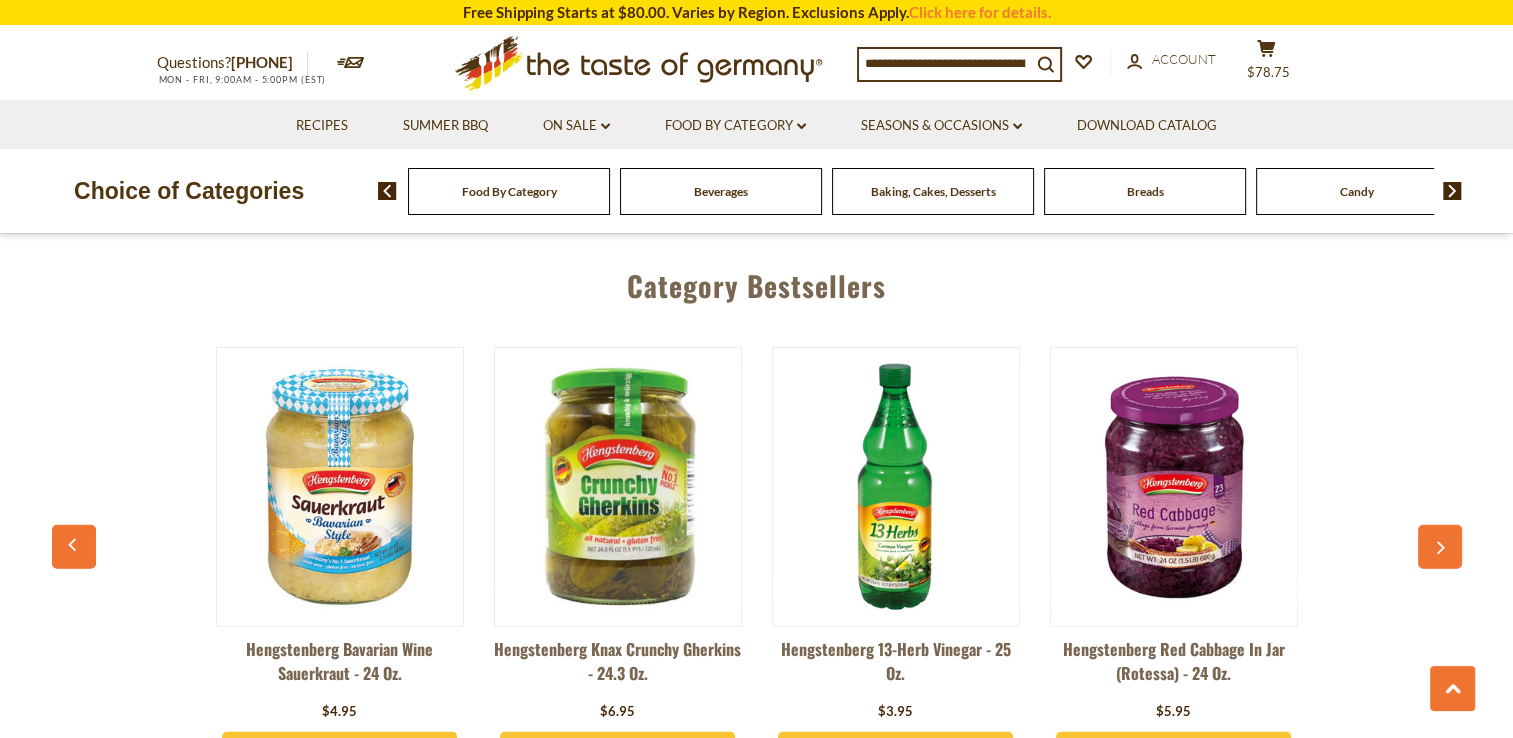 click at bounding box center (1440, 547) 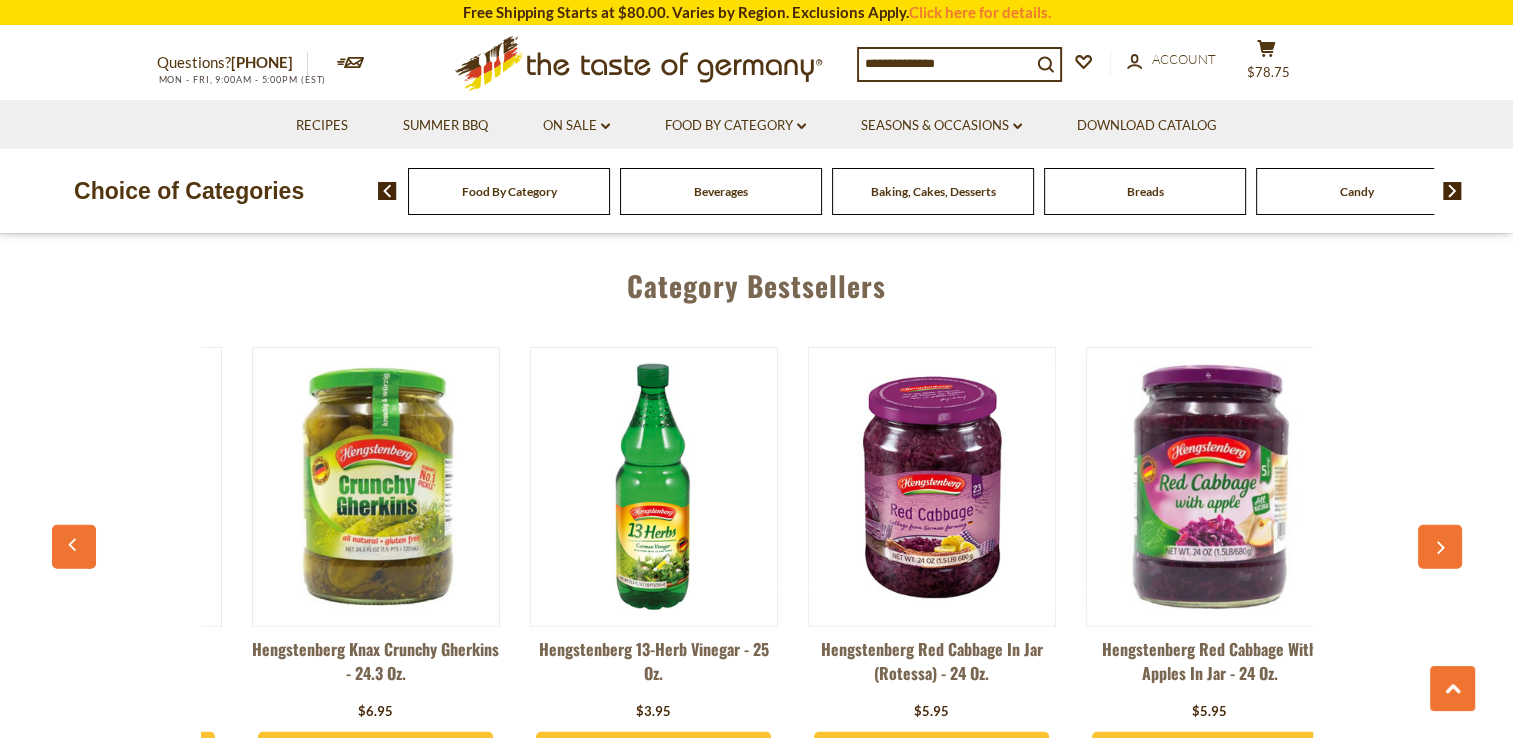 click at bounding box center [1440, 547] 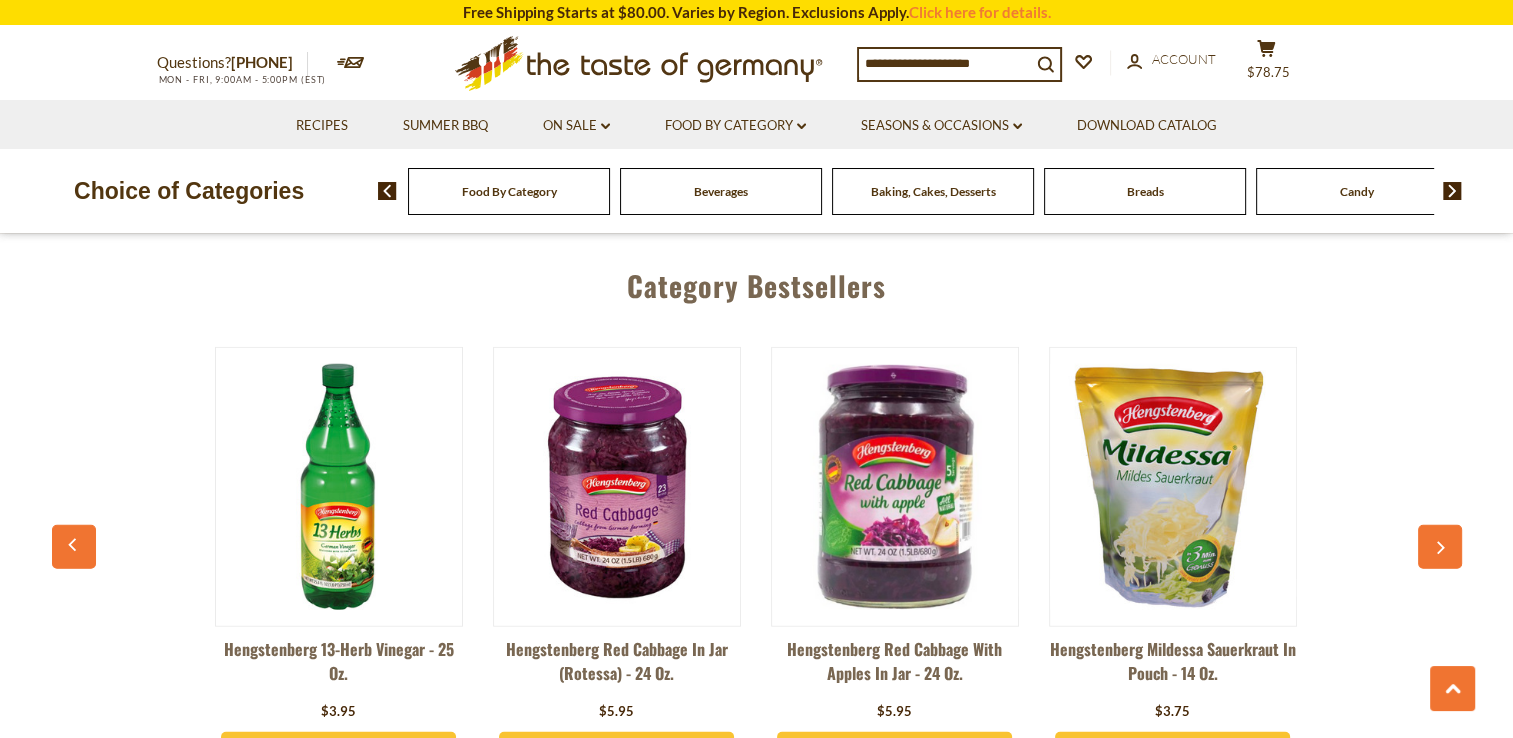 click 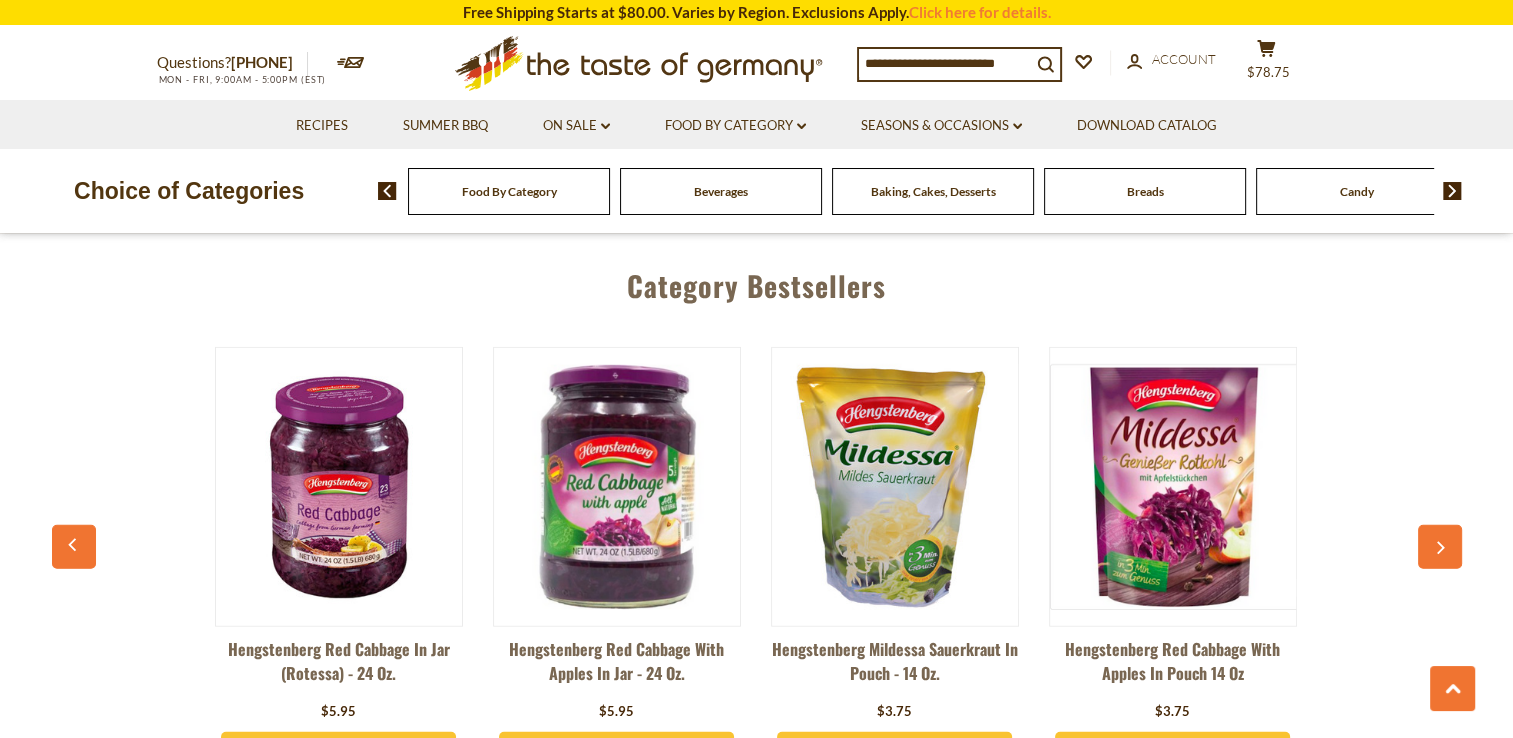 click 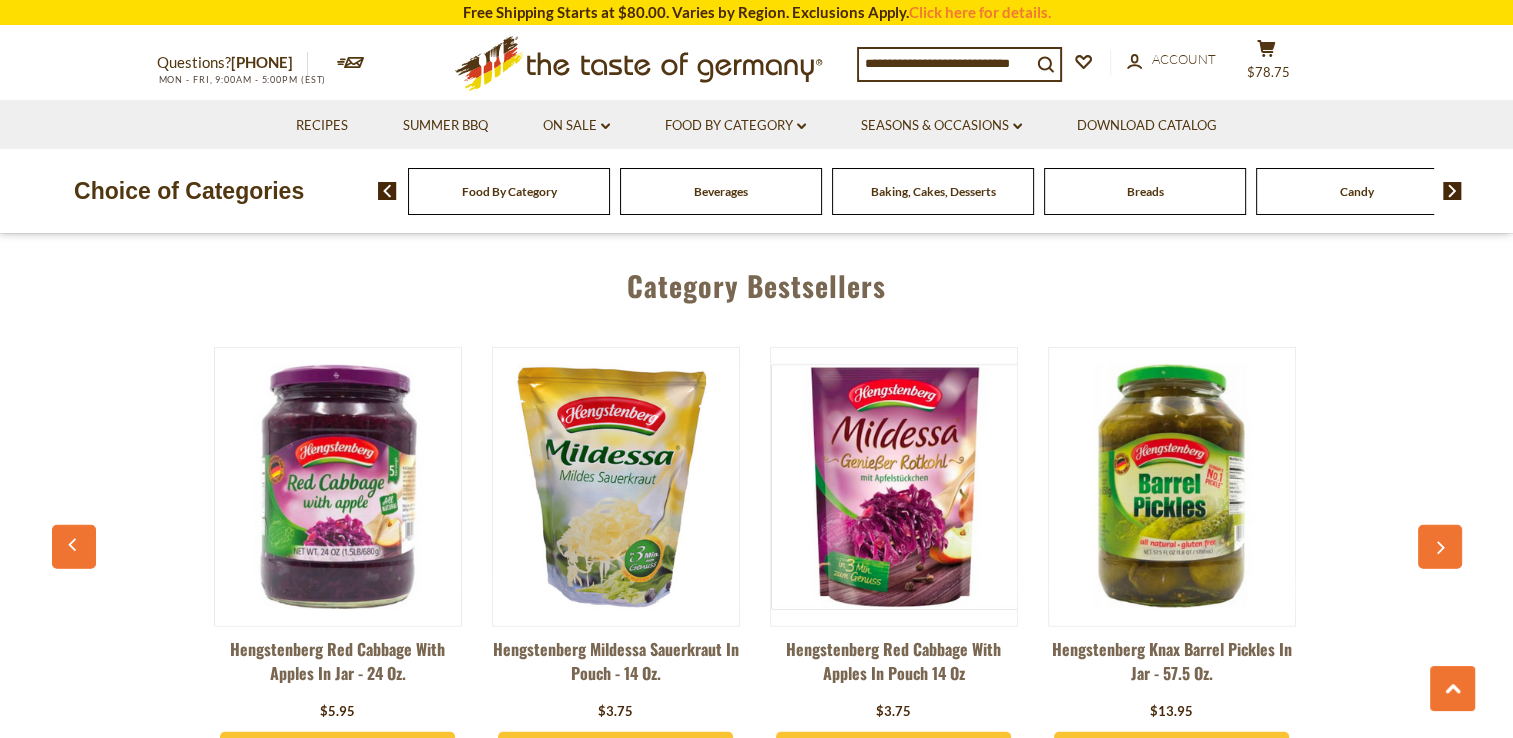 click 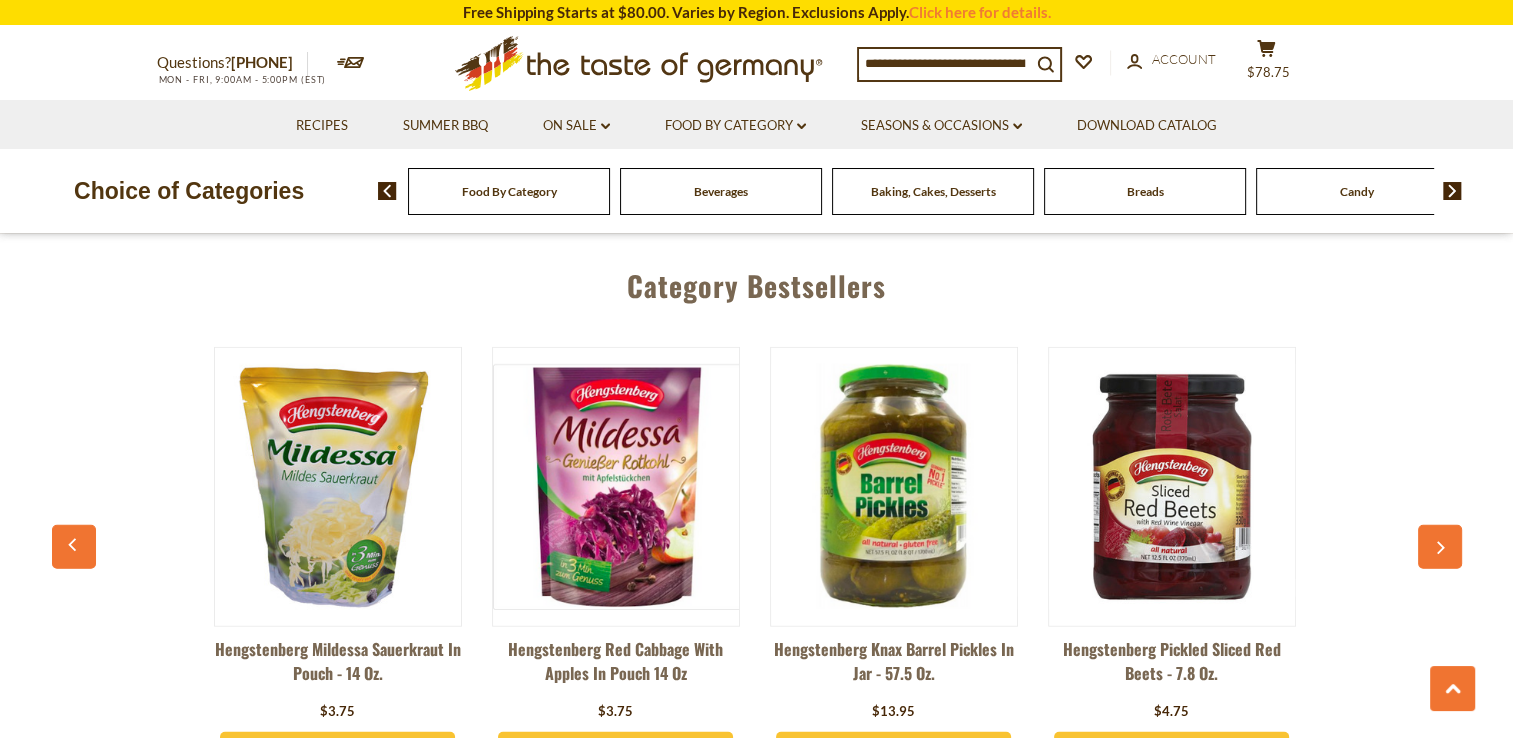 click at bounding box center (1440, 547) 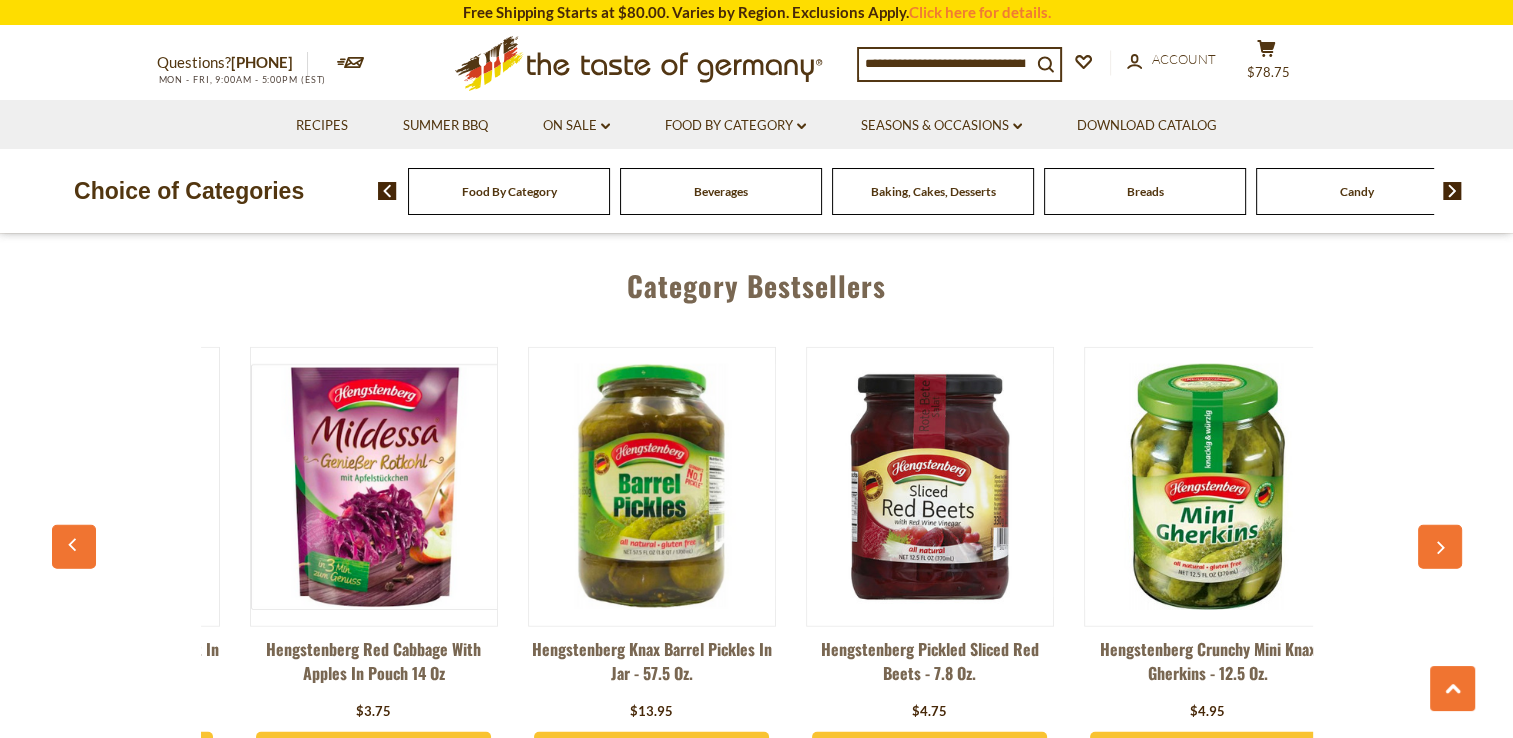 click at bounding box center (1440, 547) 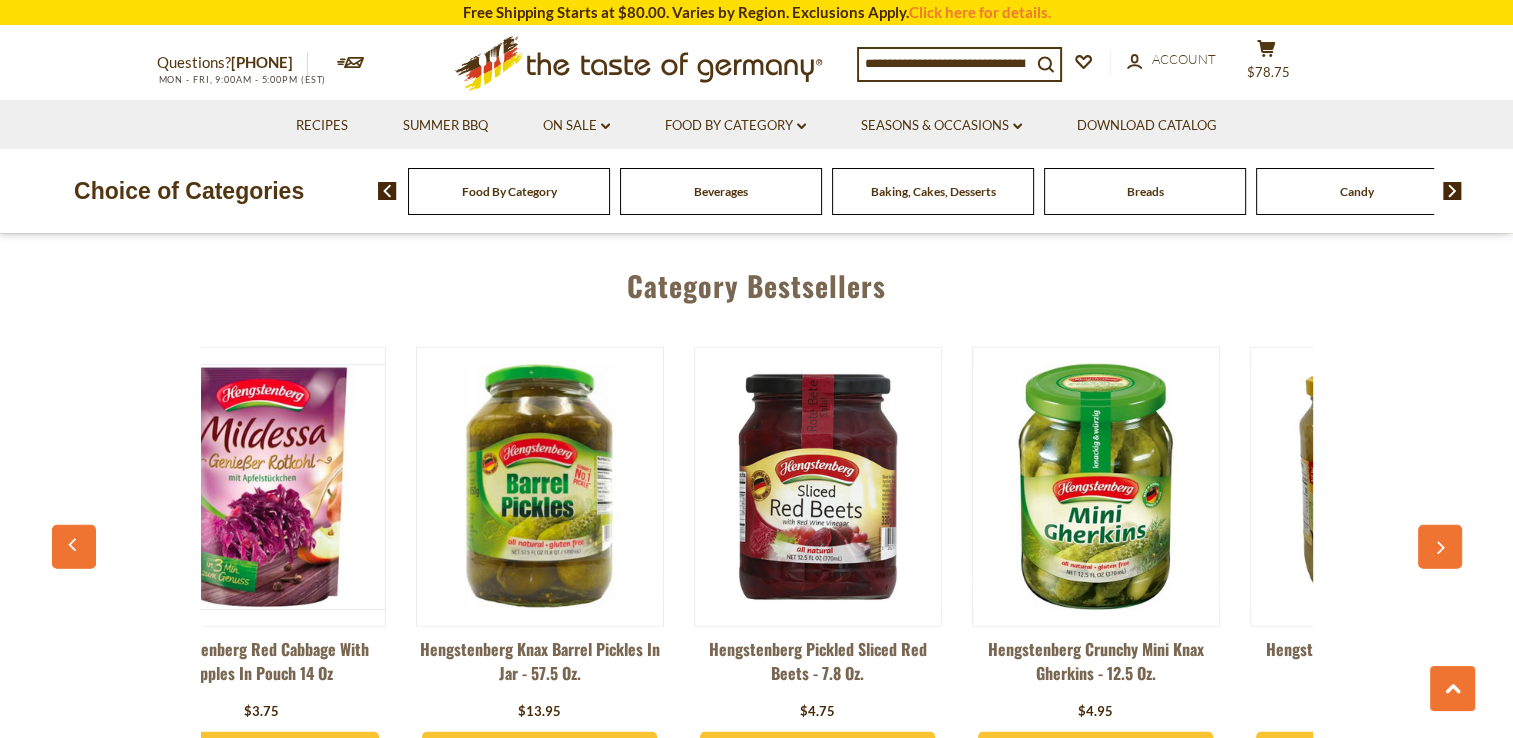 scroll, scrollTop: 0, scrollLeft: 2222, axis: horizontal 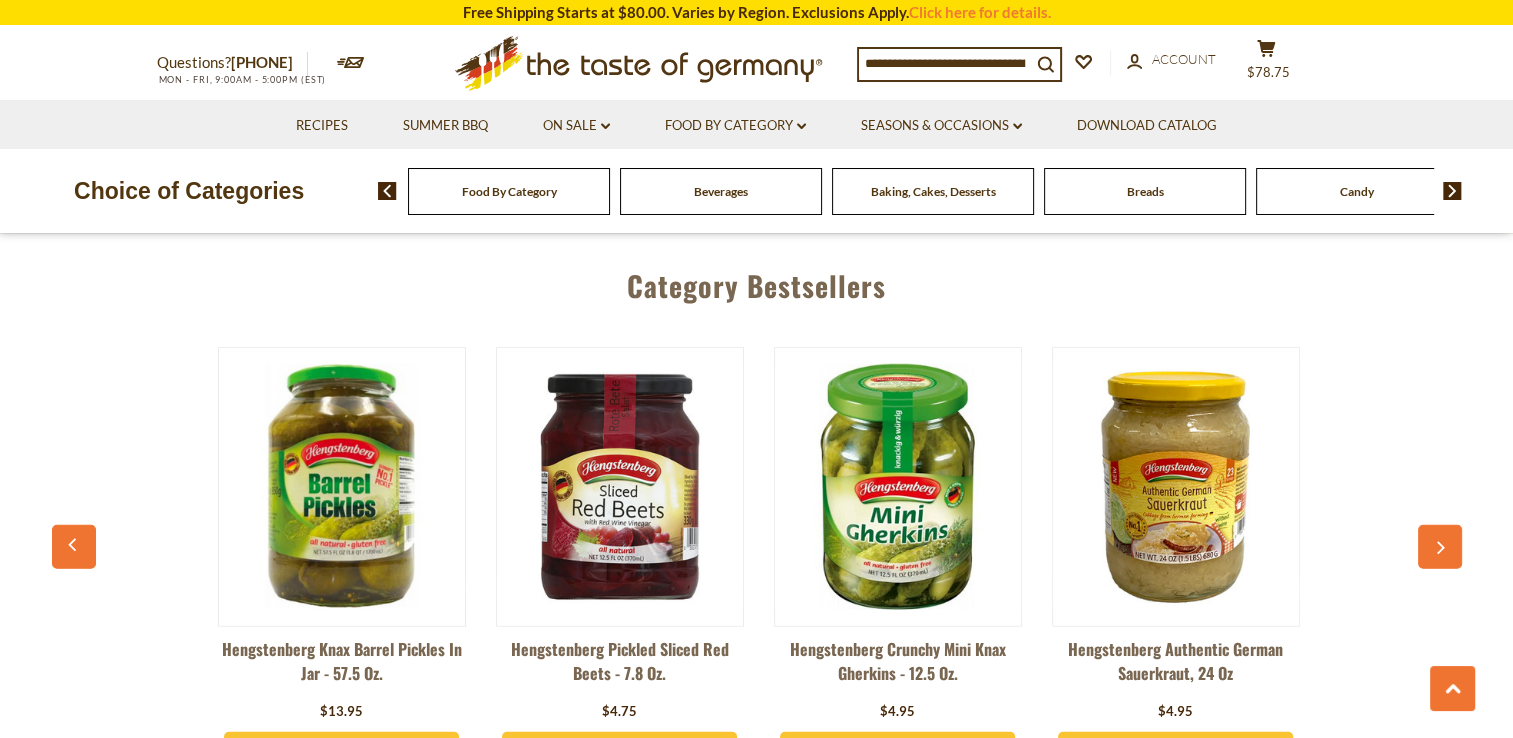 click at bounding box center (1440, 547) 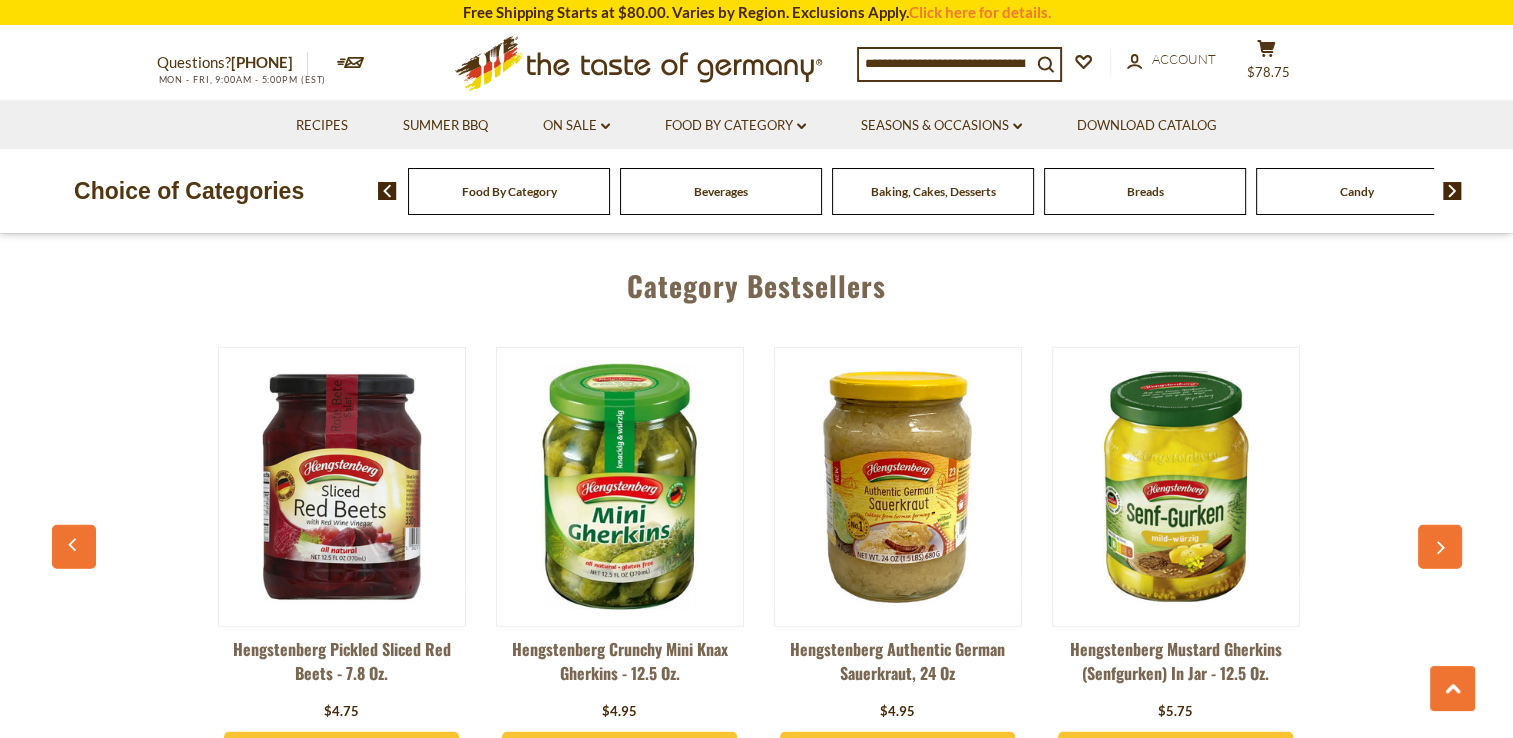 click at bounding box center (1440, 547) 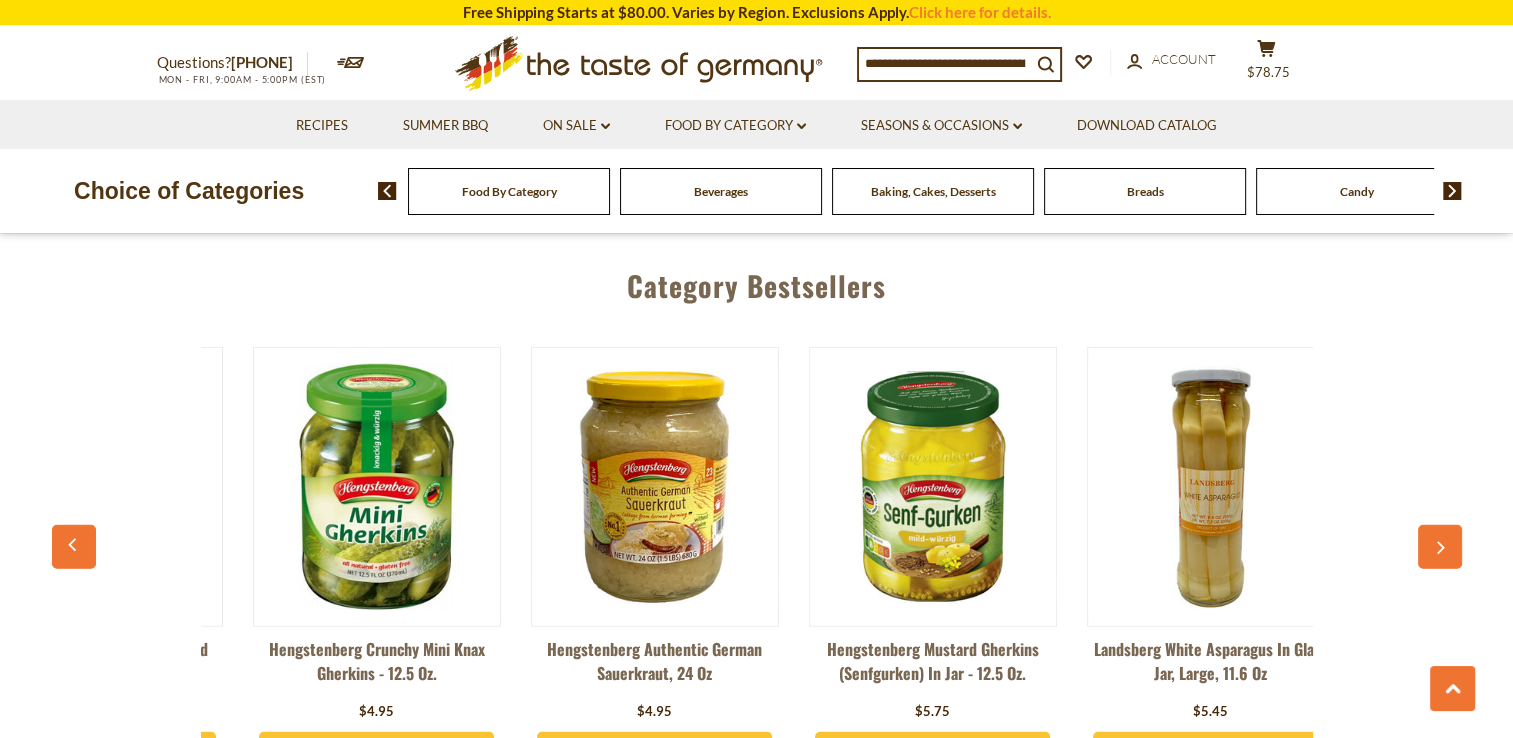 scroll, scrollTop: 0, scrollLeft: 2779, axis: horizontal 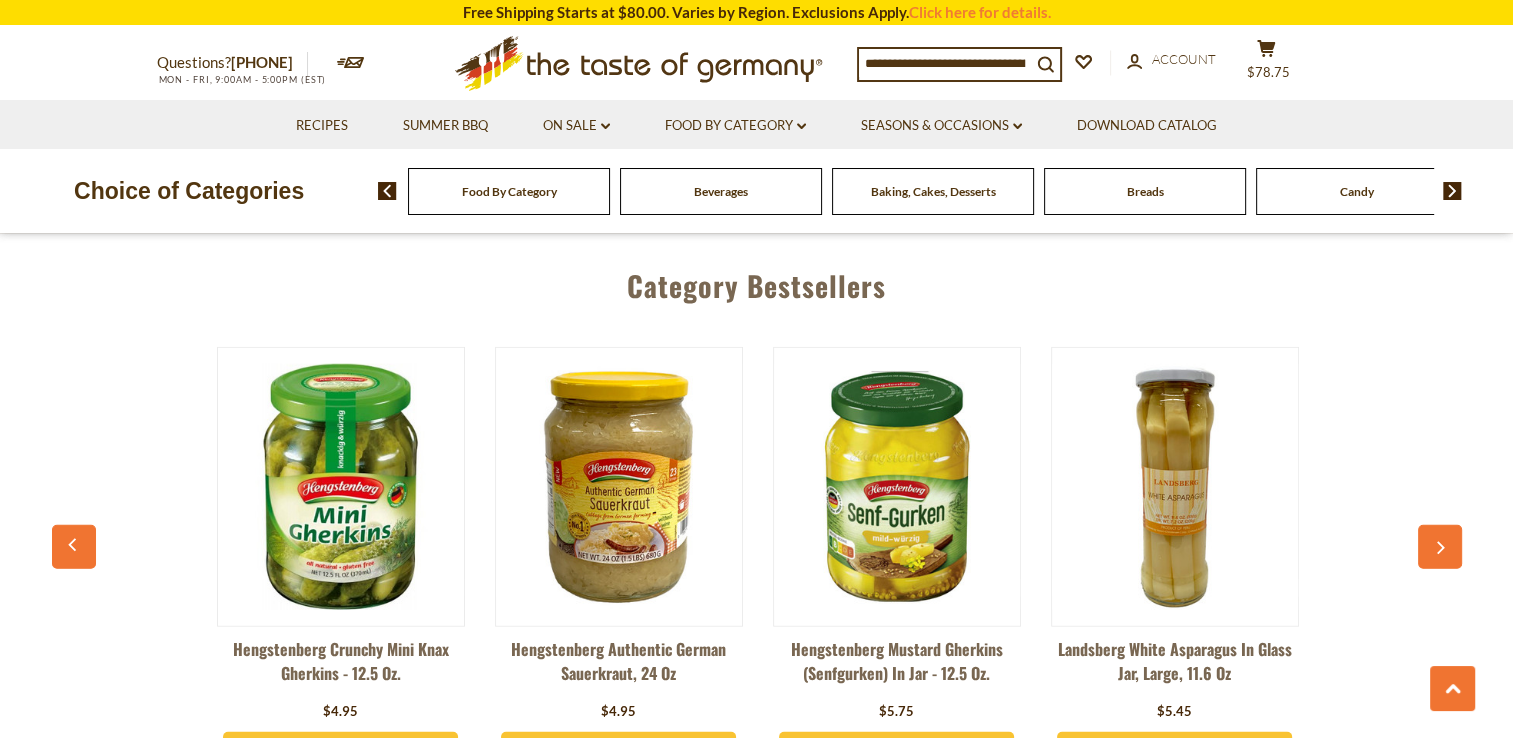 click at bounding box center (619, 487) 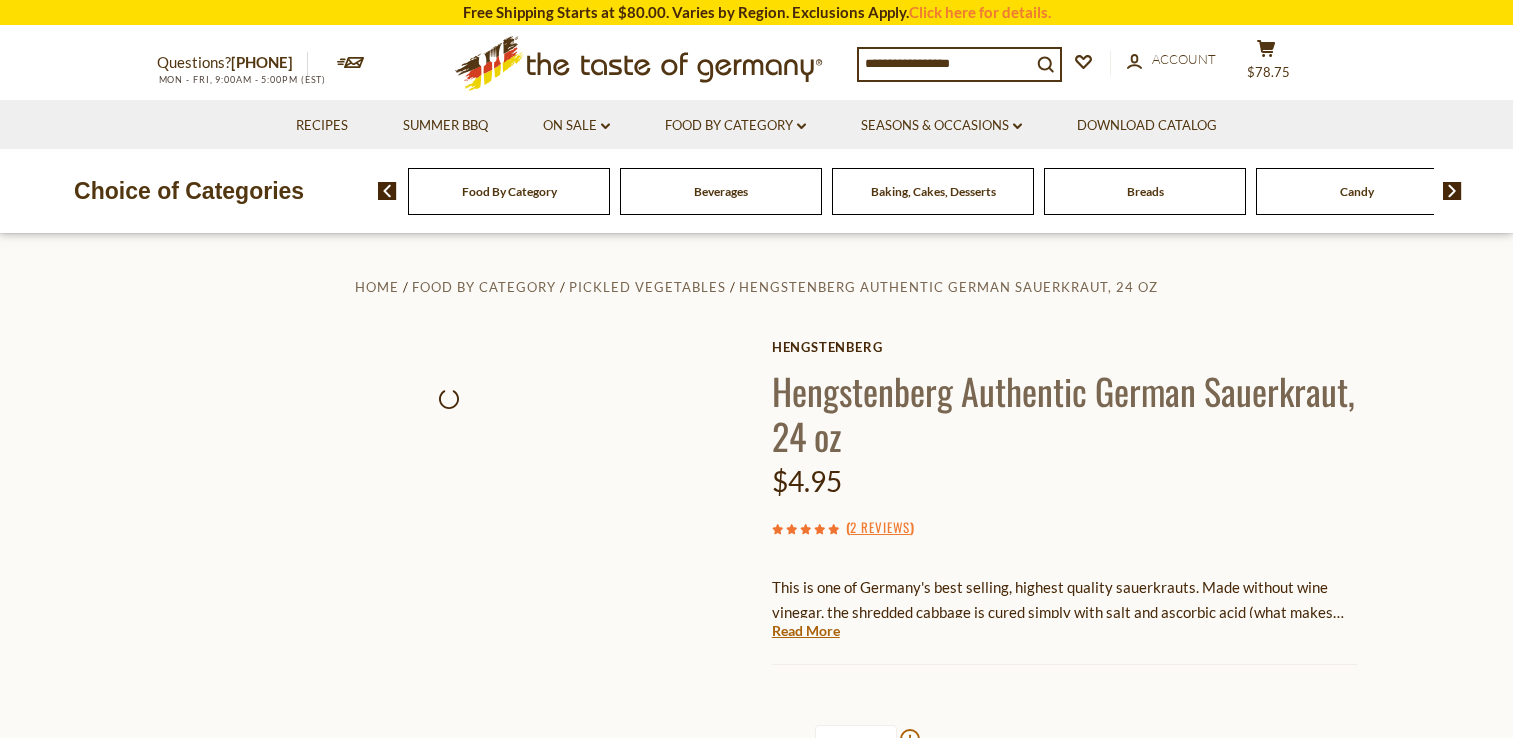 scroll, scrollTop: 0, scrollLeft: 0, axis: both 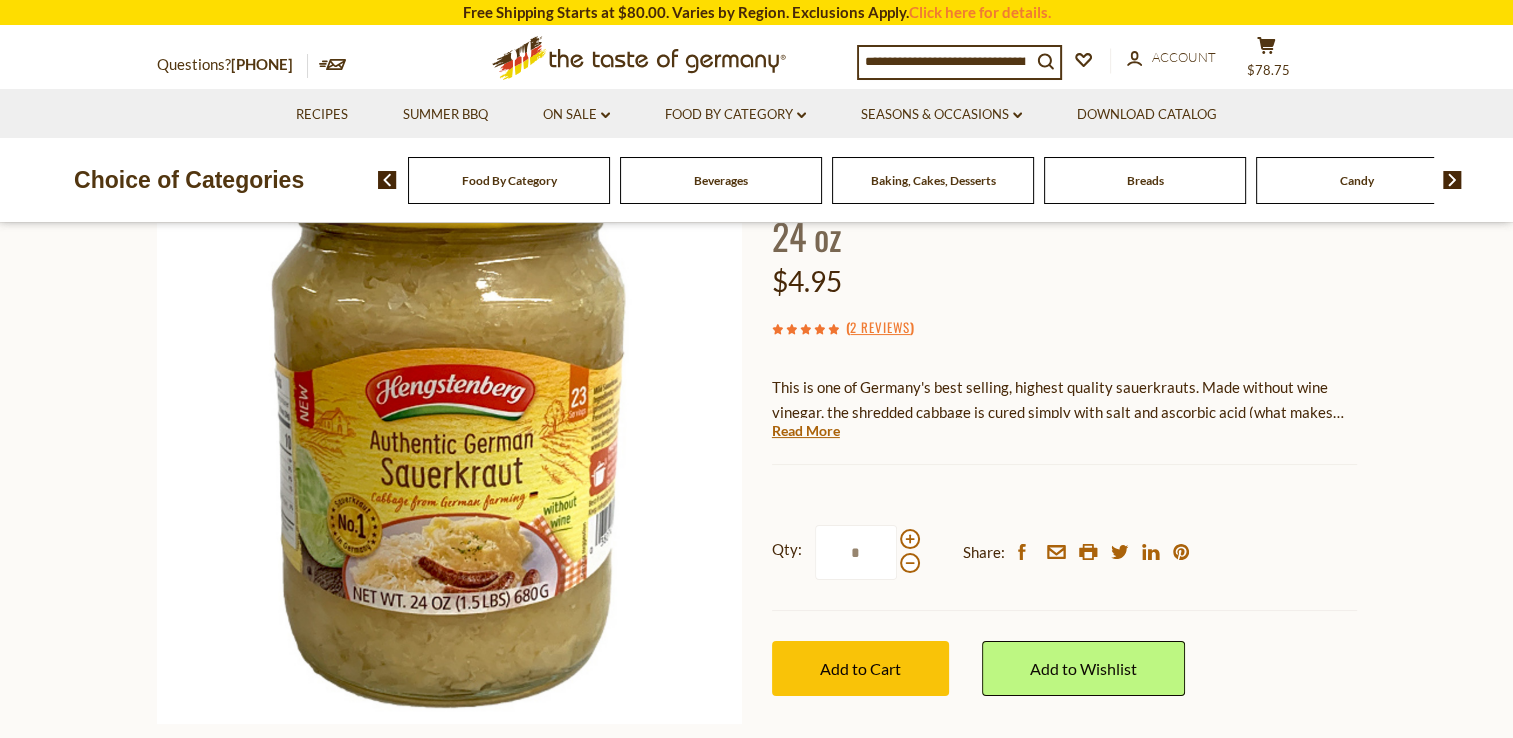 click on "Read More" at bounding box center [806, 431] 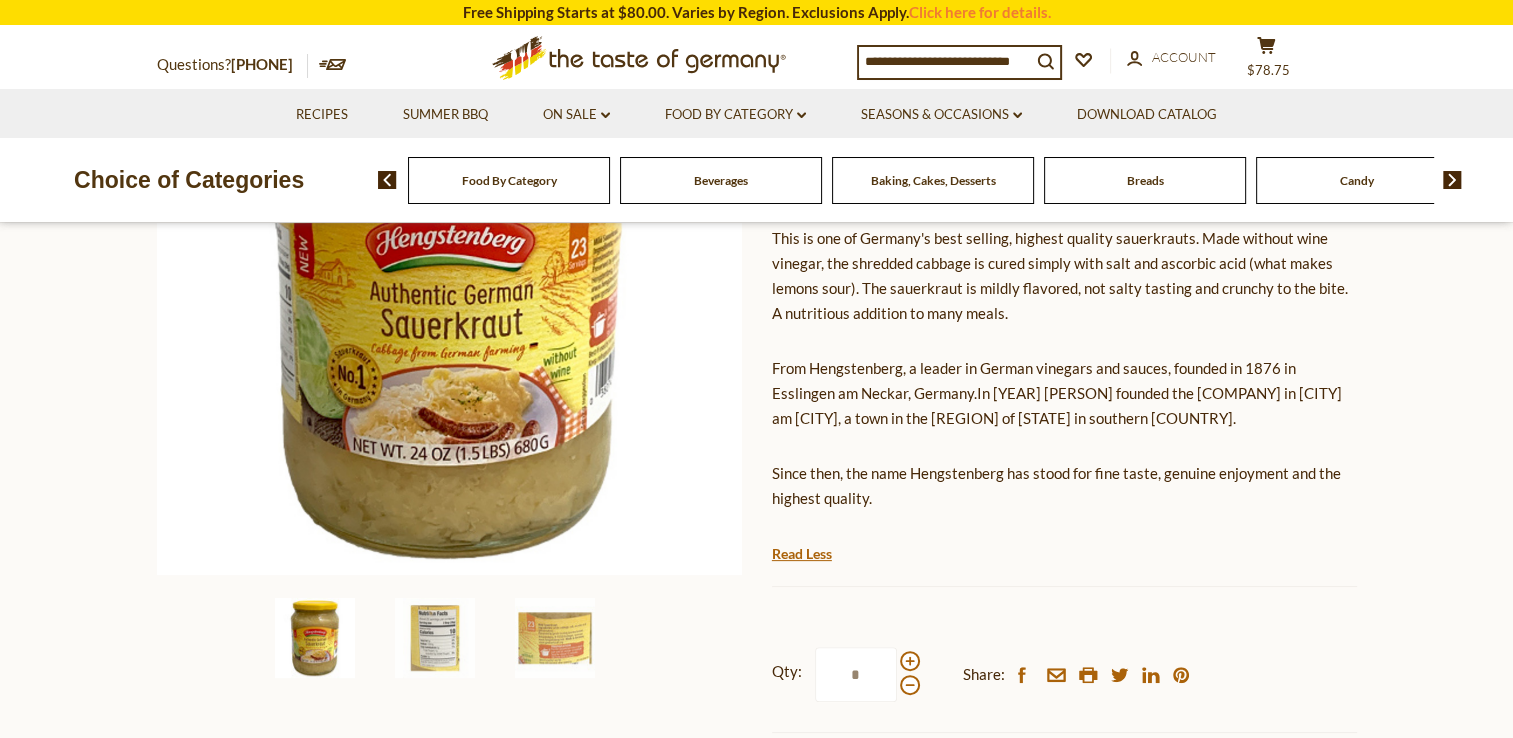 scroll, scrollTop: 400, scrollLeft: 0, axis: vertical 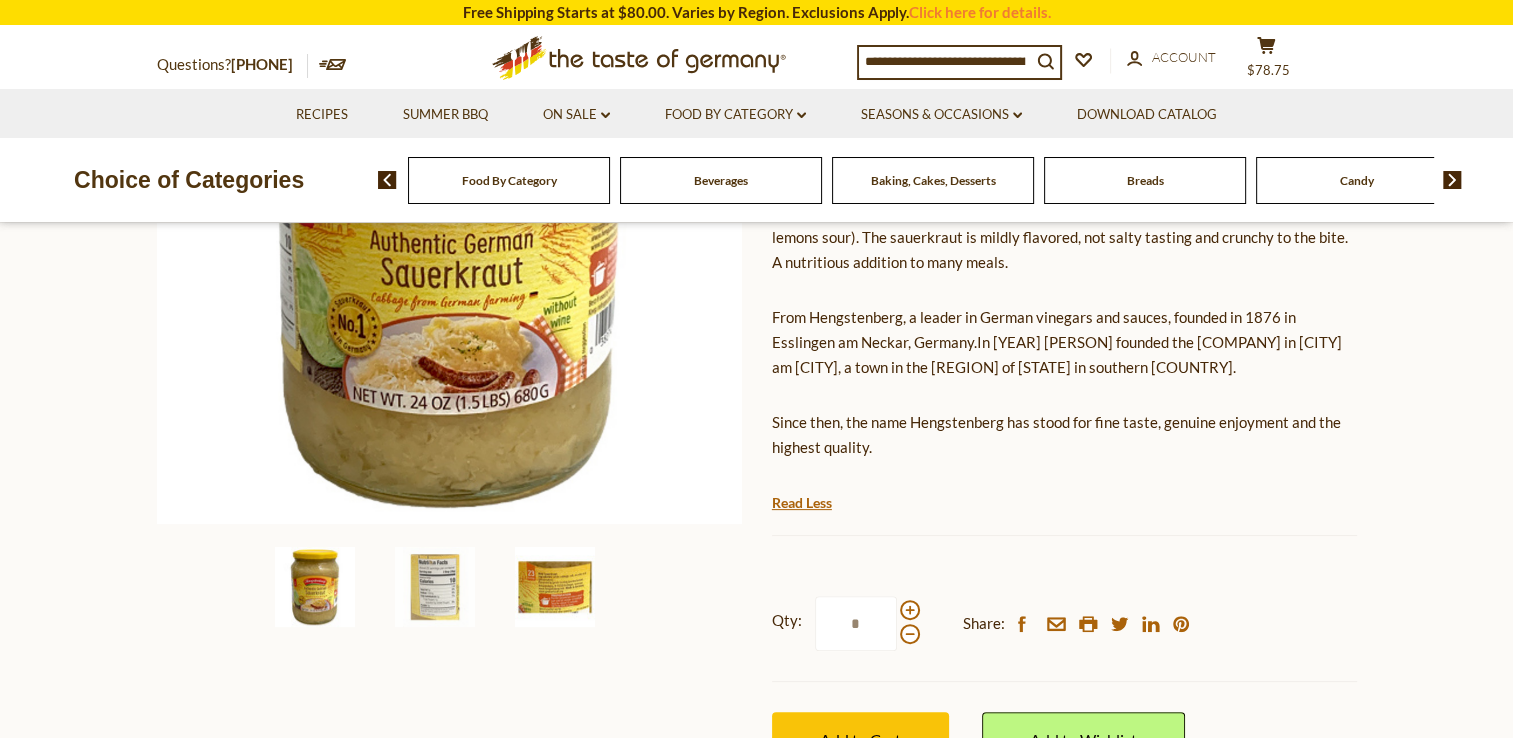 click at bounding box center [555, 587] 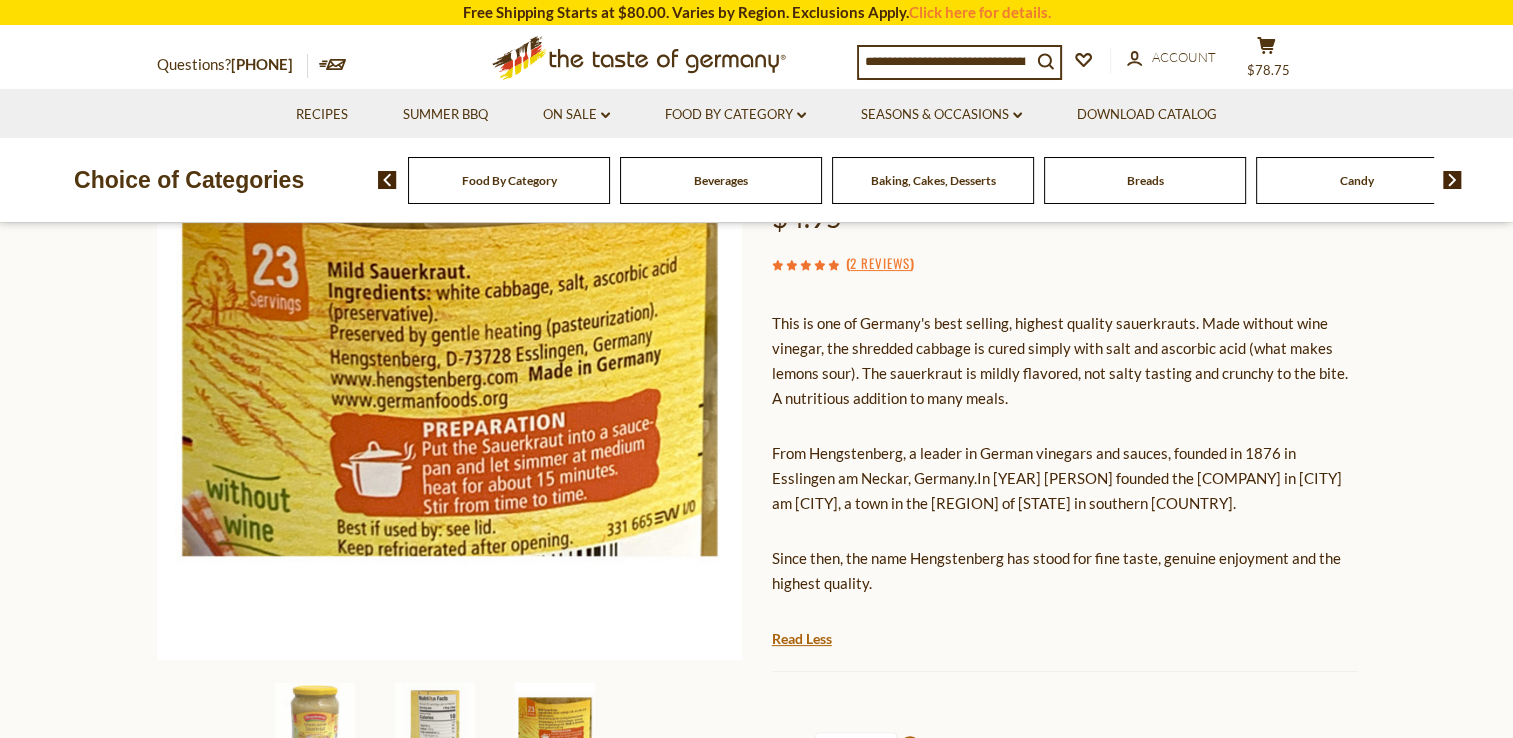 scroll, scrollTop: 300, scrollLeft: 0, axis: vertical 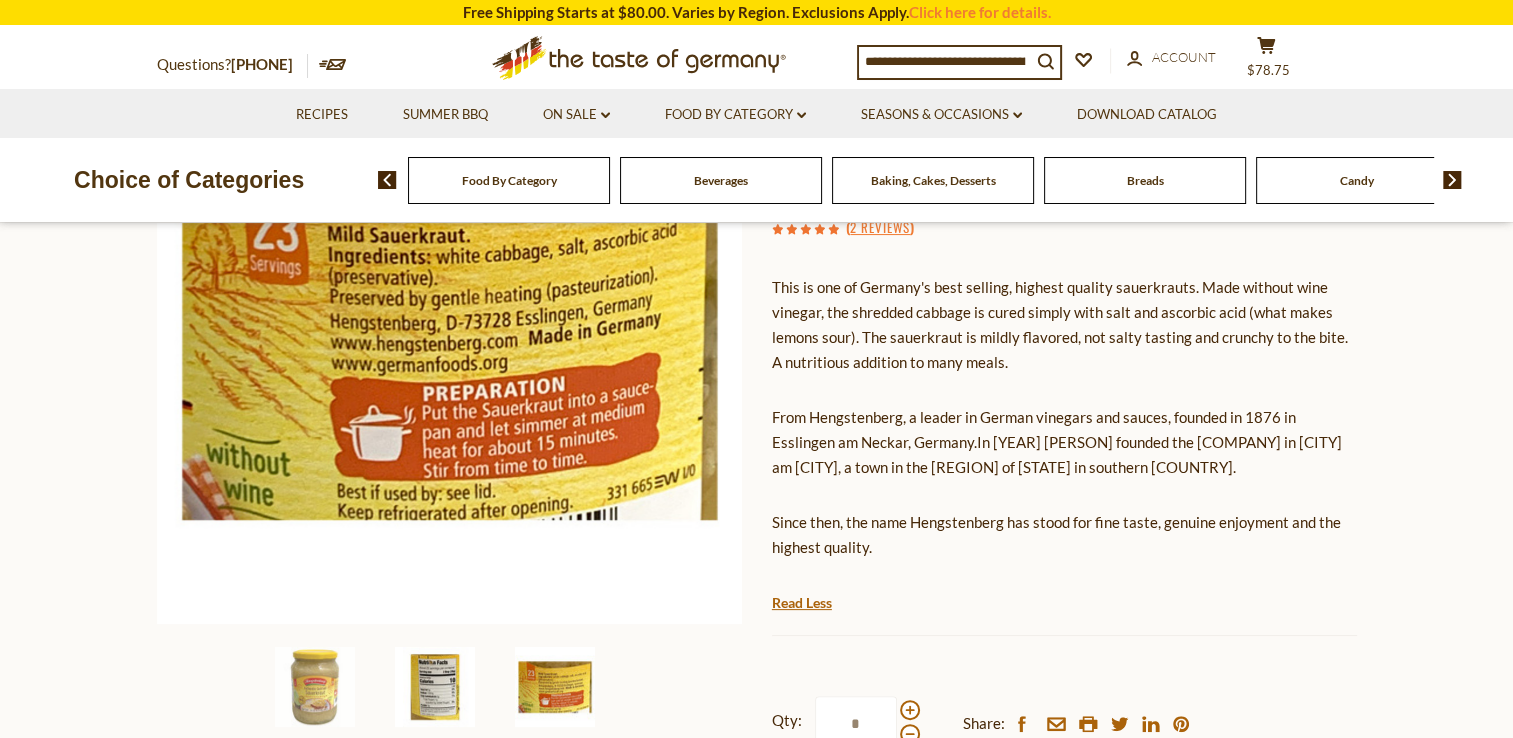 click at bounding box center (435, 687) 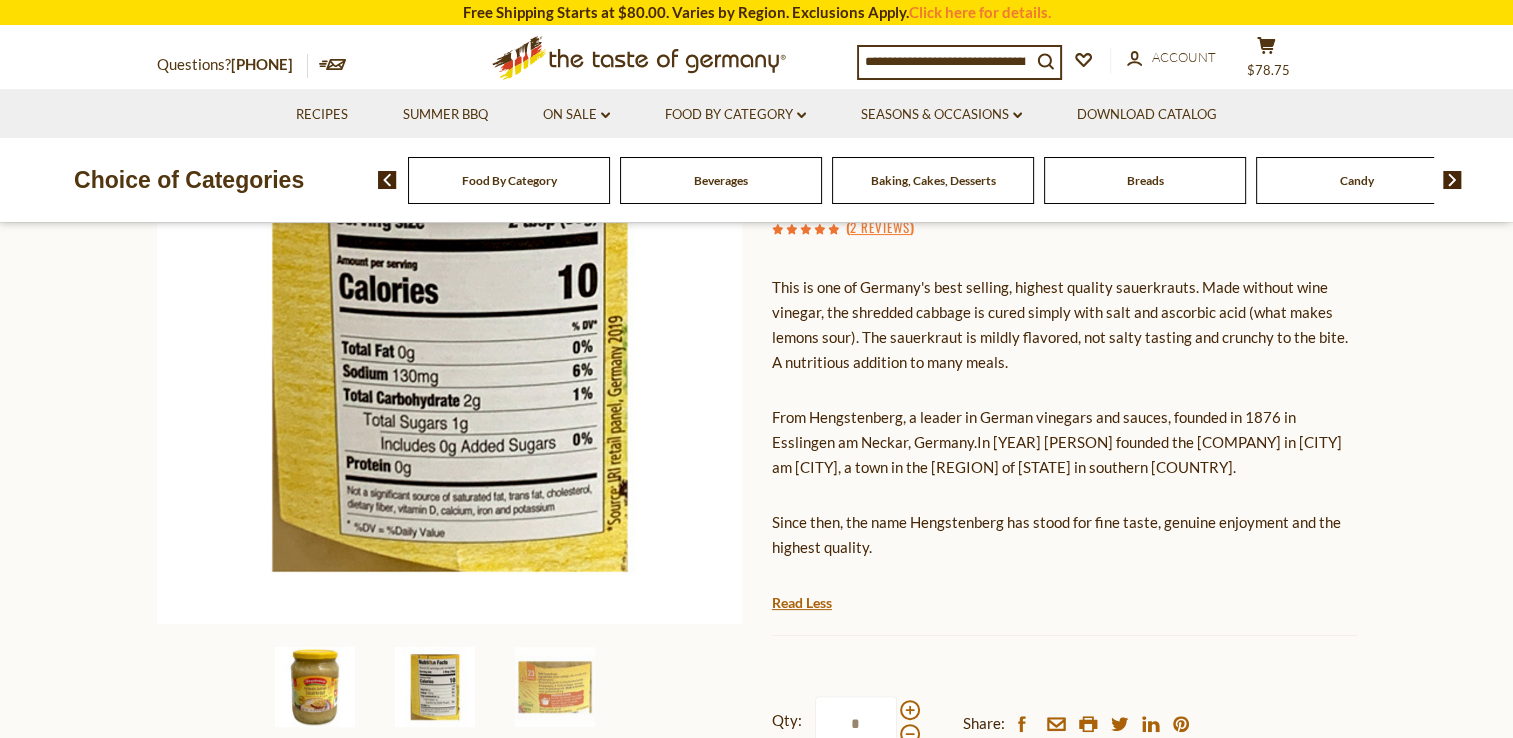 click at bounding box center [315, 687] 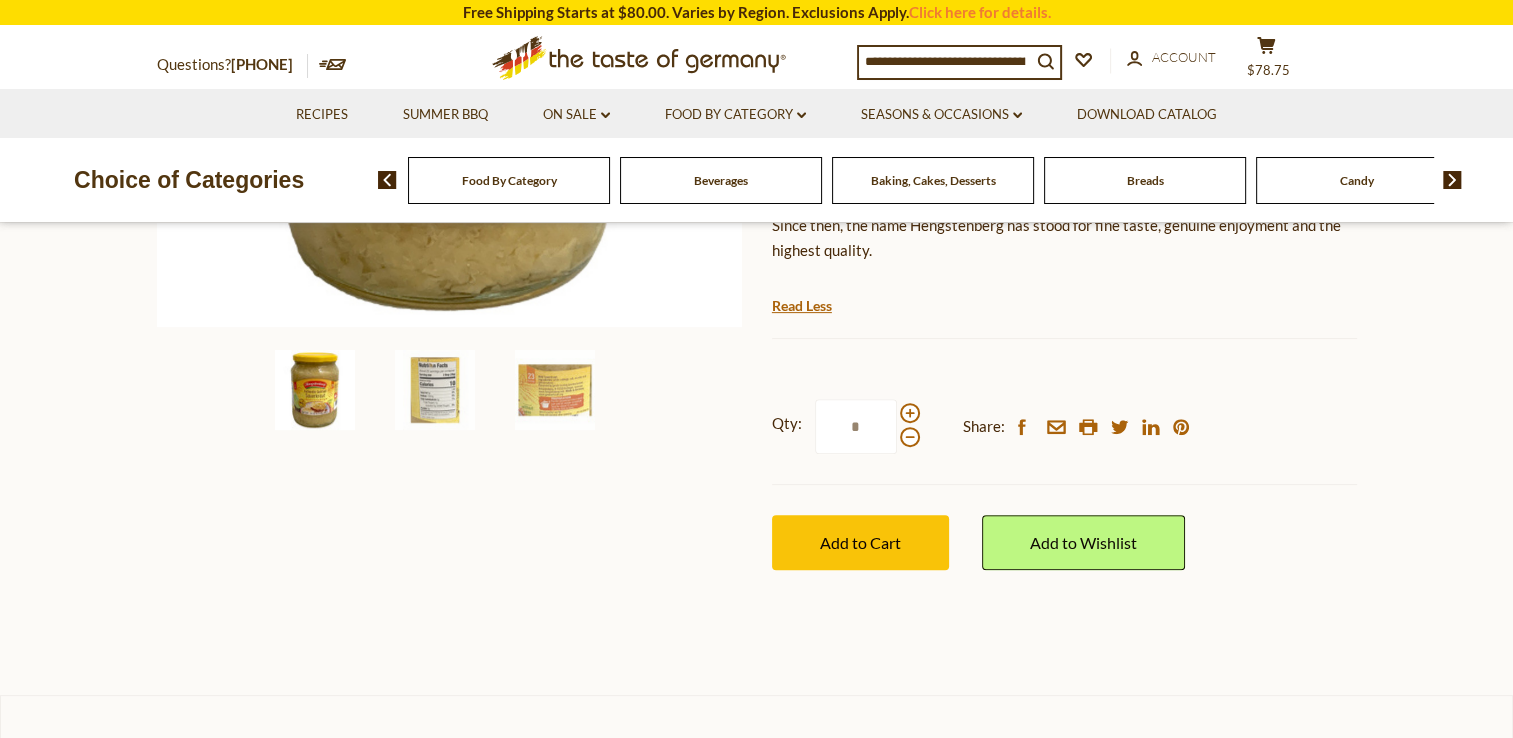 scroll, scrollTop: 600, scrollLeft: 0, axis: vertical 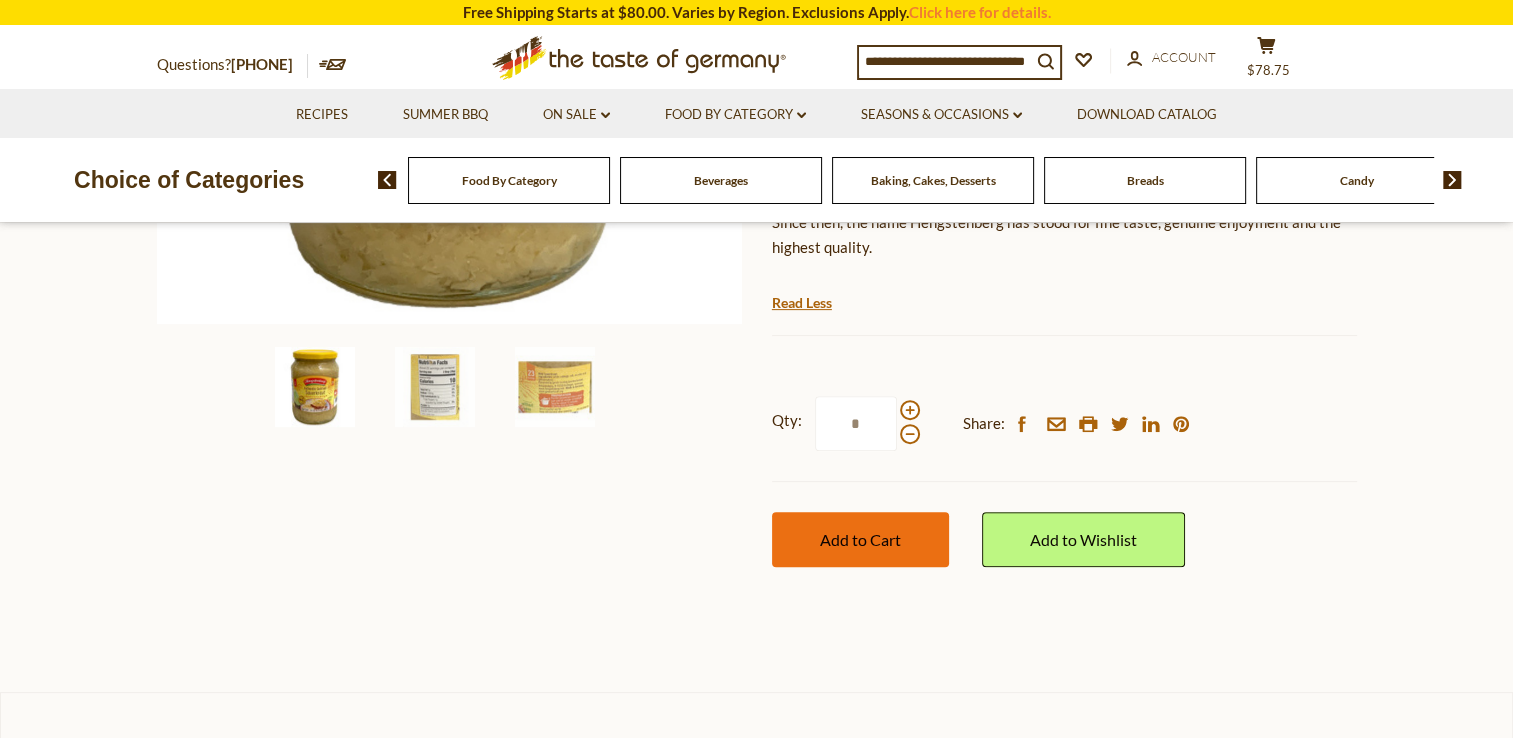 click on "Add to Cart" at bounding box center [860, 539] 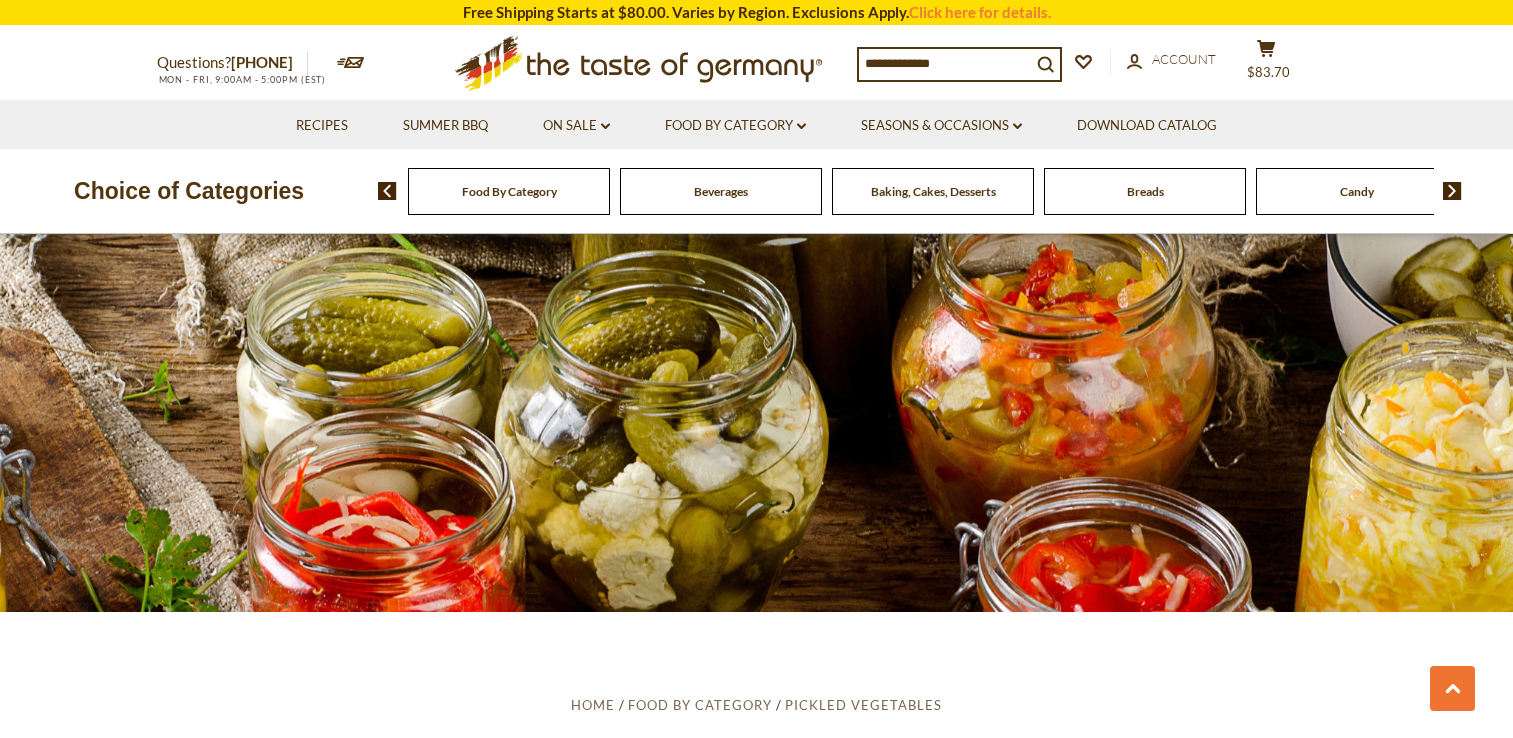 scroll, scrollTop: 5200, scrollLeft: 0, axis: vertical 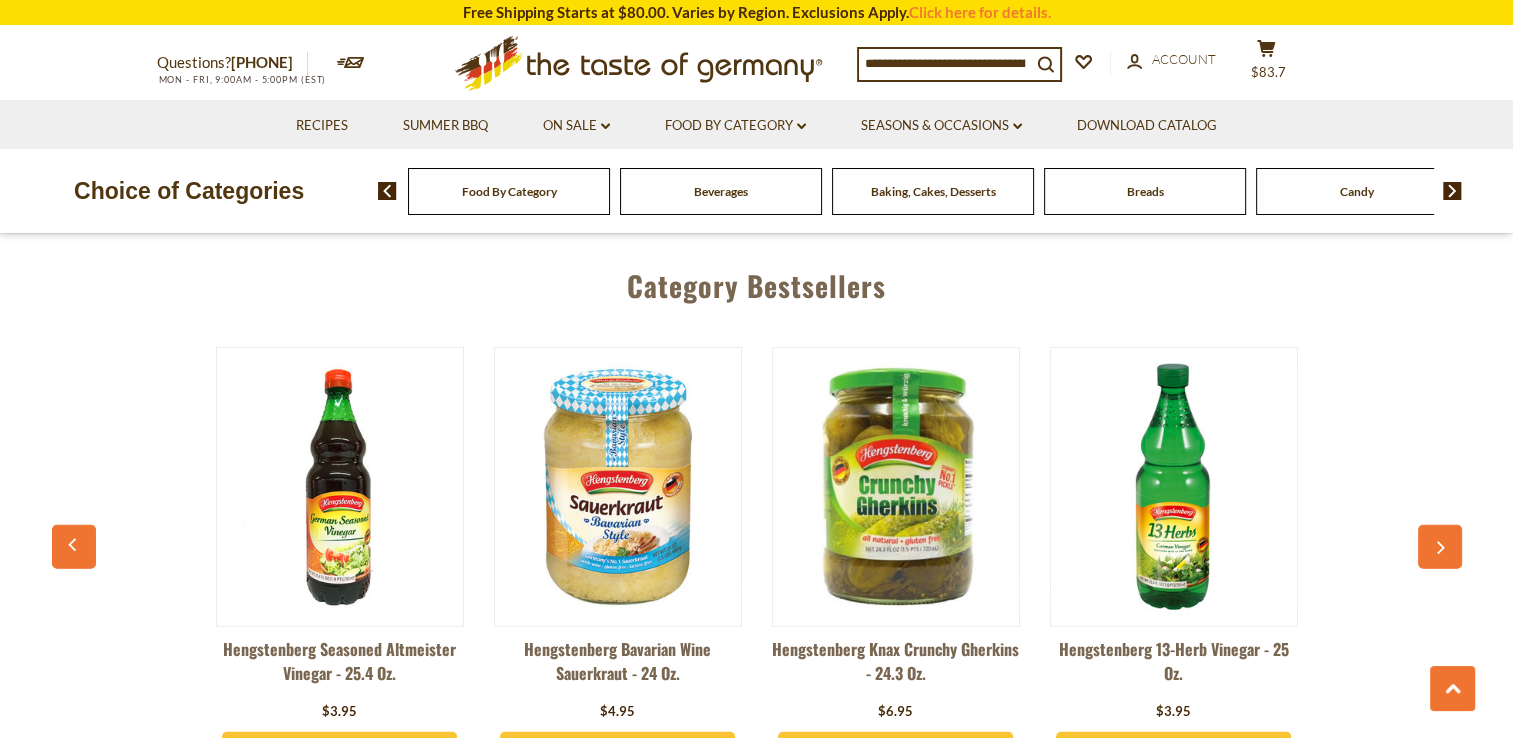 click at bounding box center (618, 487) 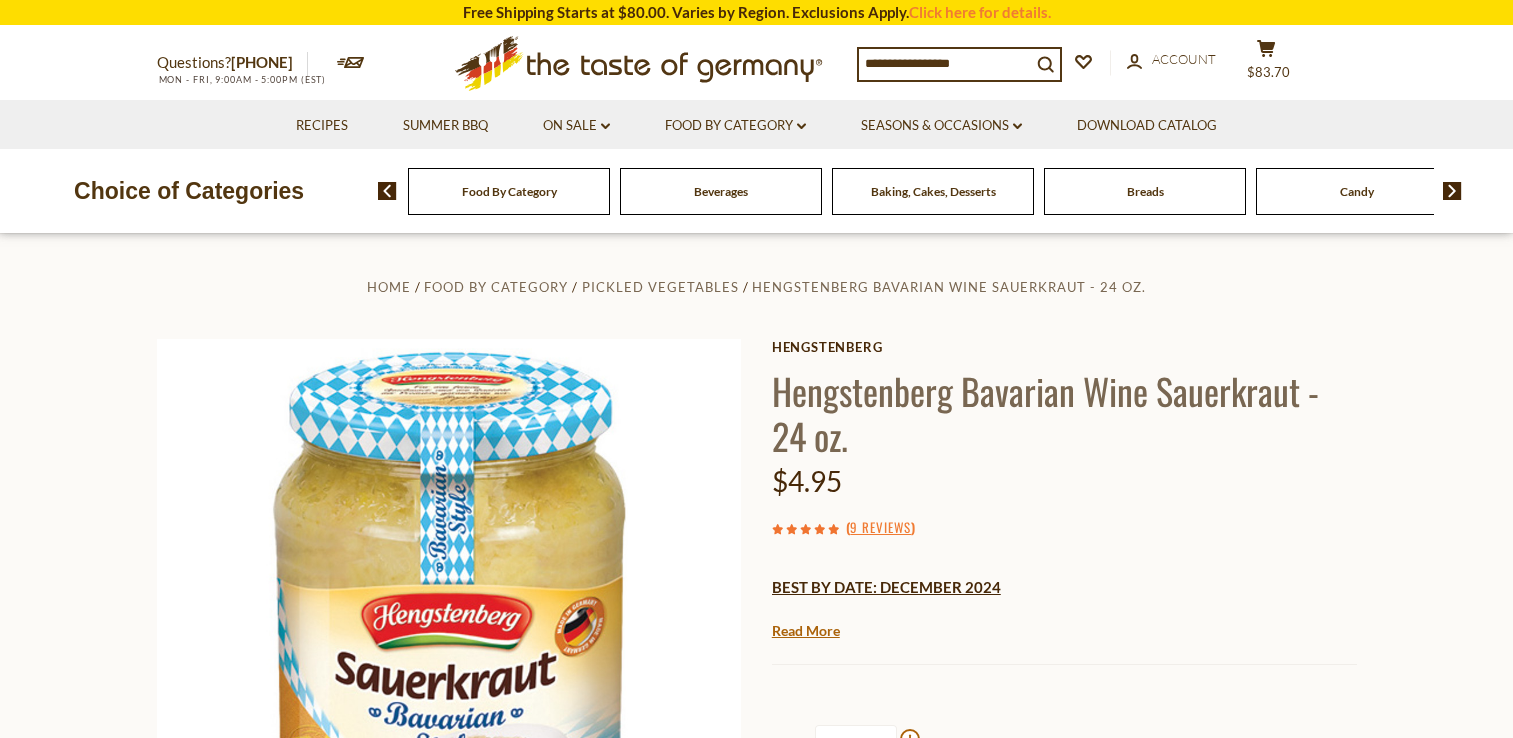 scroll, scrollTop: 0, scrollLeft: 0, axis: both 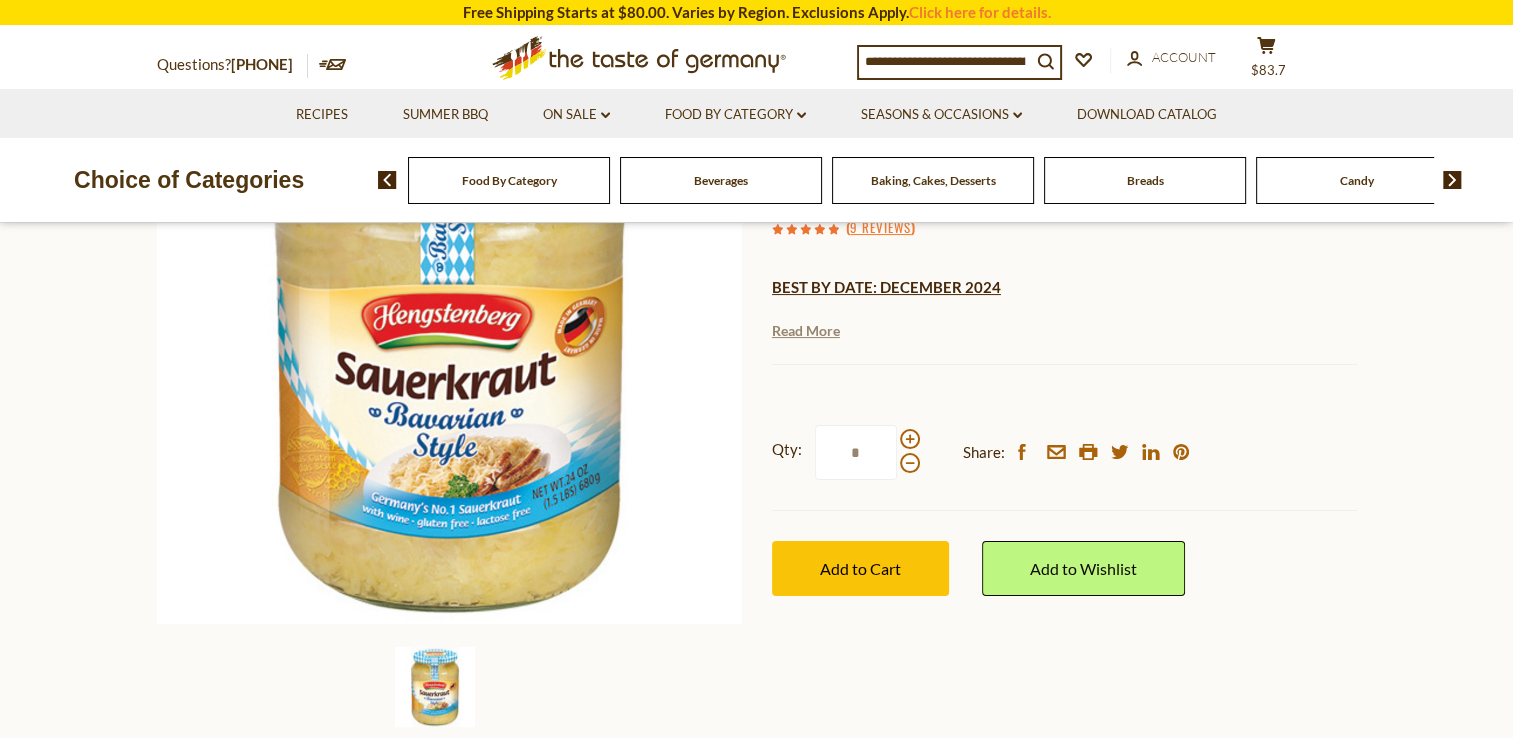 click on "Read More" at bounding box center [806, 331] 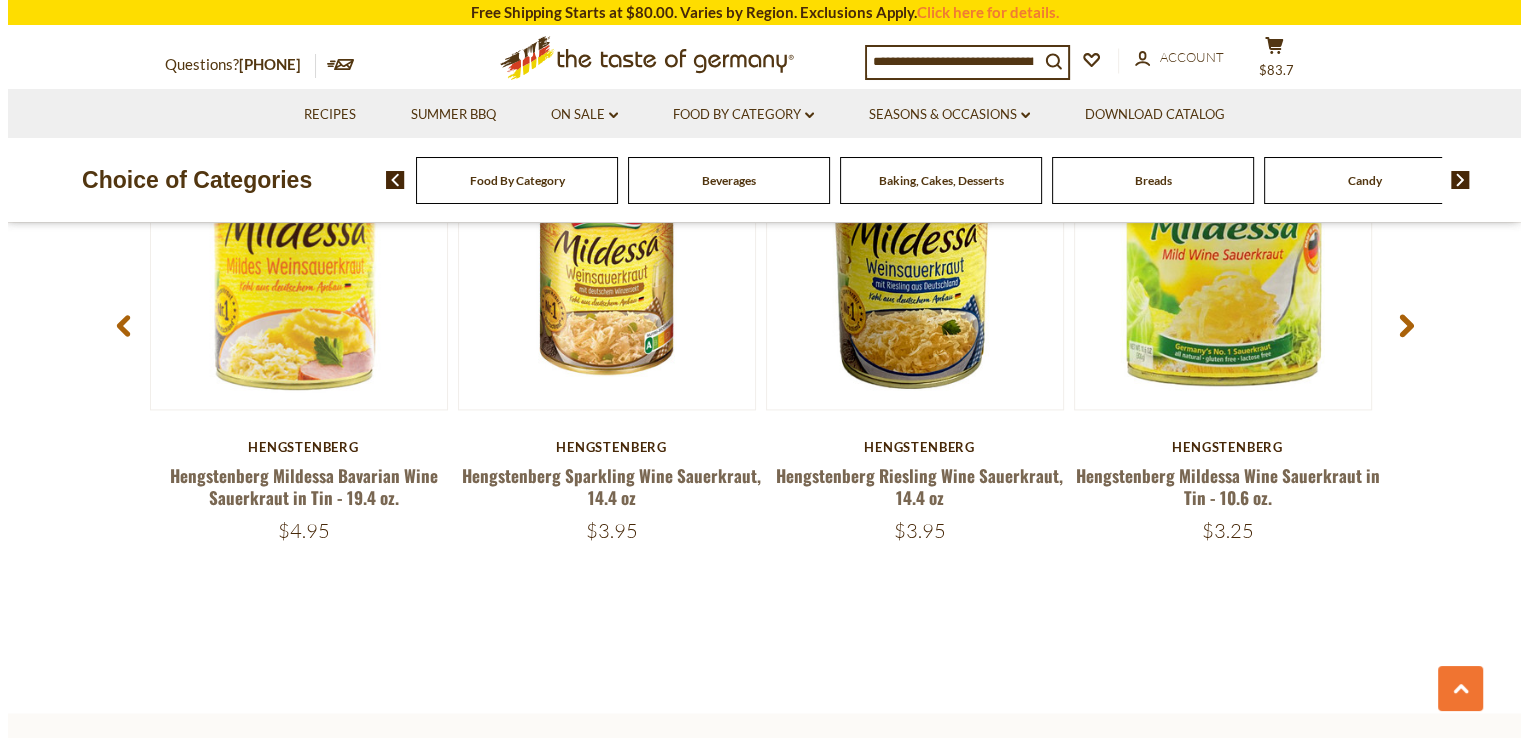 scroll, scrollTop: 2500, scrollLeft: 0, axis: vertical 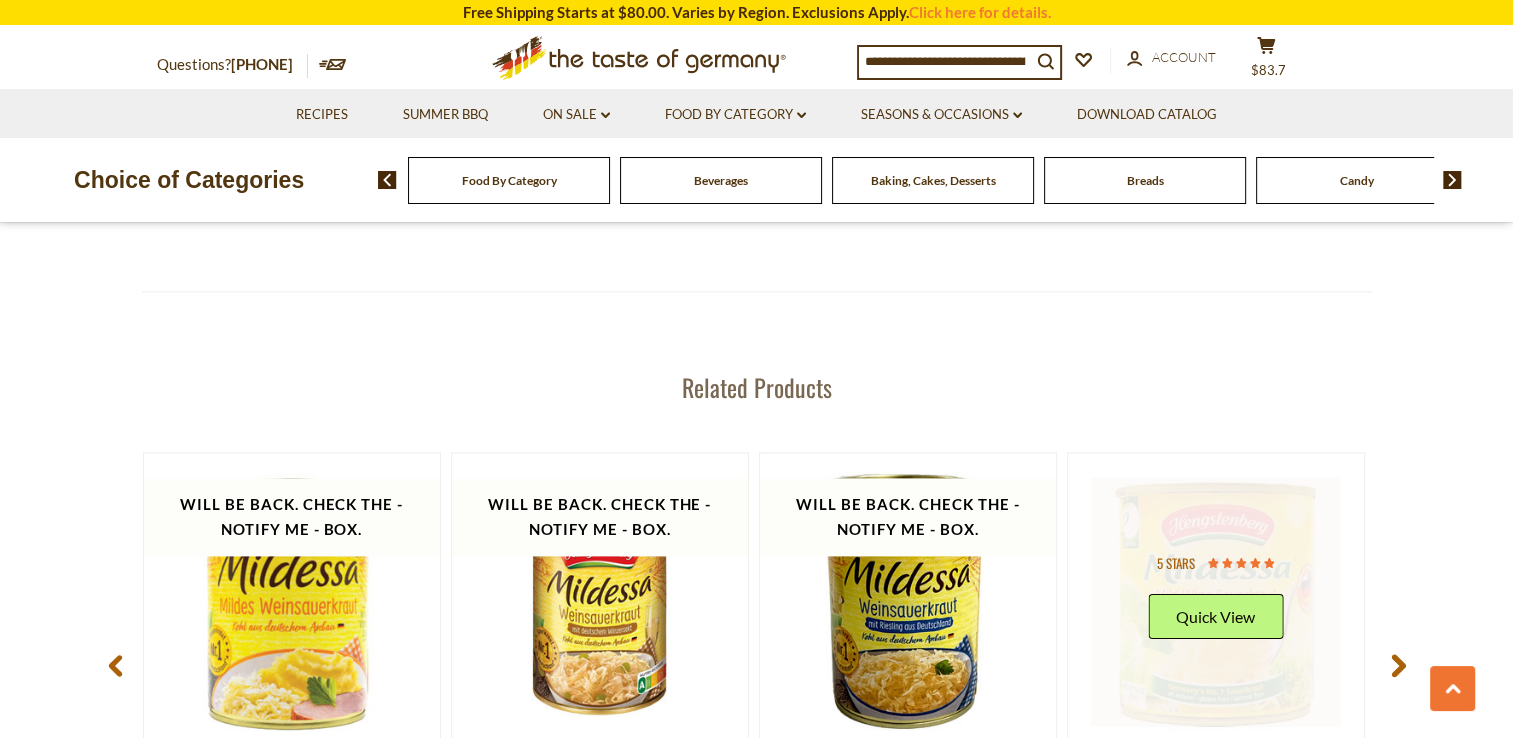 click on "5 stars
Quick View" at bounding box center [1215, 601] 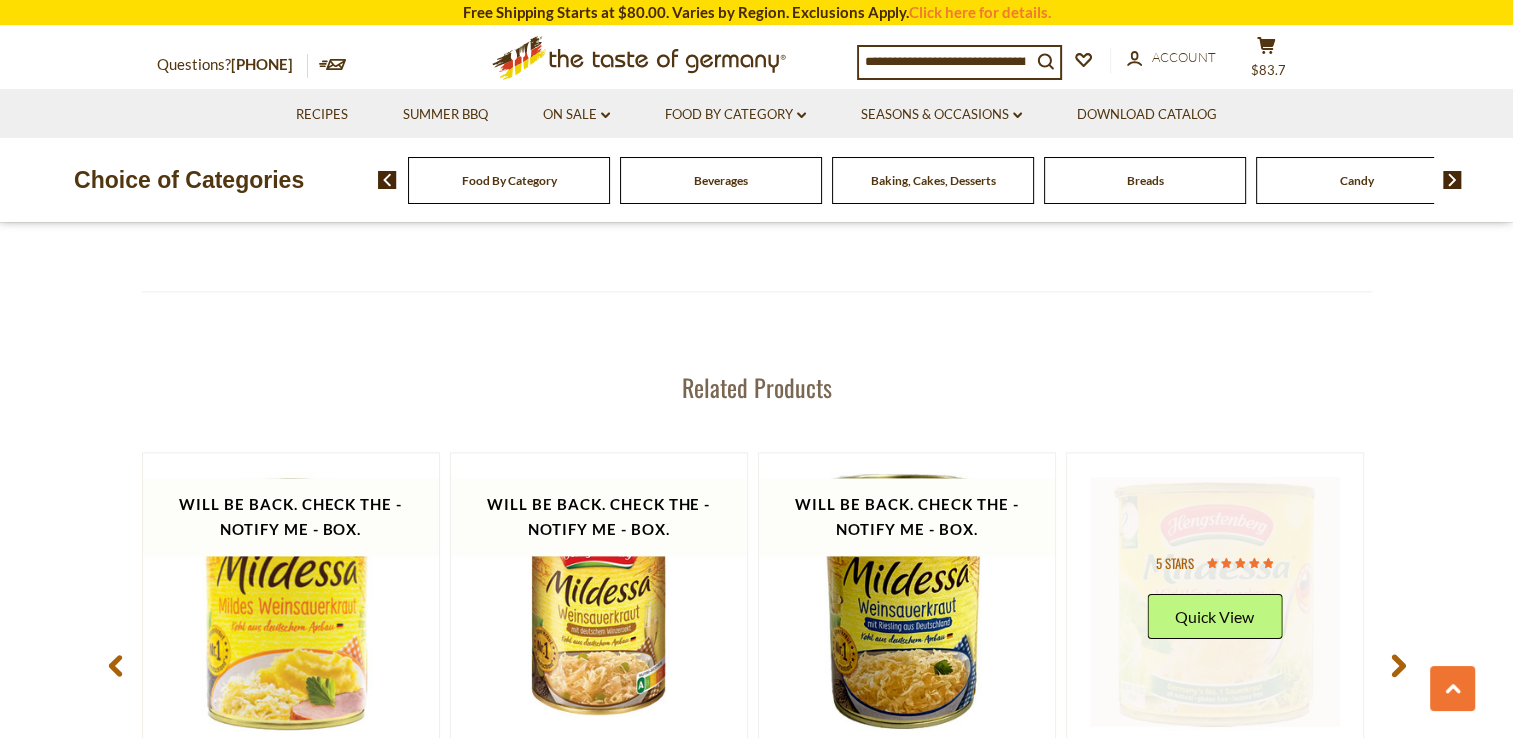 click 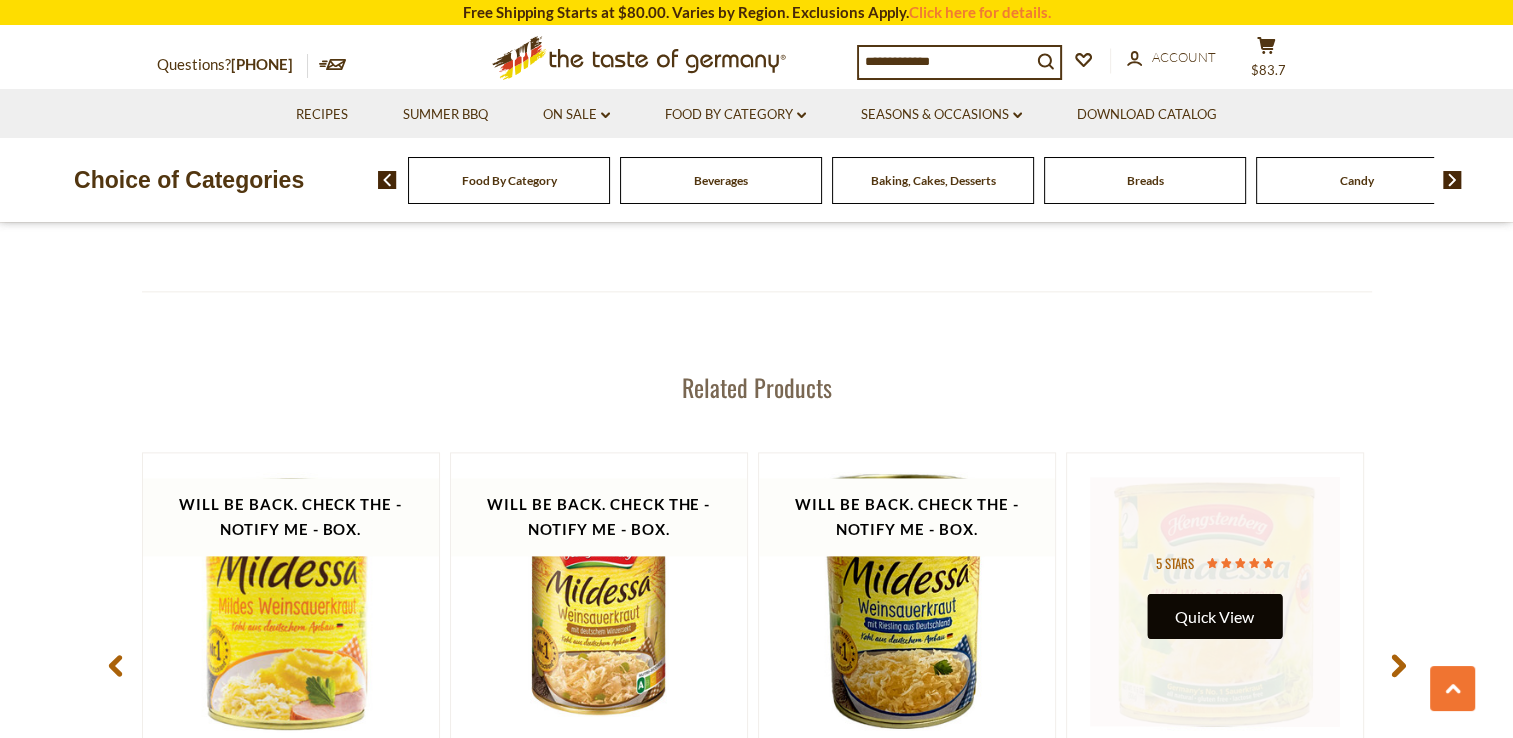 click on "Quick View" at bounding box center [1214, 616] 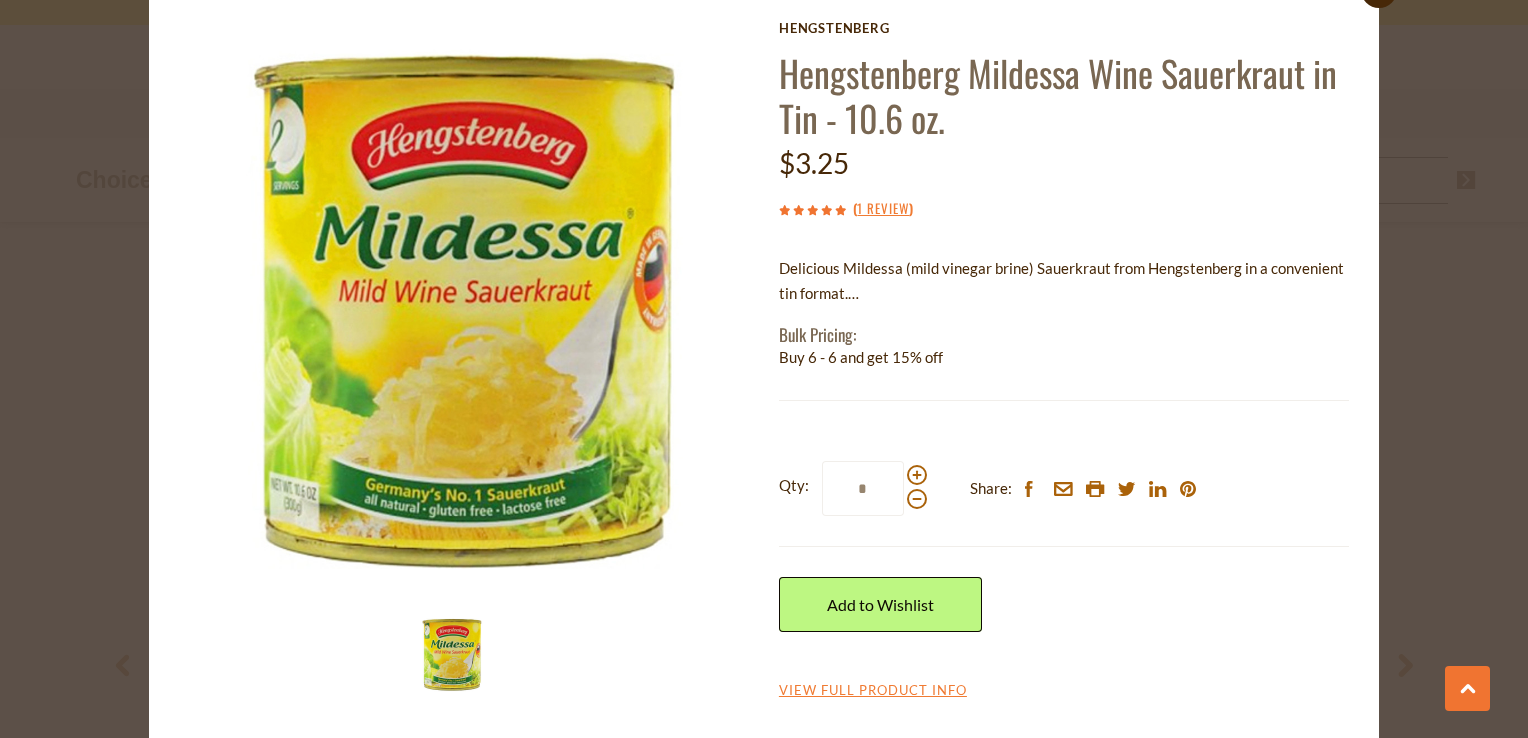 scroll, scrollTop: 87, scrollLeft: 0, axis: vertical 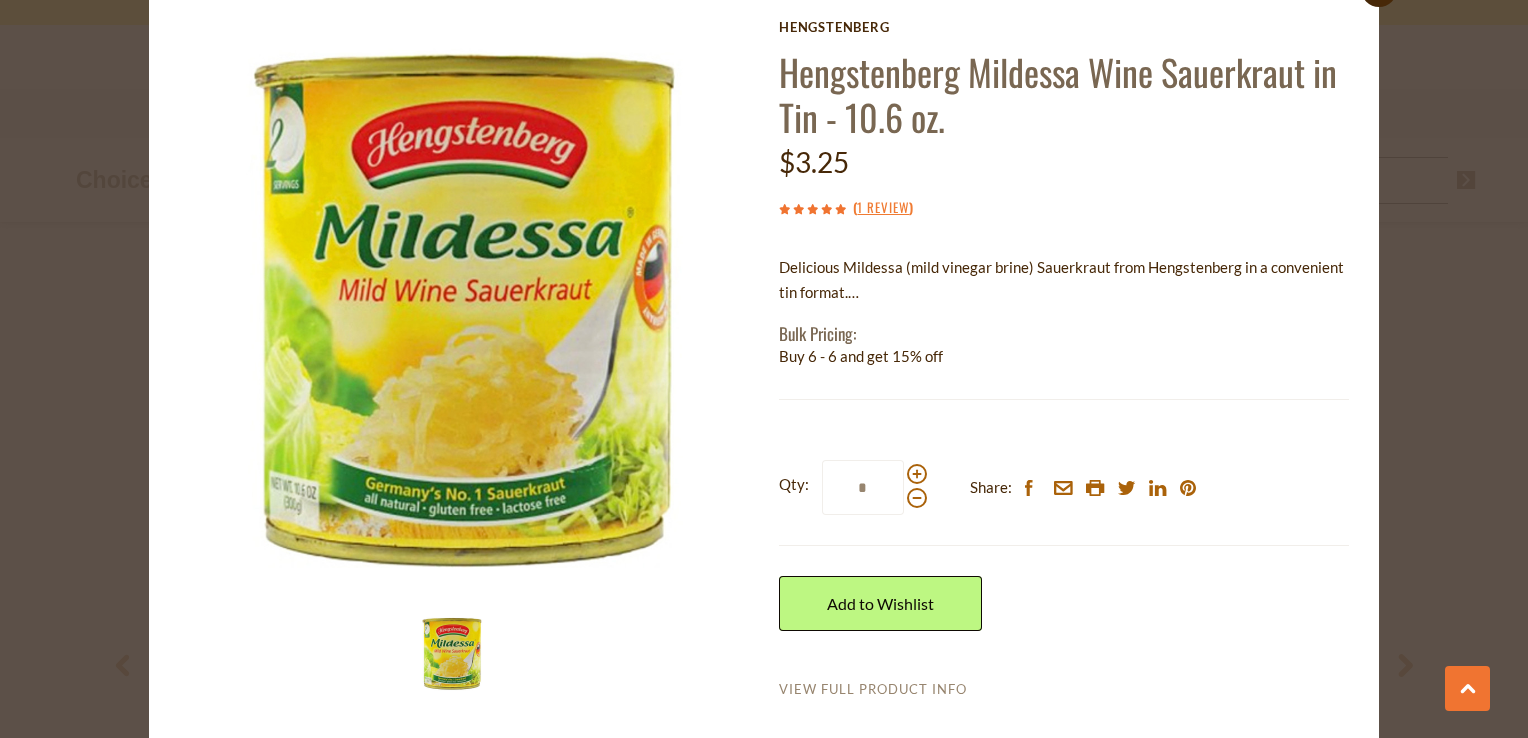 click on "View Full Product Info" at bounding box center [873, 690] 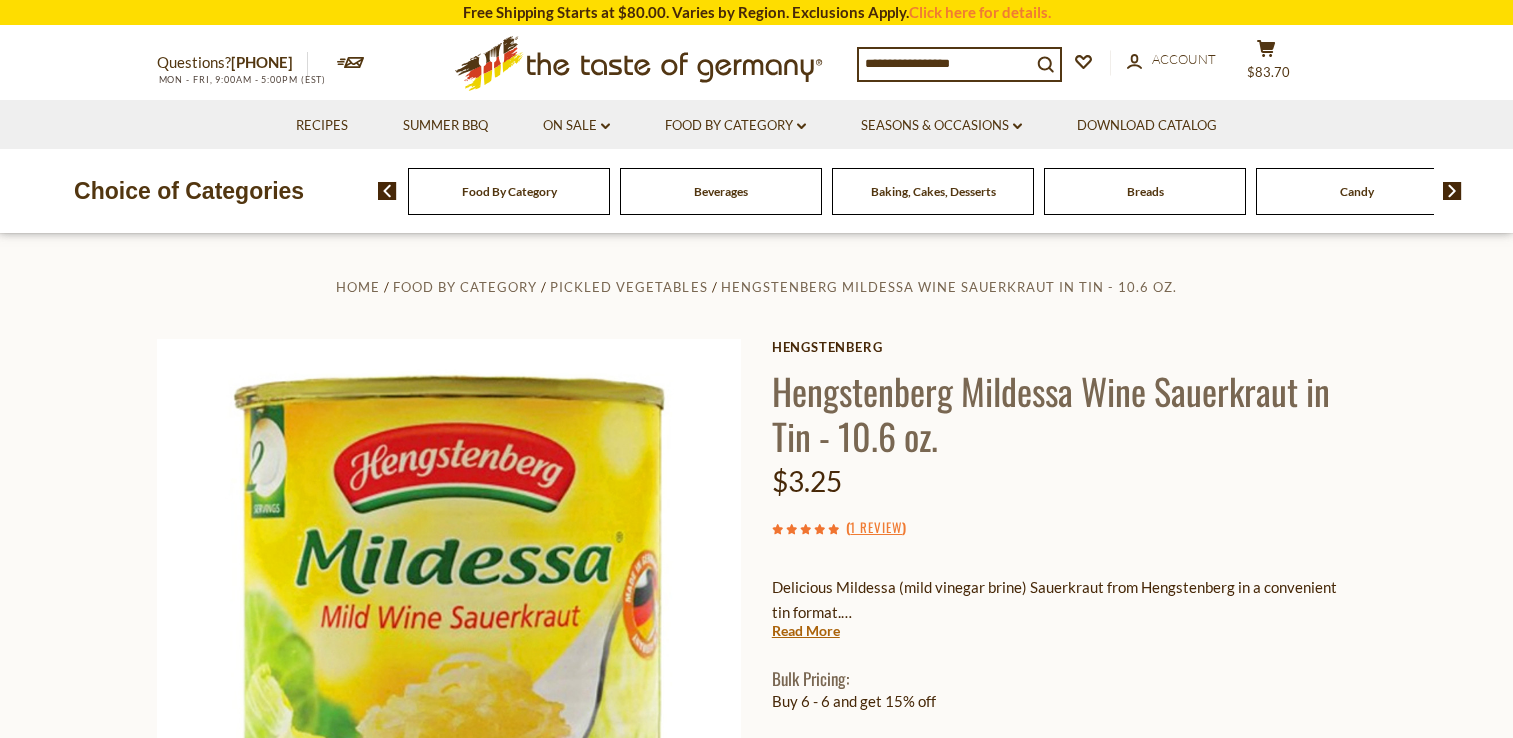 scroll, scrollTop: 0, scrollLeft: 0, axis: both 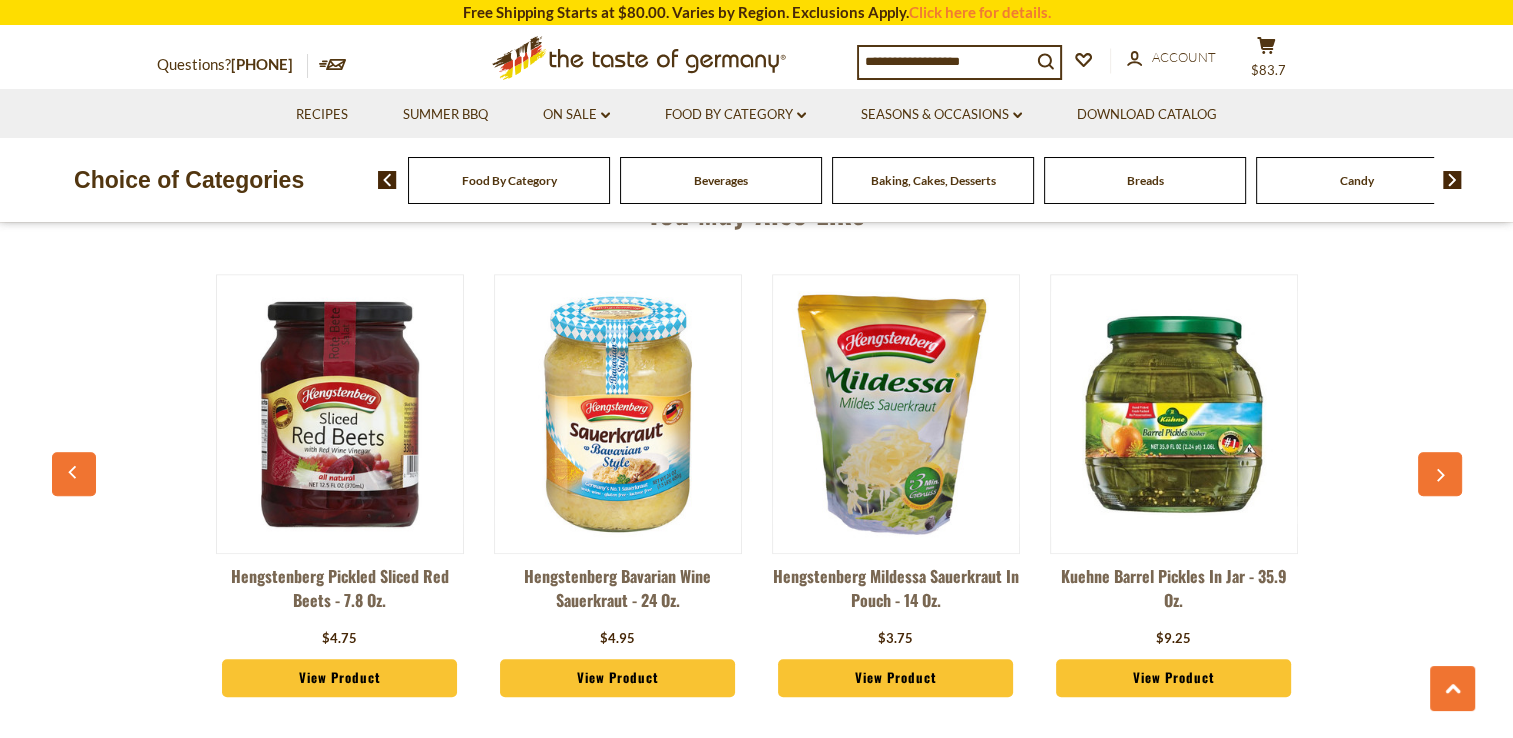 click at bounding box center [618, 414] 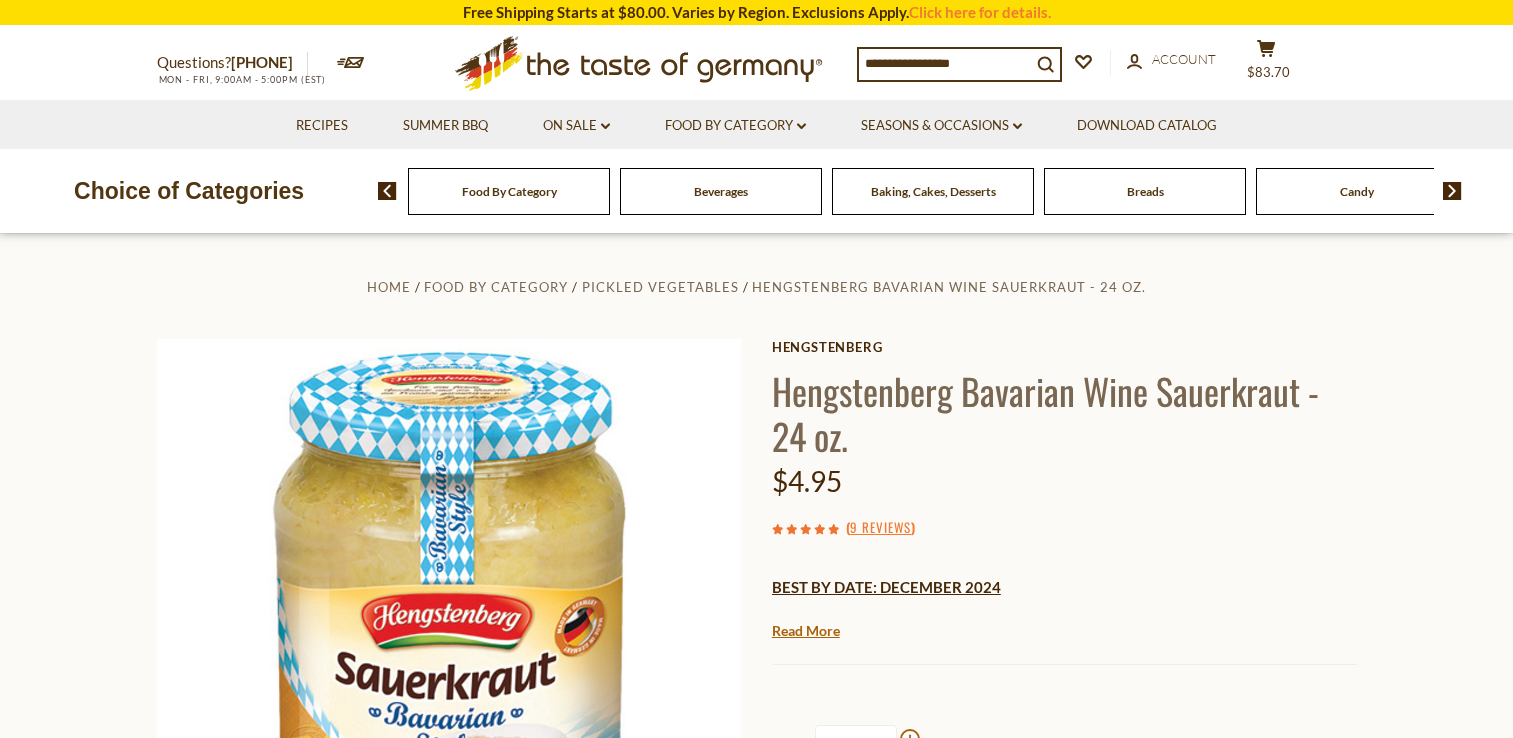 scroll, scrollTop: 0, scrollLeft: 0, axis: both 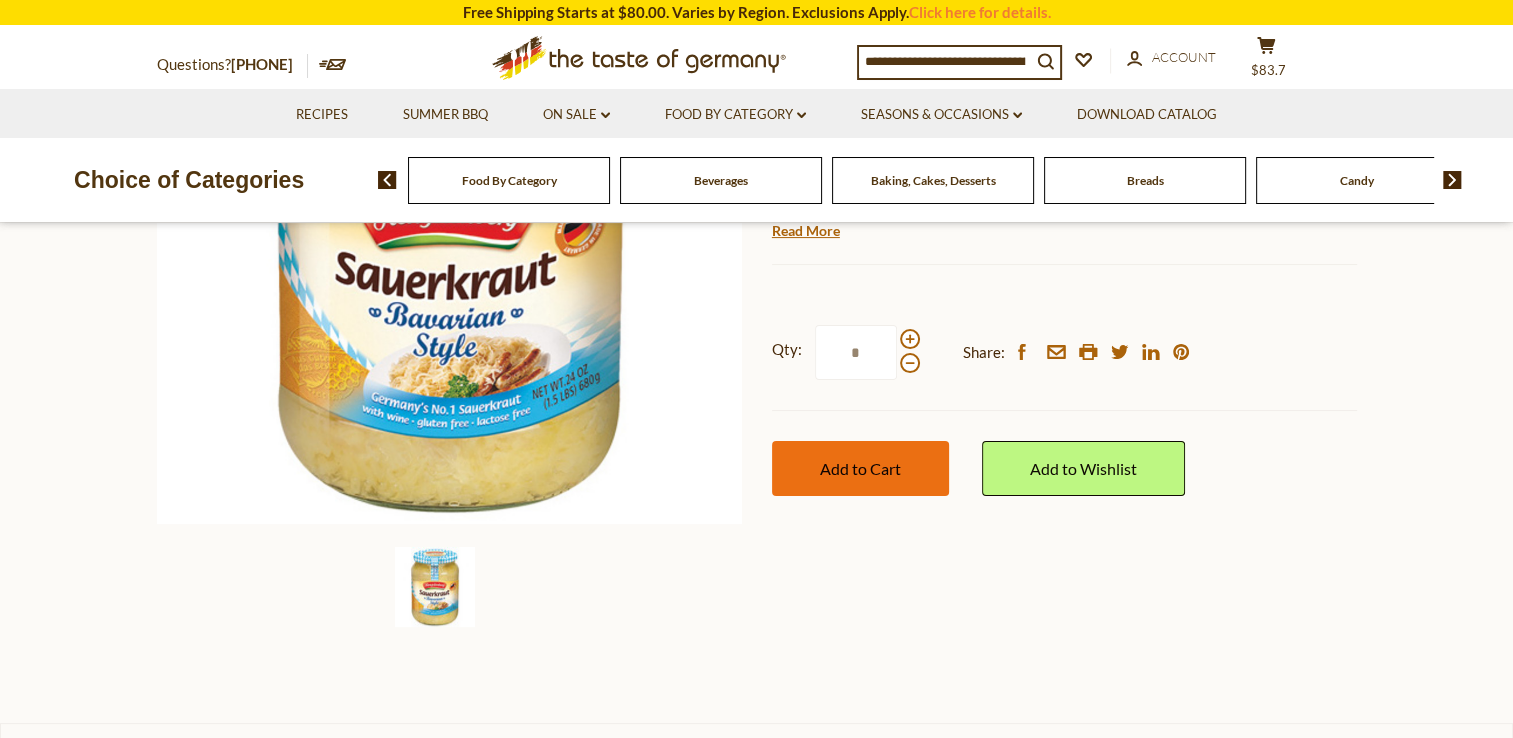 click on "Add to Cart" at bounding box center (860, 468) 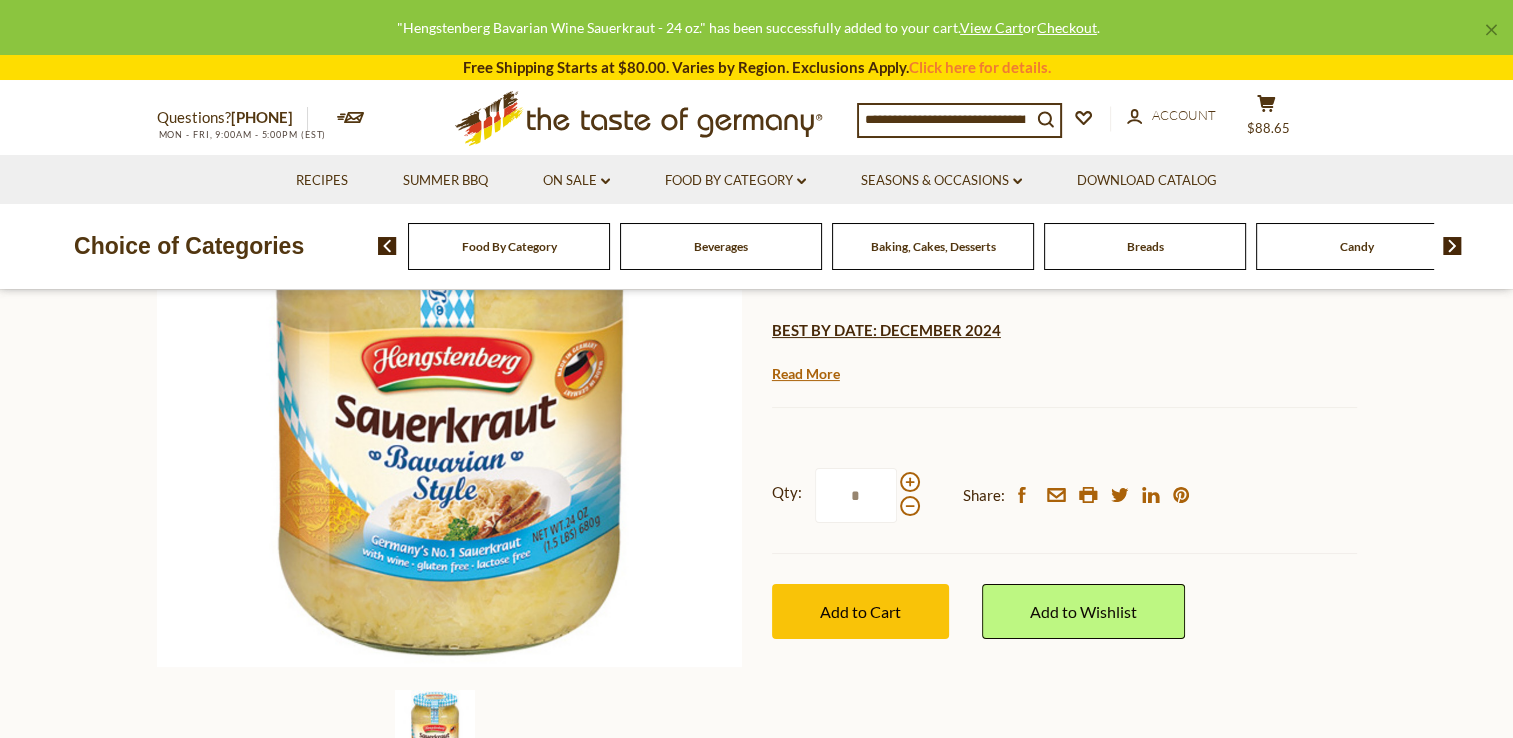 scroll, scrollTop: 0, scrollLeft: 0, axis: both 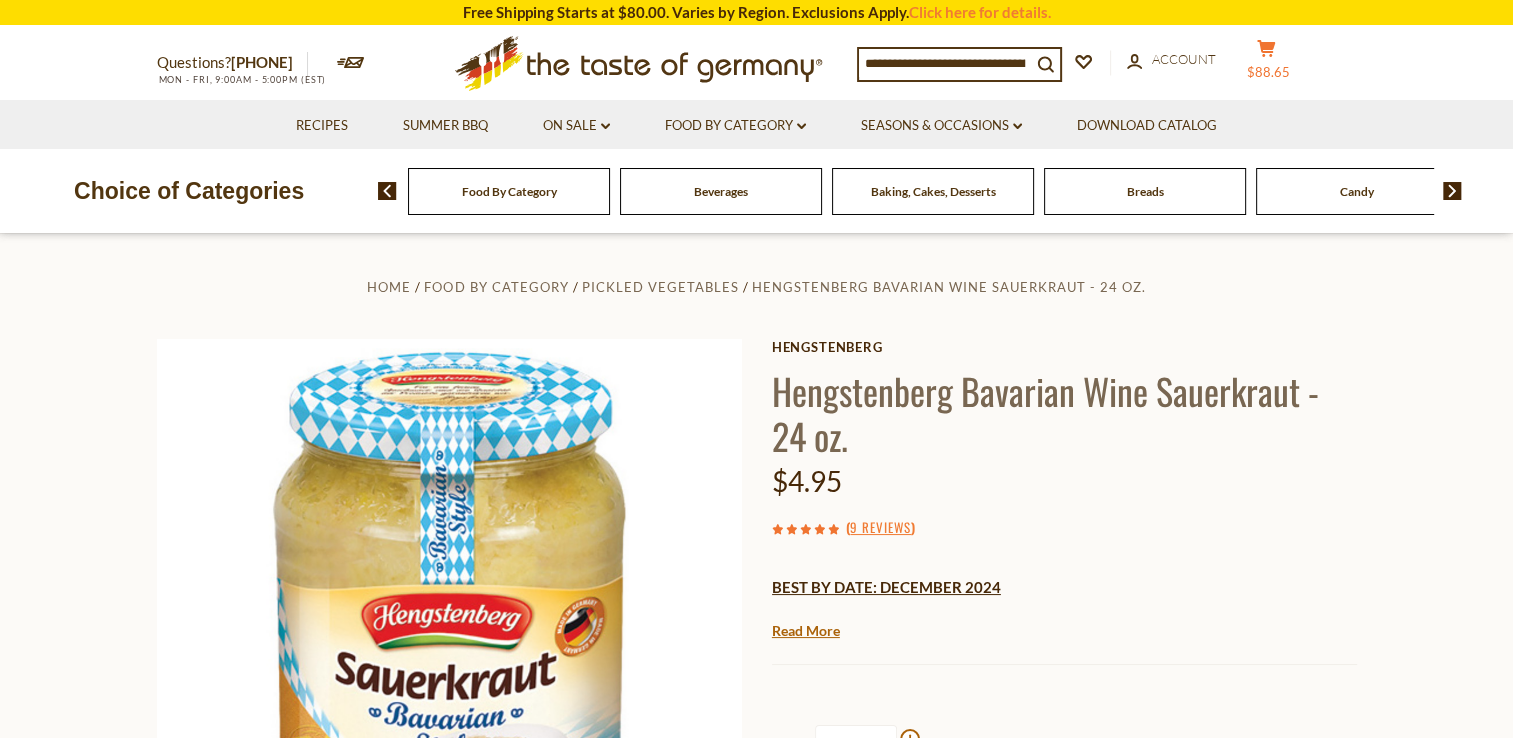 click 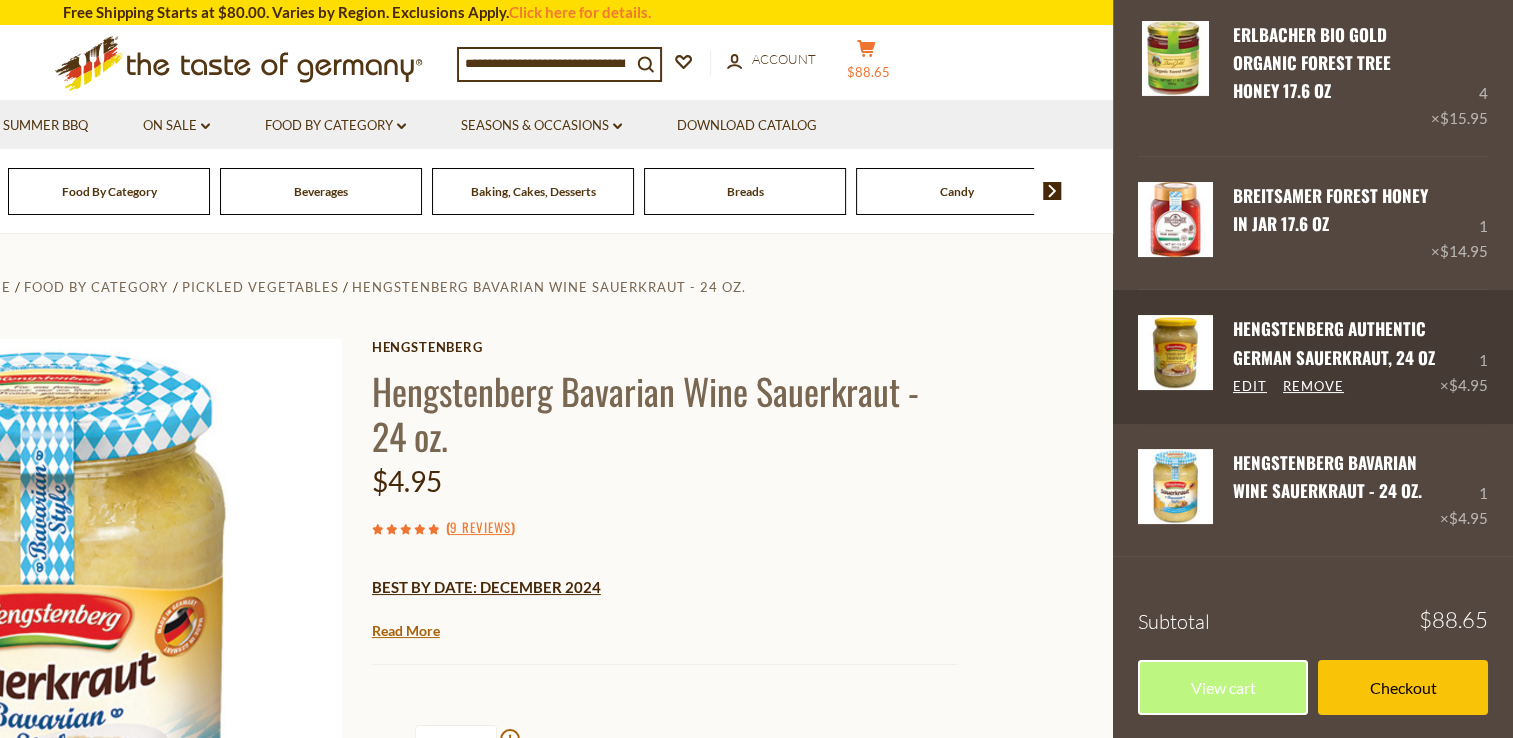 scroll, scrollTop: 108, scrollLeft: 0, axis: vertical 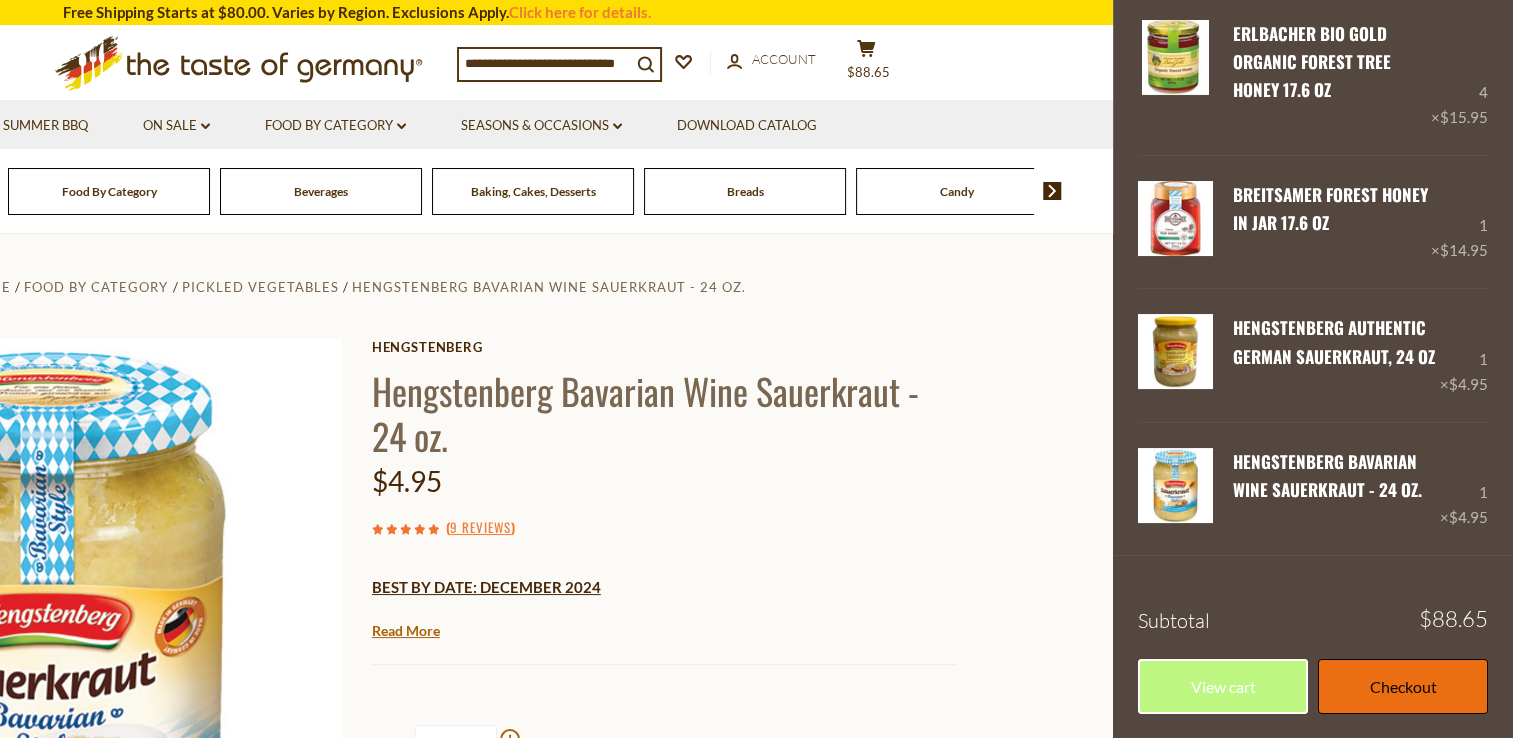 click on "Checkout" at bounding box center [1403, 686] 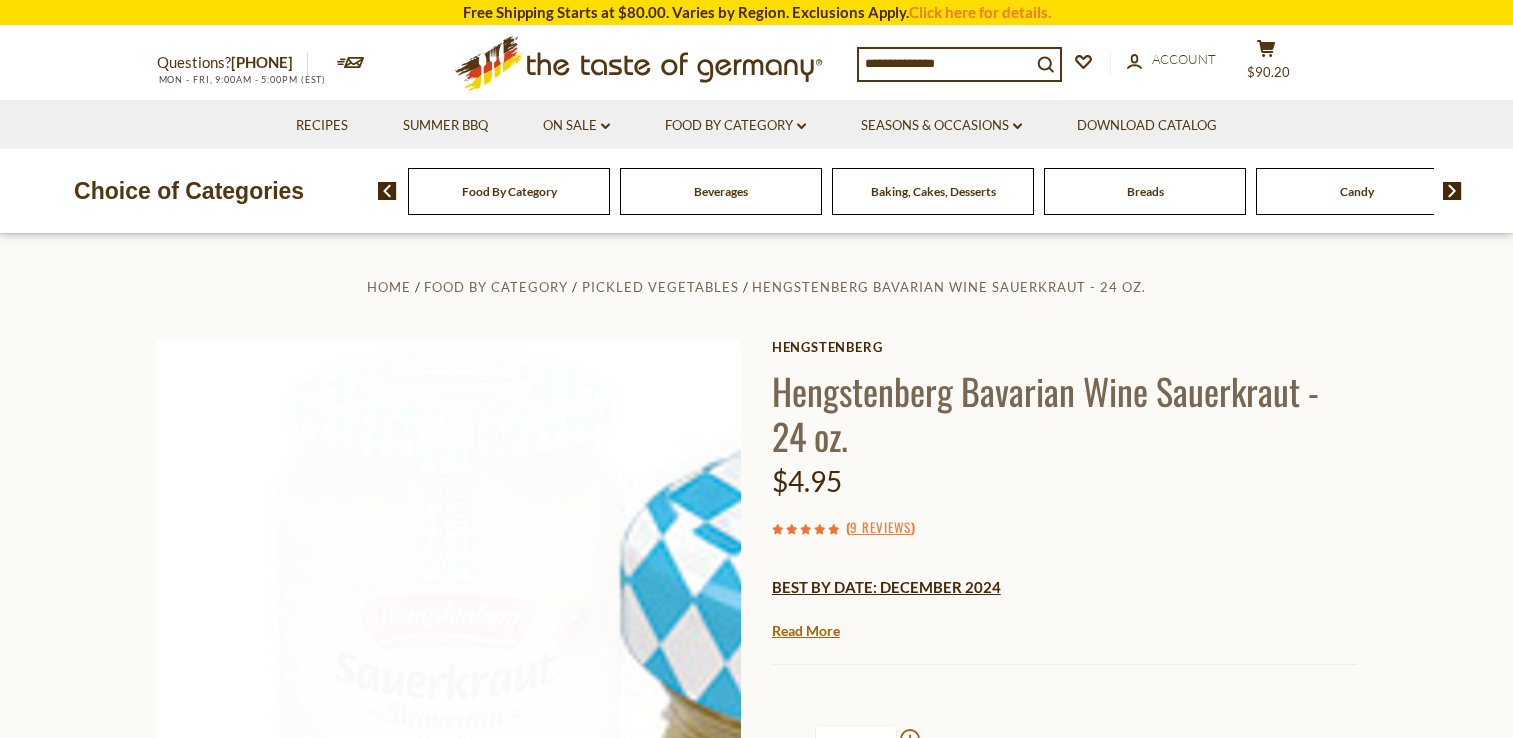 scroll, scrollTop: 0, scrollLeft: 0, axis: both 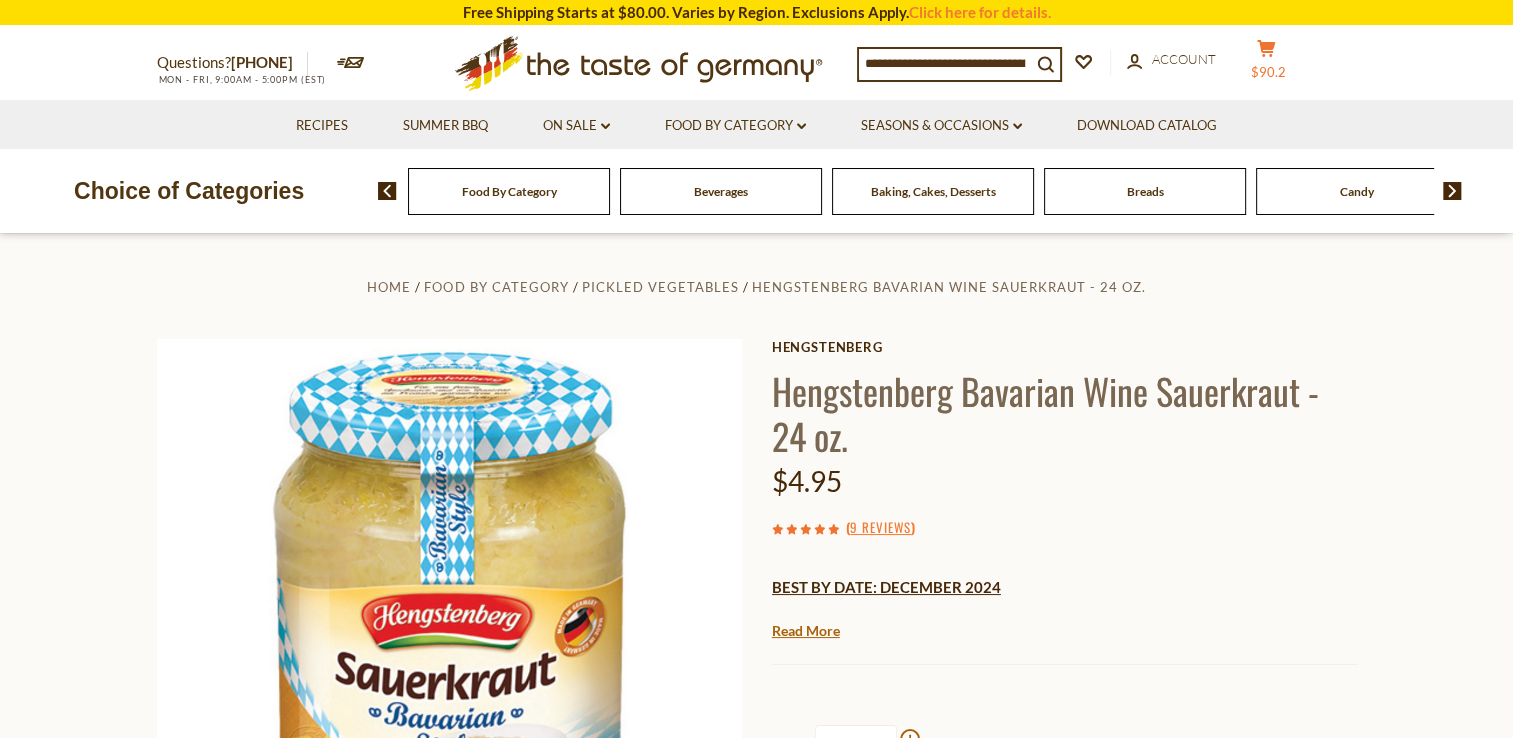 click 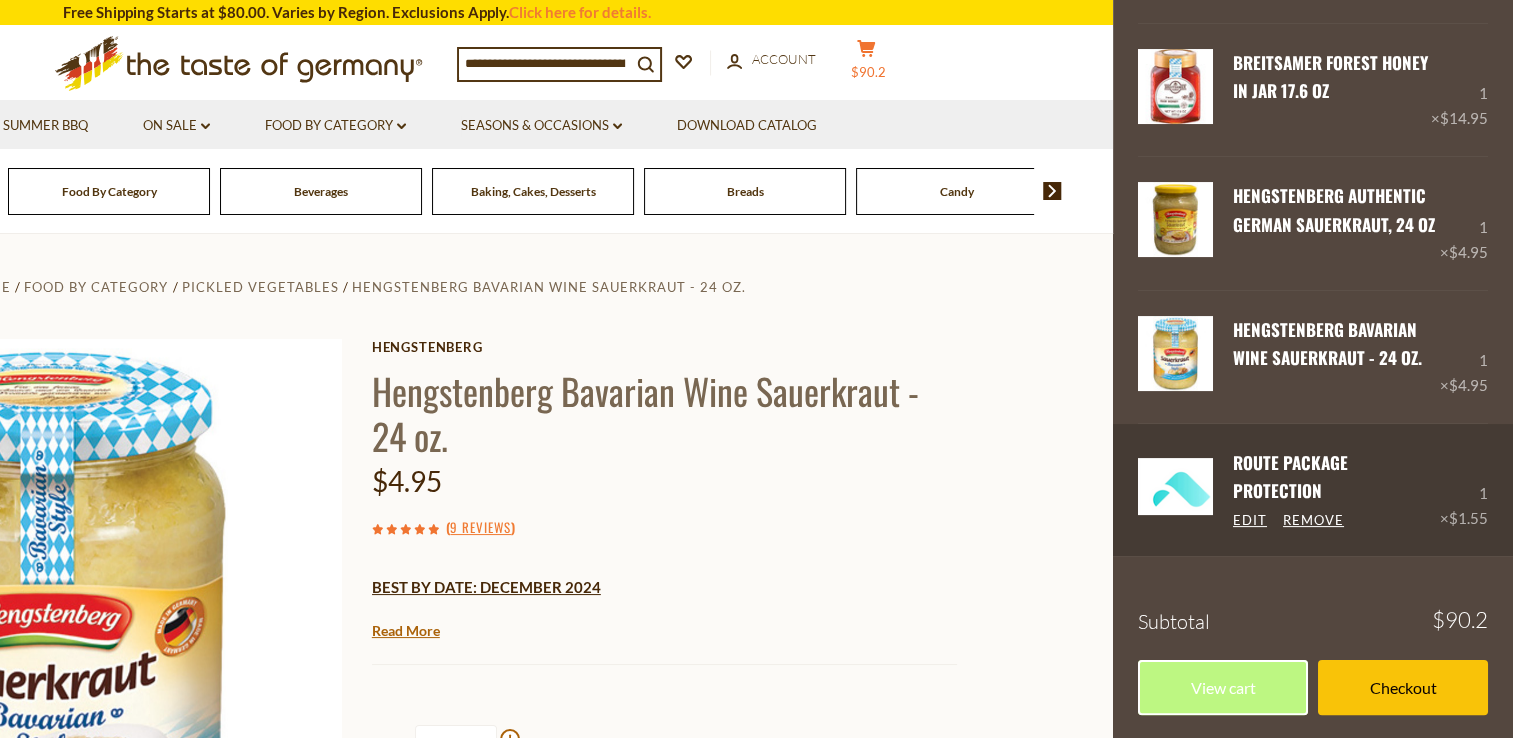 scroll, scrollTop: 241, scrollLeft: 0, axis: vertical 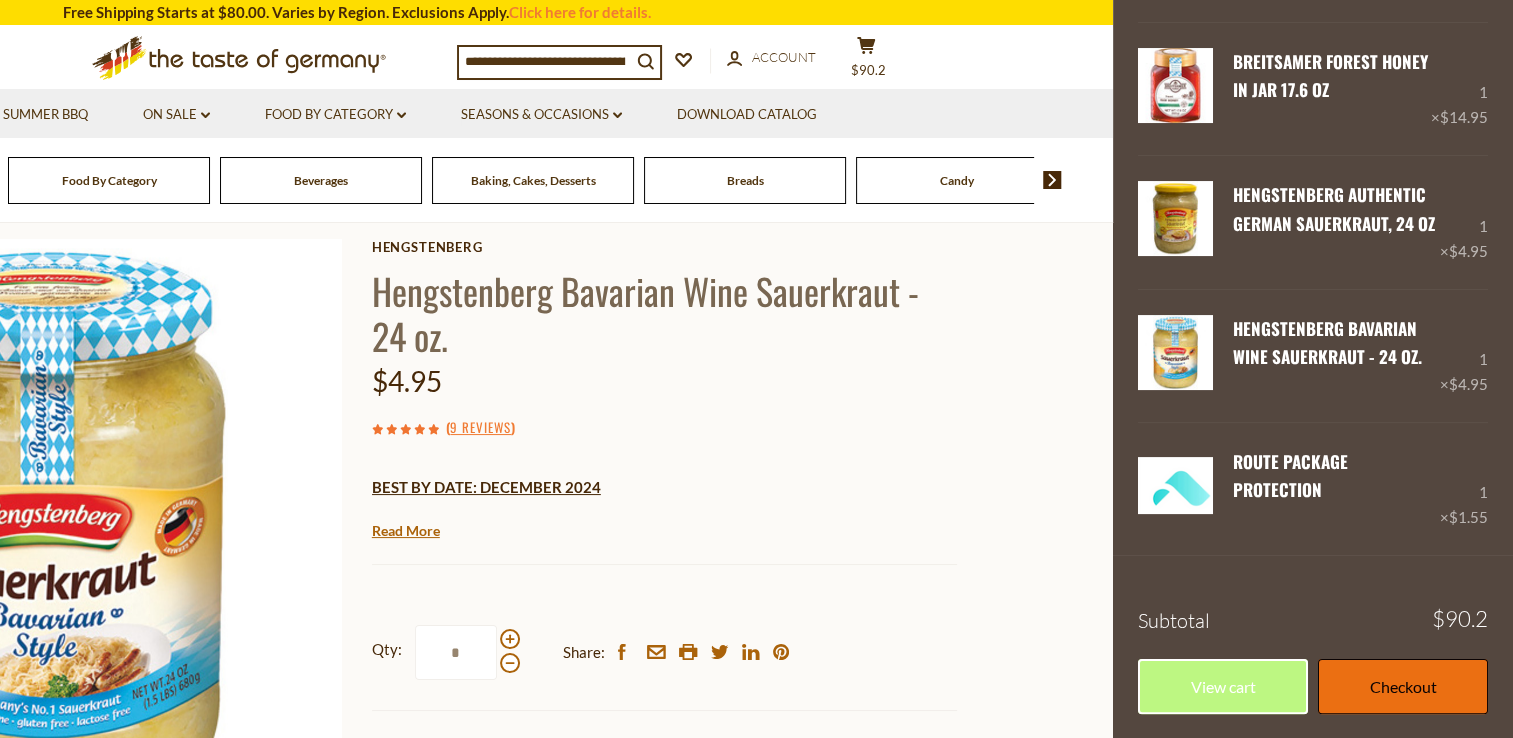 click on "Checkout" at bounding box center (1403, 686) 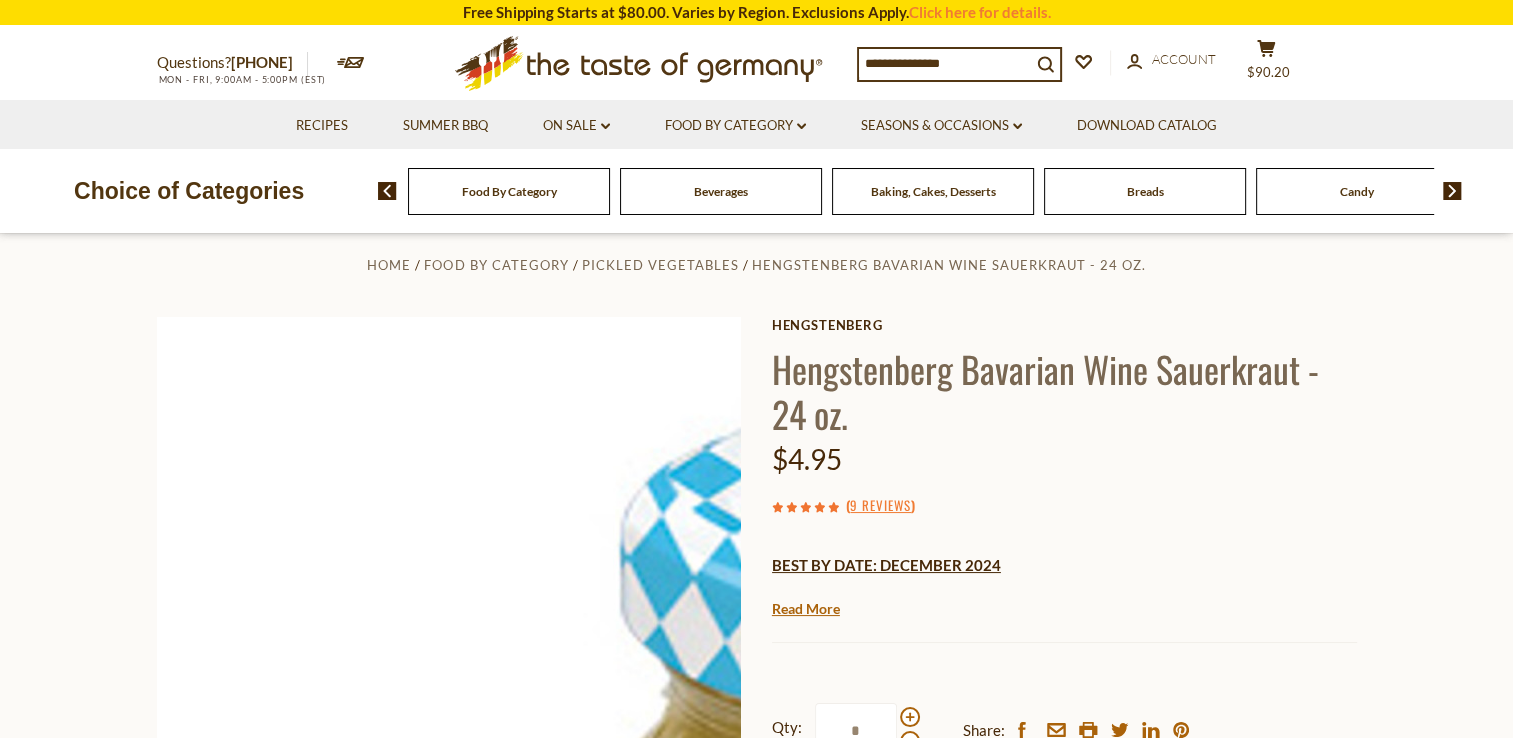 scroll, scrollTop: 100, scrollLeft: 0, axis: vertical 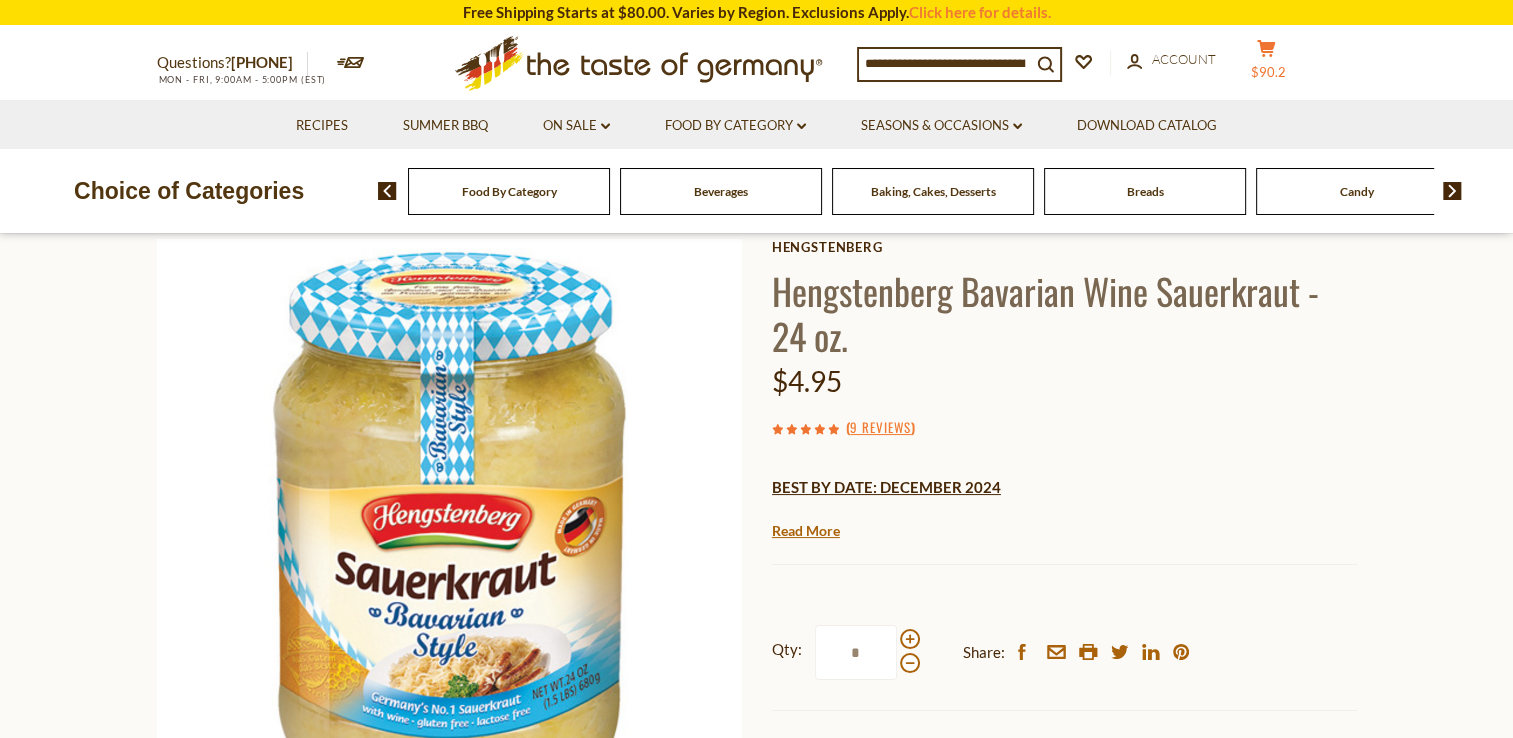 click 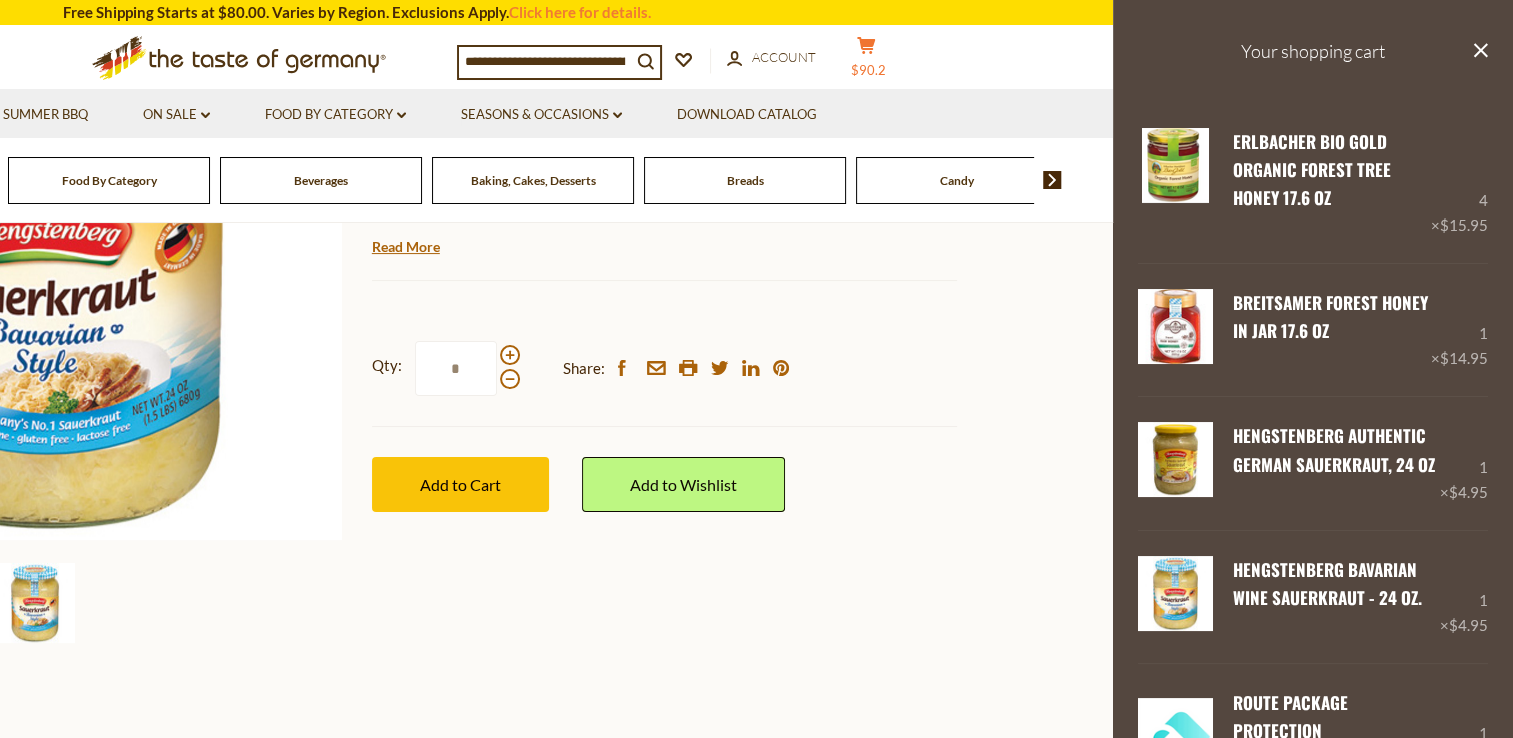 scroll, scrollTop: 0, scrollLeft: 0, axis: both 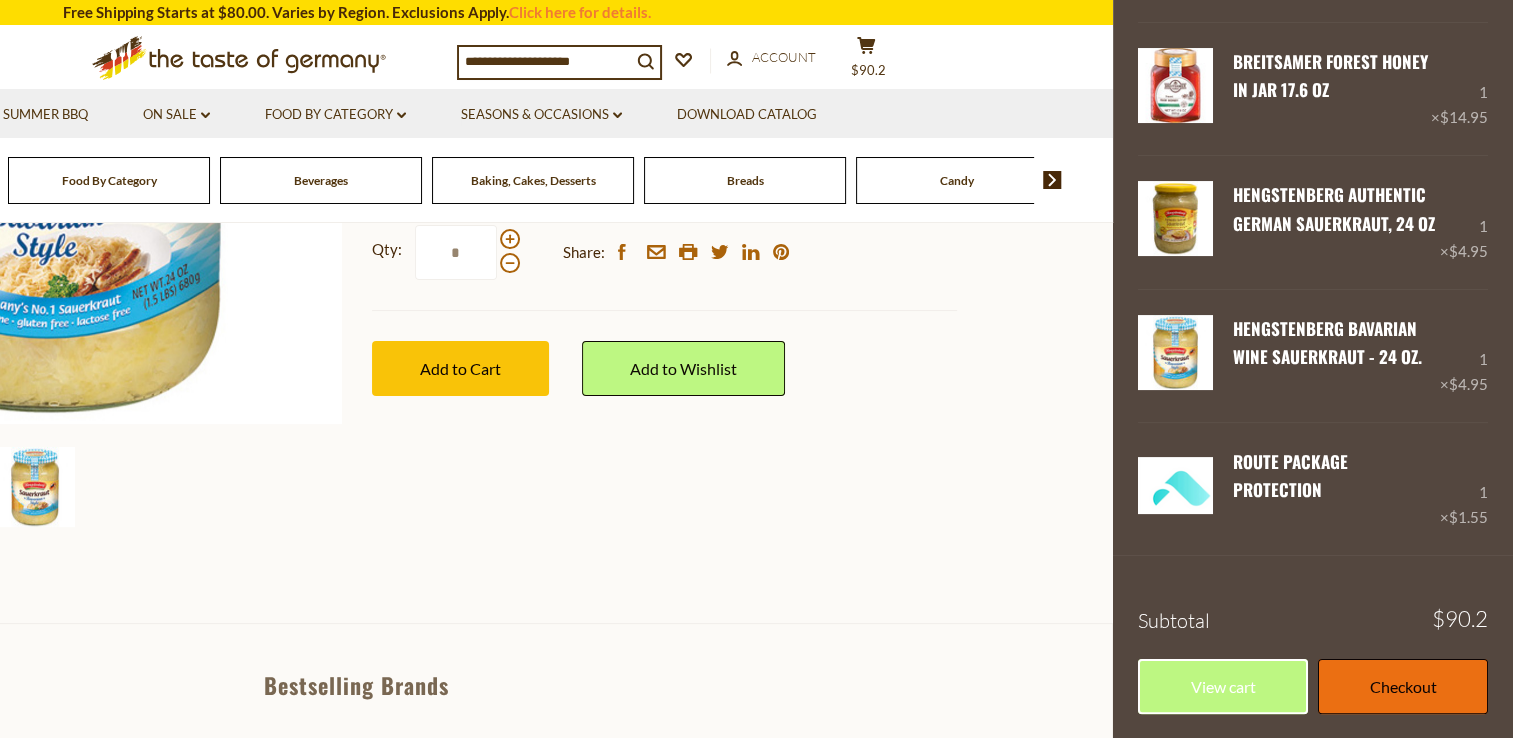 click on "Checkout" at bounding box center [1403, 686] 